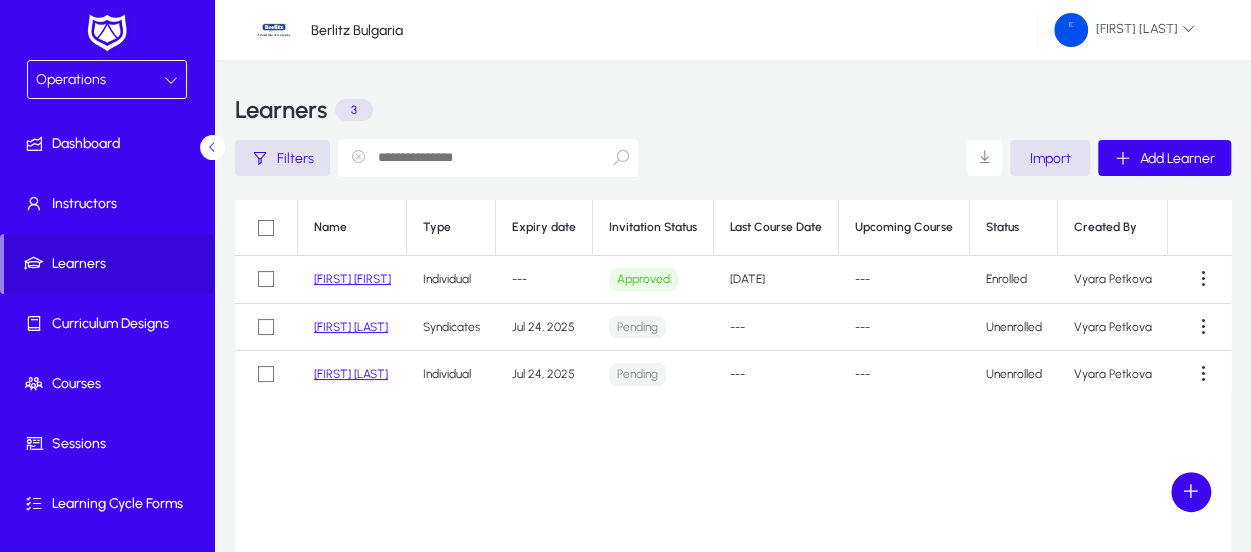 scroll, scrollTop: 0, scrollLeft: 0, axis: both 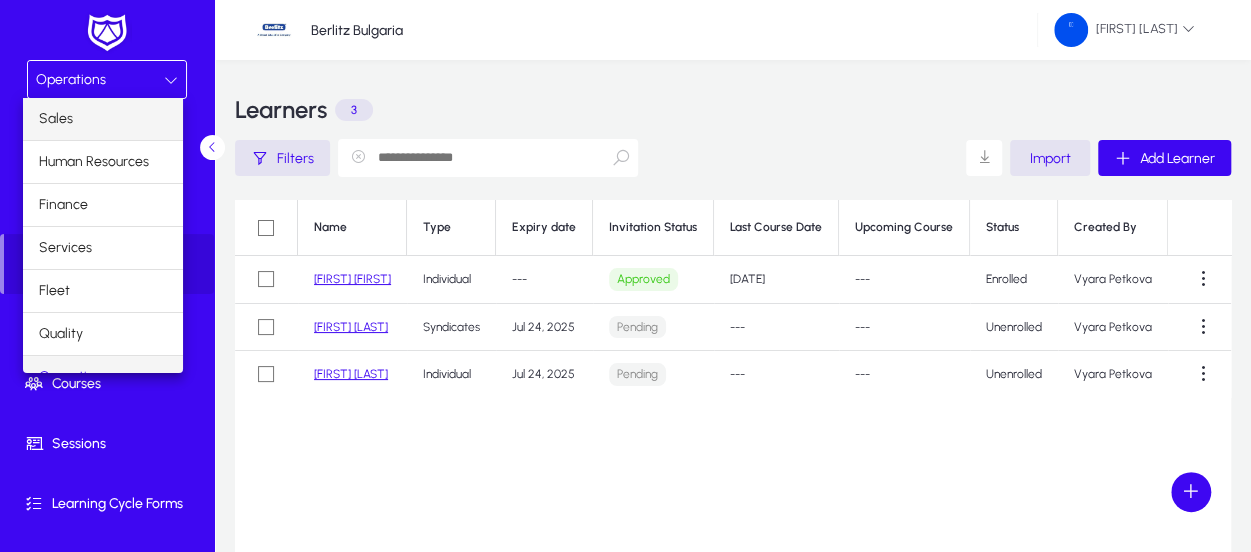 click on "Sales" at bounding box center [103, 119] 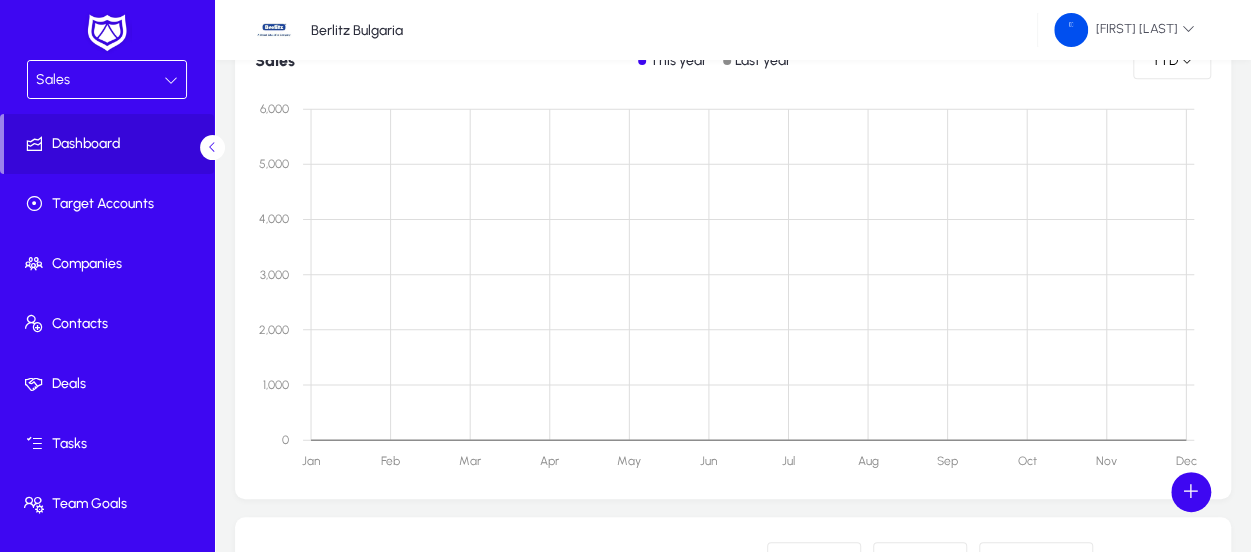 scroll, scrollTop: 900, scrollLeft: 0, axis: vertical 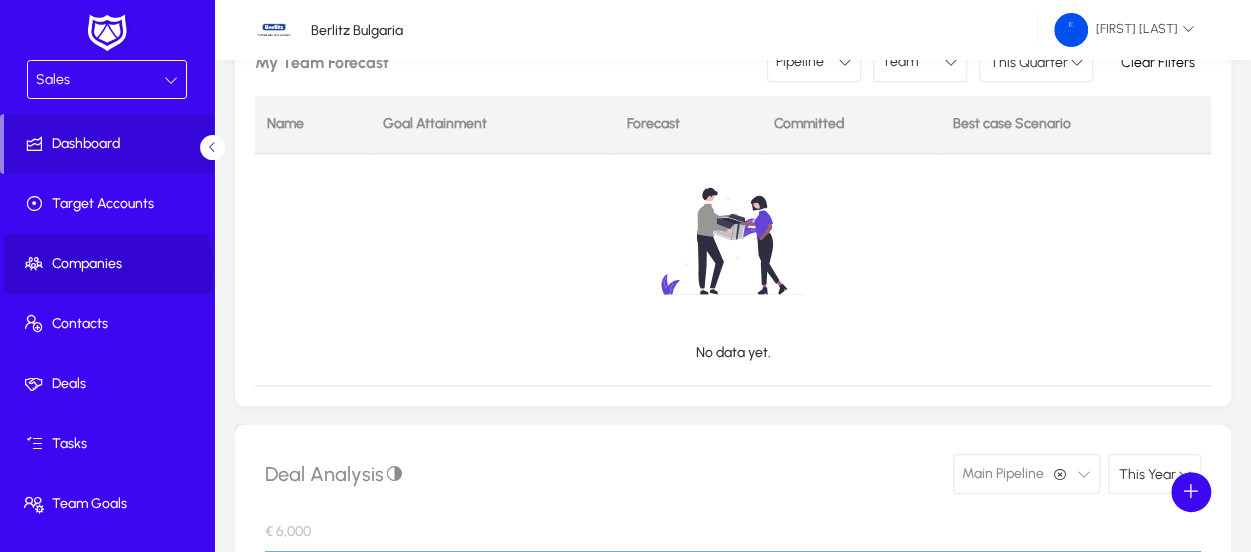 click on "Companies" 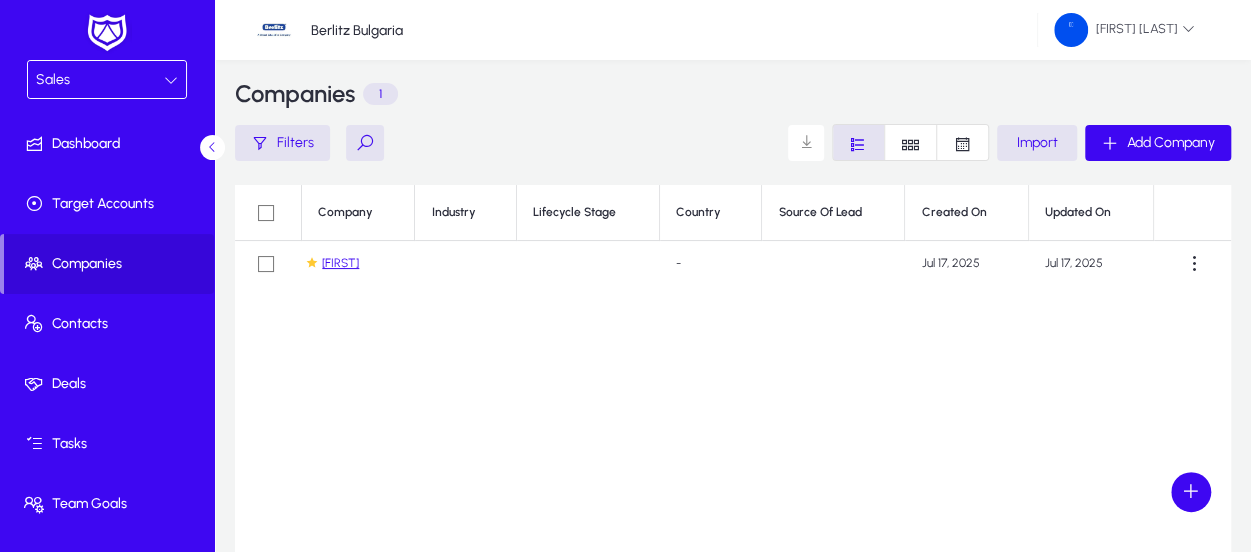 scroll, scrollTop: 0, scrollLeft: 0, axis: both 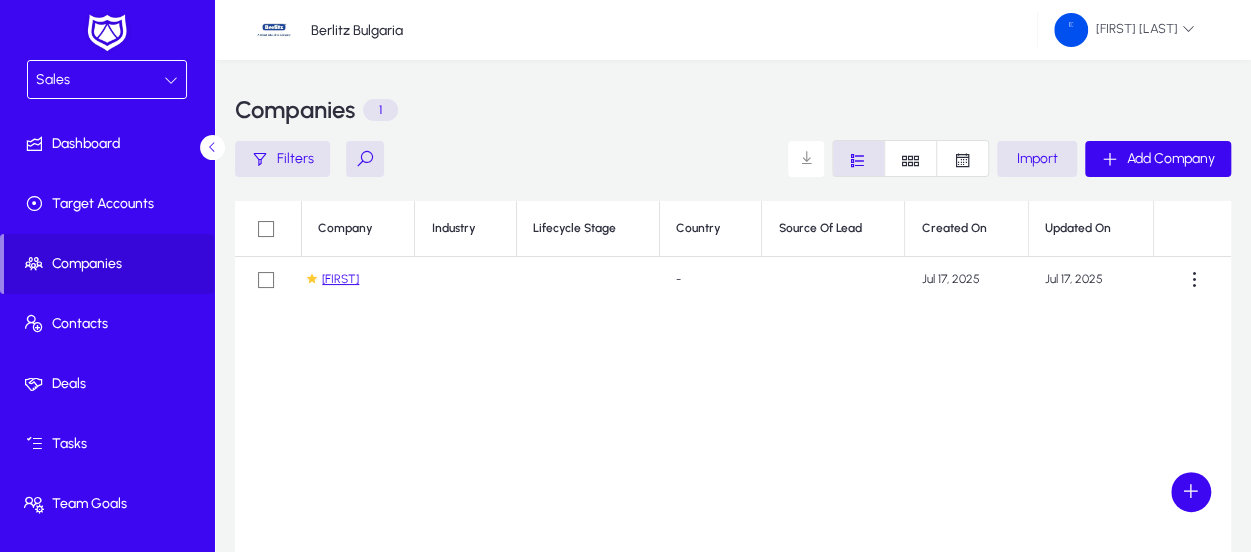 click on "[FIRST]" 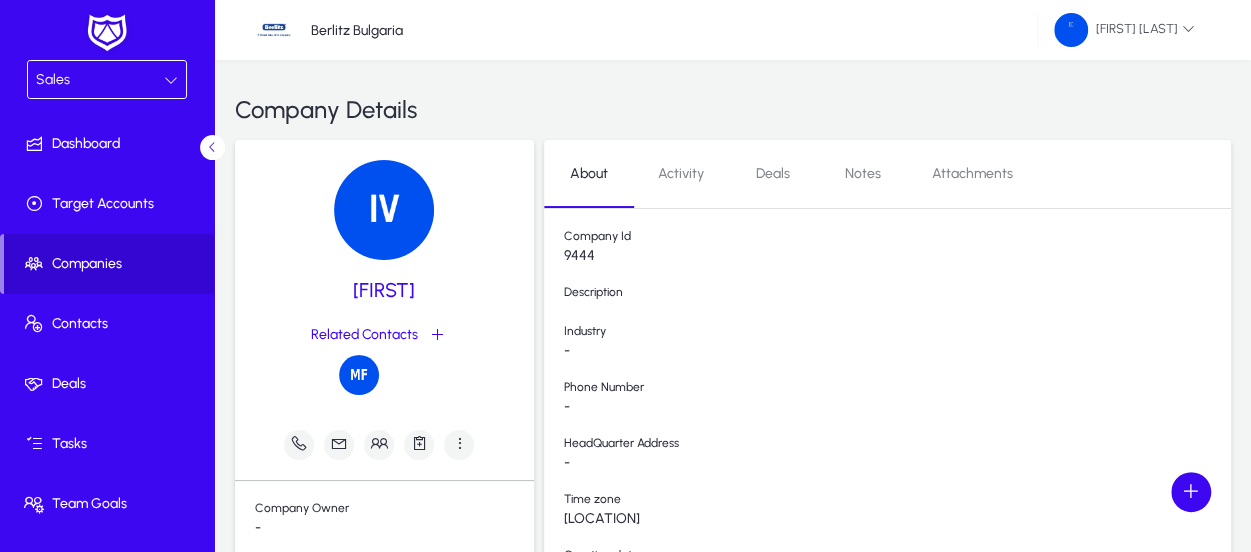 click on "Companies" 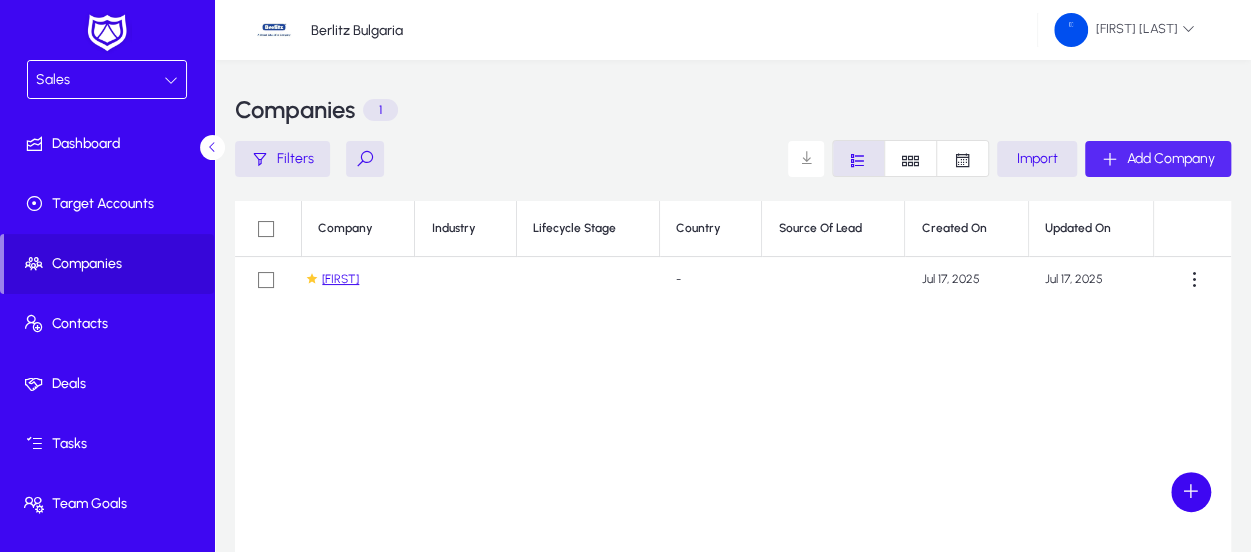 click on "Add Company" 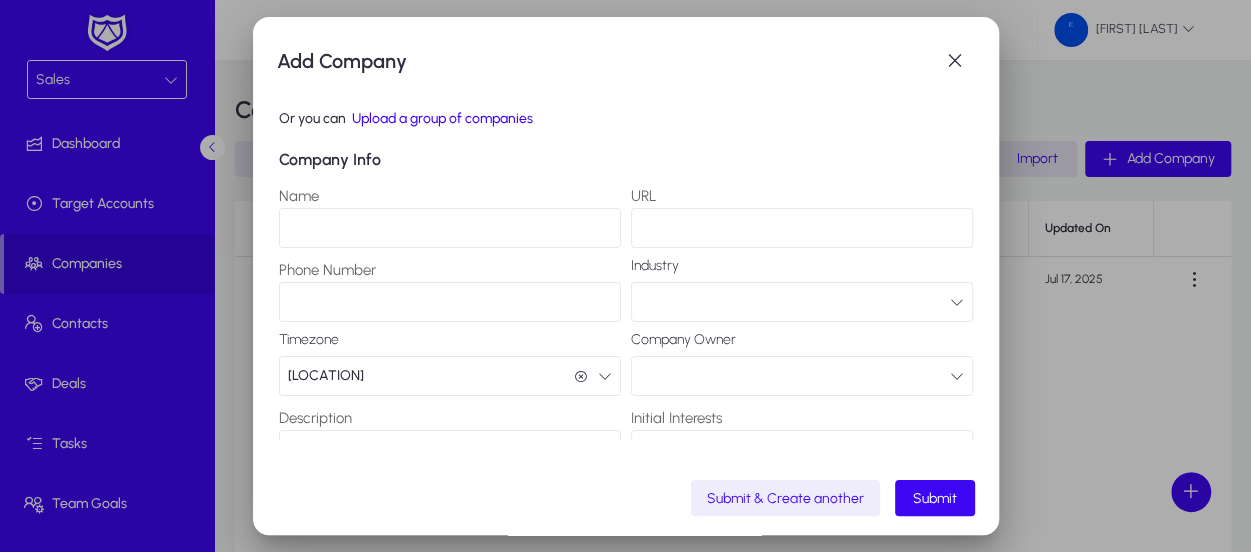 scroll, scrollTop: 200, scrollLeft: 0, axis: vertical 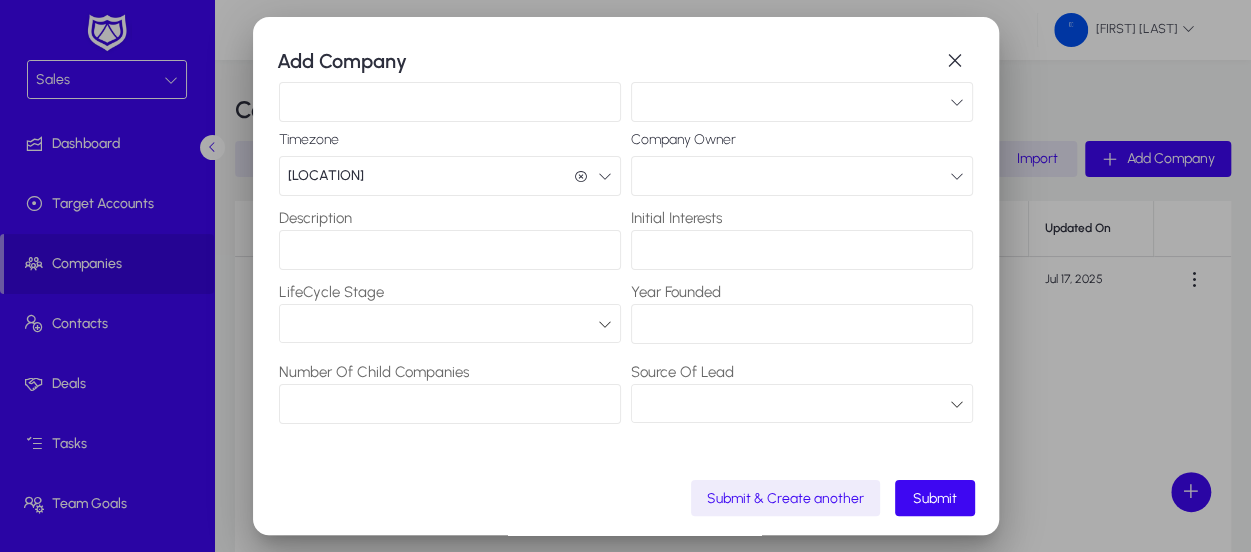 click at bounding box center [795, 404] 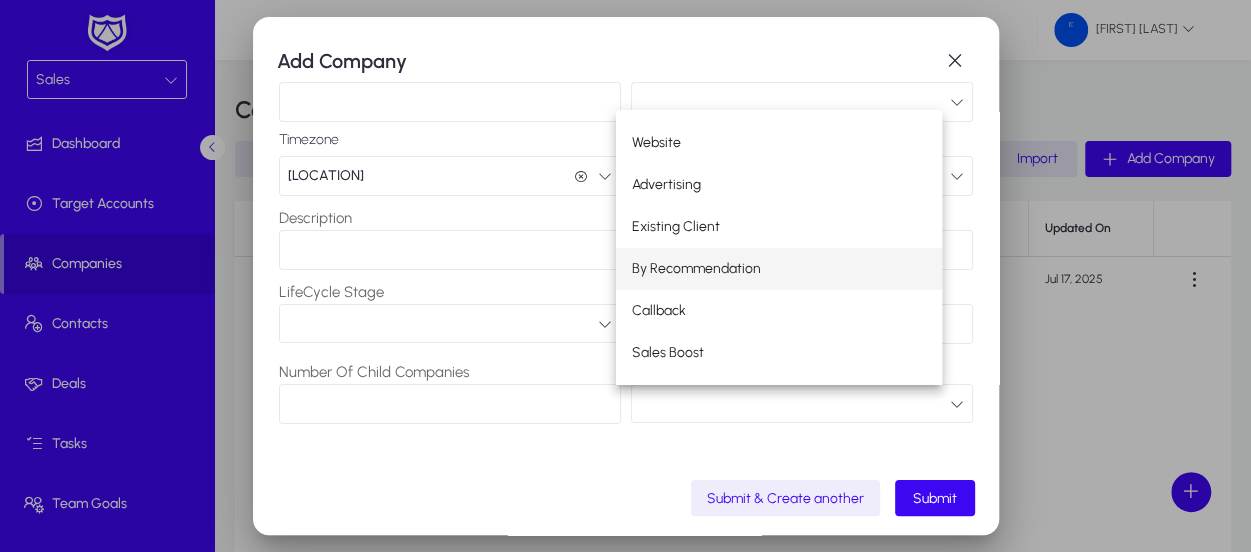 scroll, scrollTop: 100, scrollLeft: 0, axis: vertical 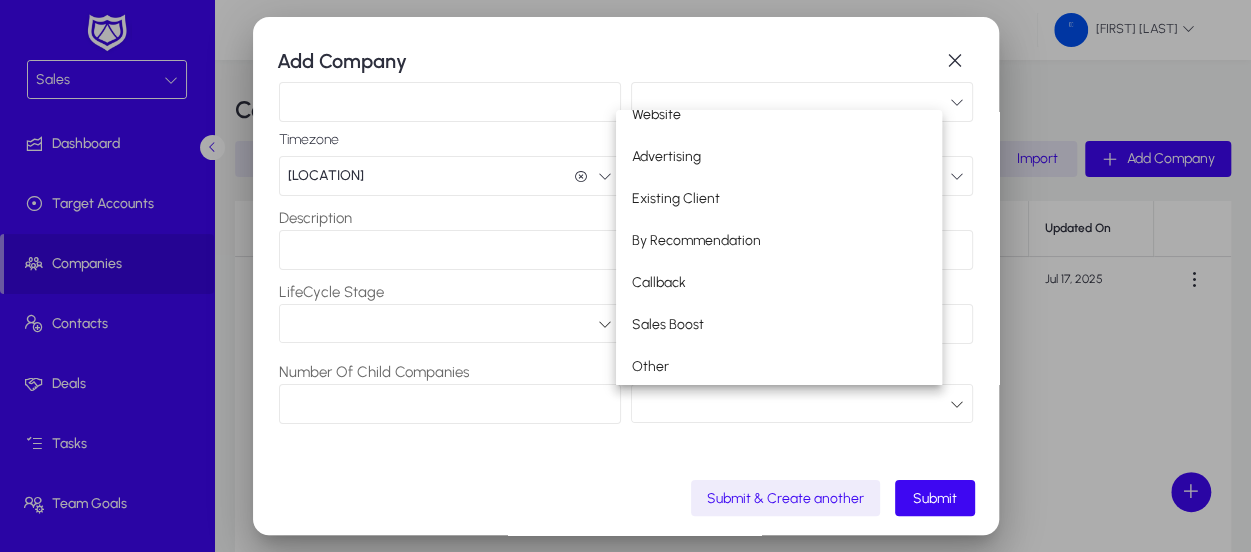click at bounding box center [625, 276] 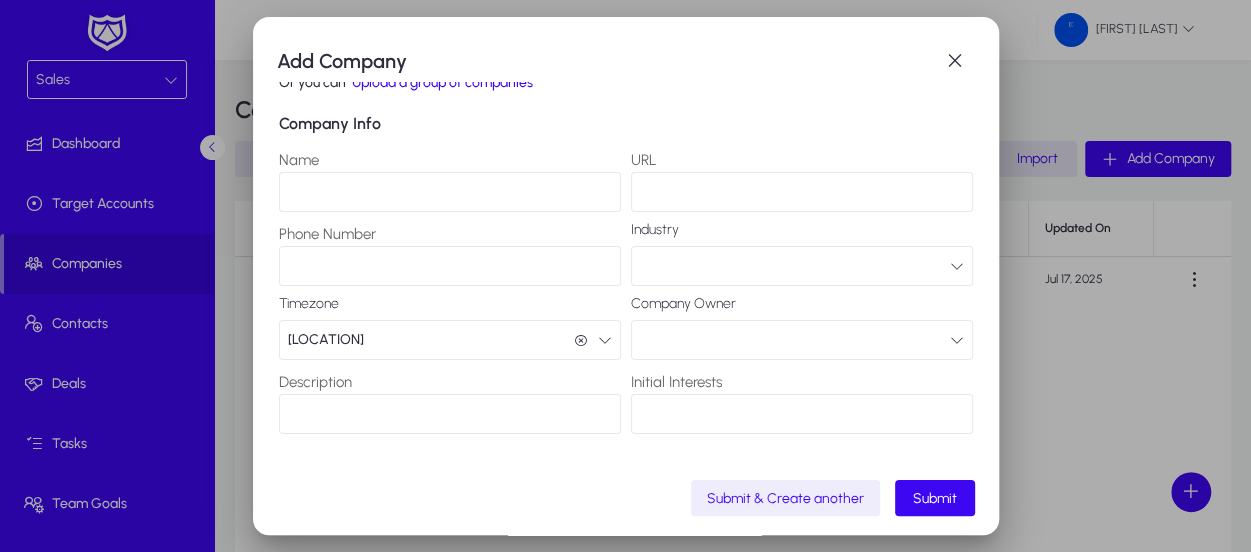 scroll, scrollTop: 0, scrollLeft: 0, axis: both 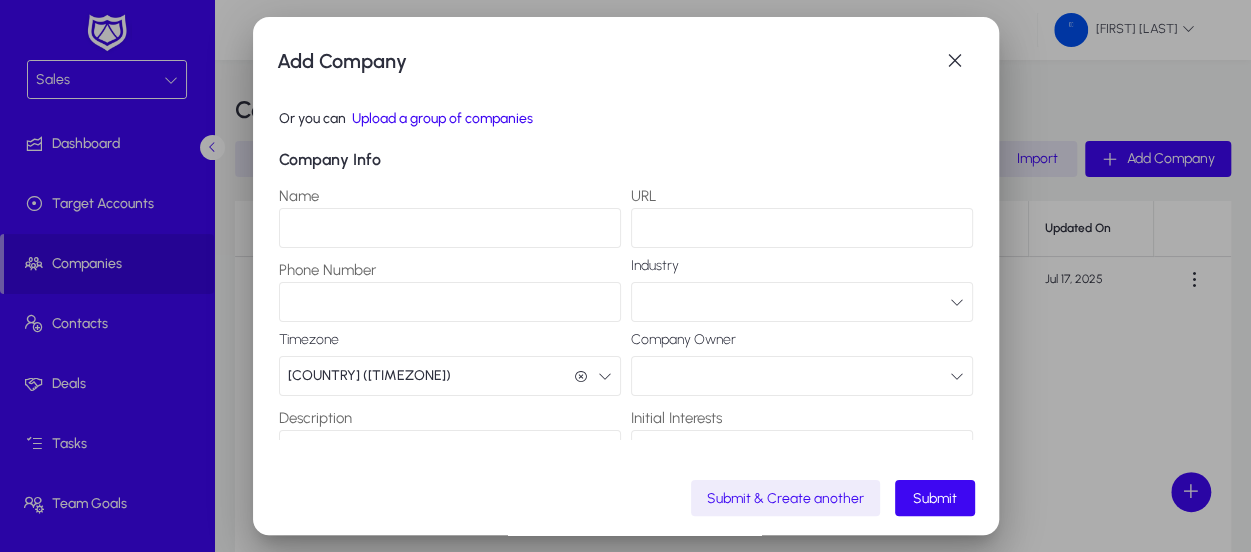 click on "Name" at bounding box center (450, 228) 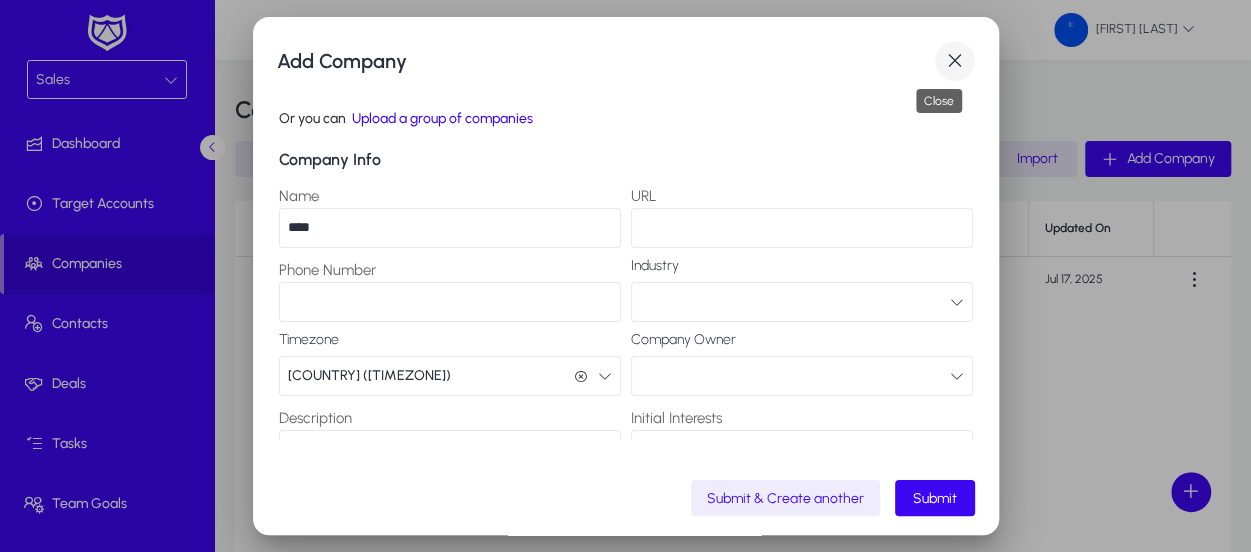 type on "****" 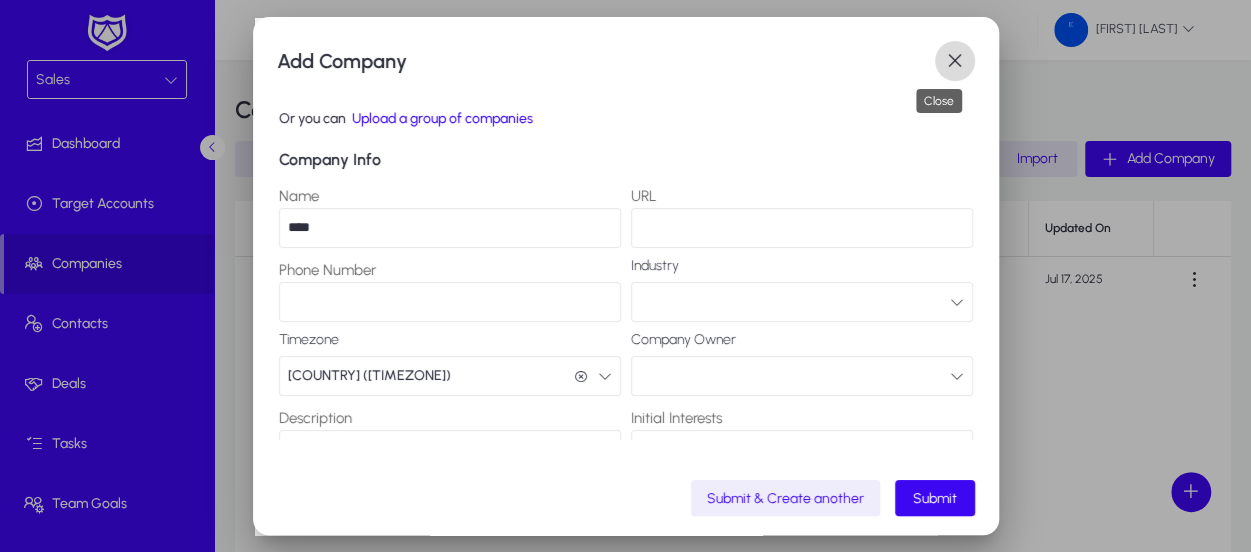 click at bounding box center [955, 61] 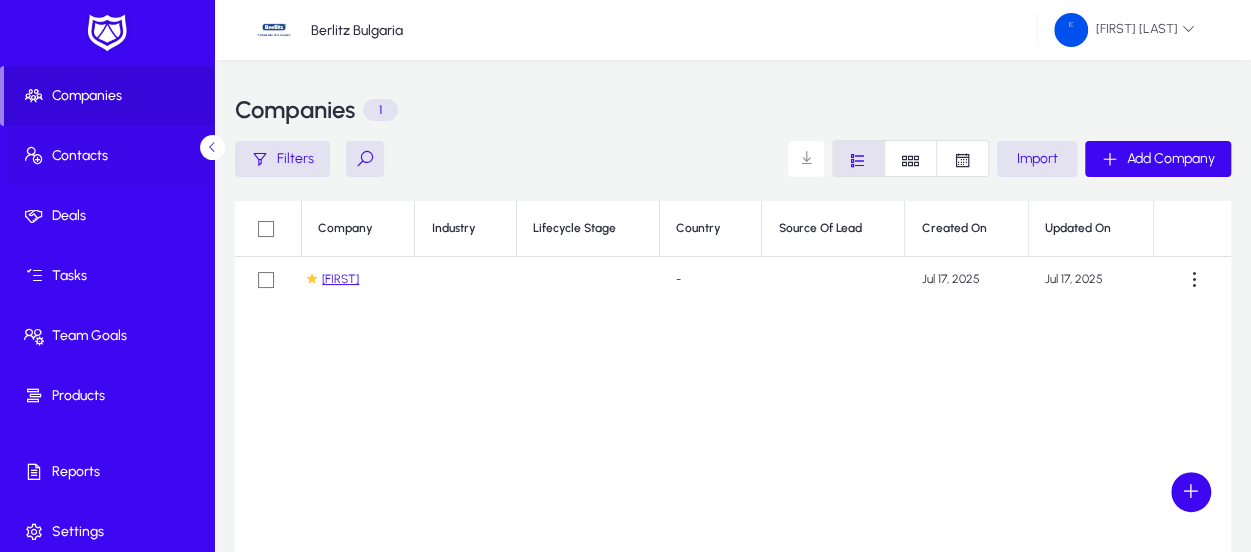 scroll, scrollTop: 177, scrollLeft: 0, axis: vertical 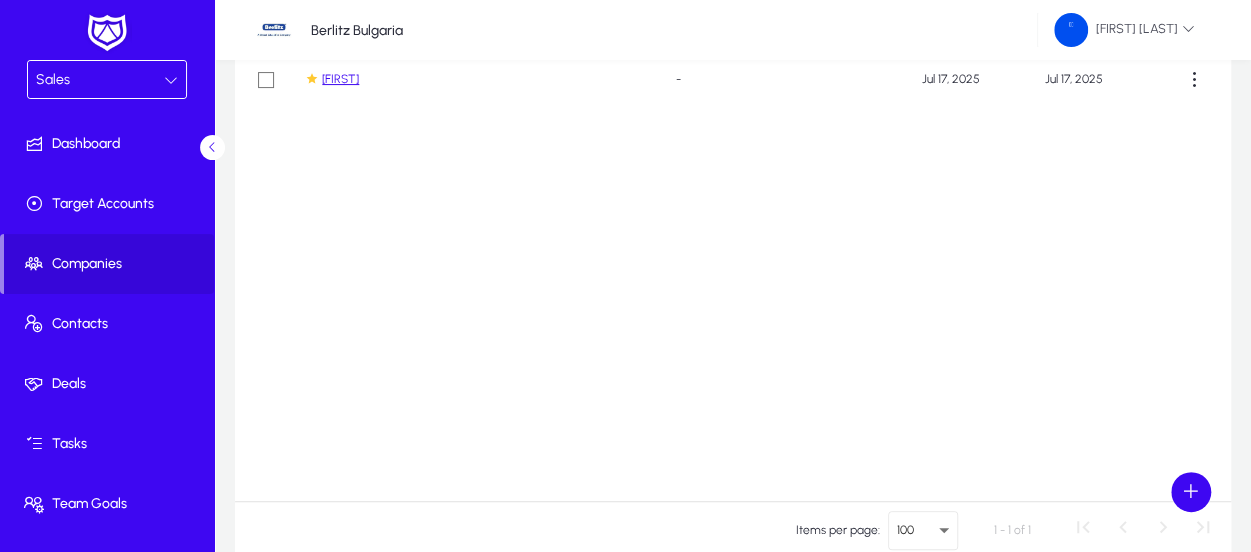 click on "Sales" at bounding box center (100, 80) 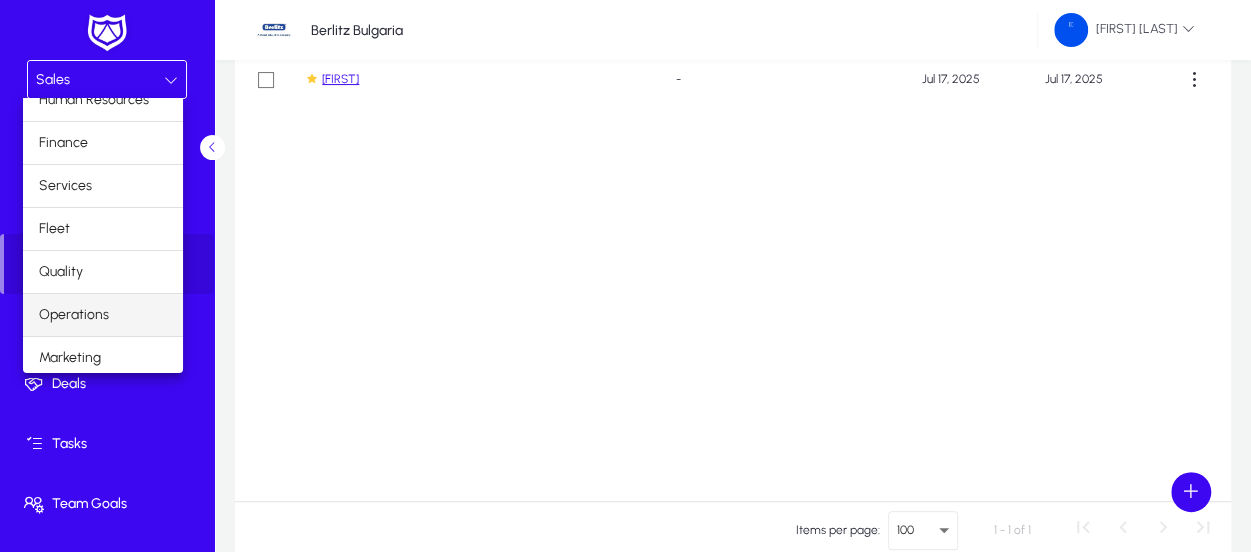 scroll, scrollTop: 65, scrollLeft: 0, axis: vertical 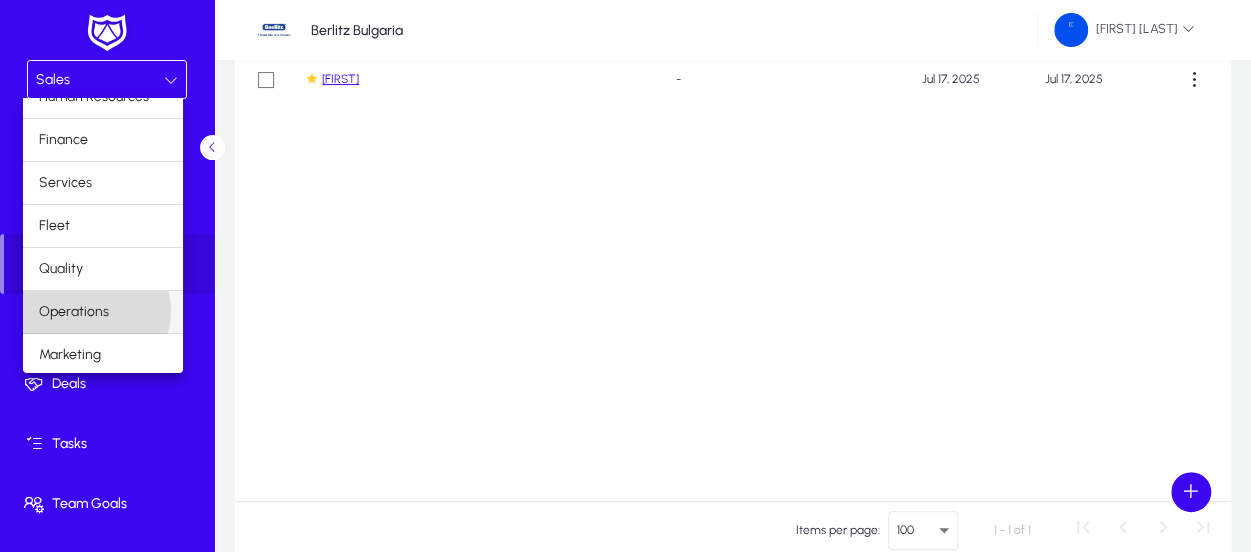 click on "Operations" at bounding box center [74, 312] 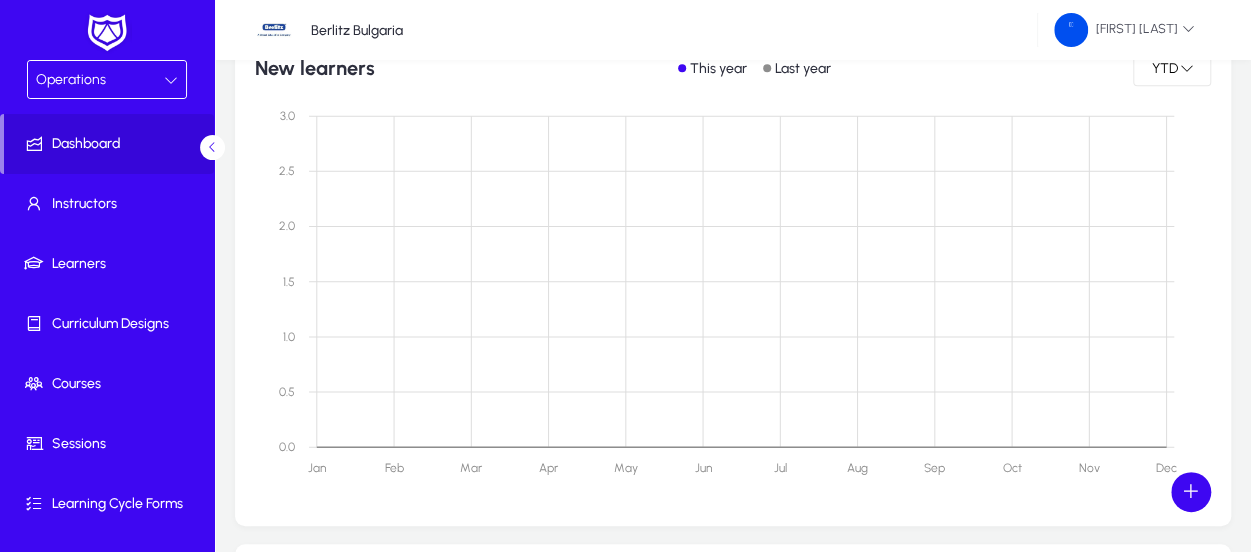 scroll, scrollTop: 800, scrollLeft: 0, axis: vertical 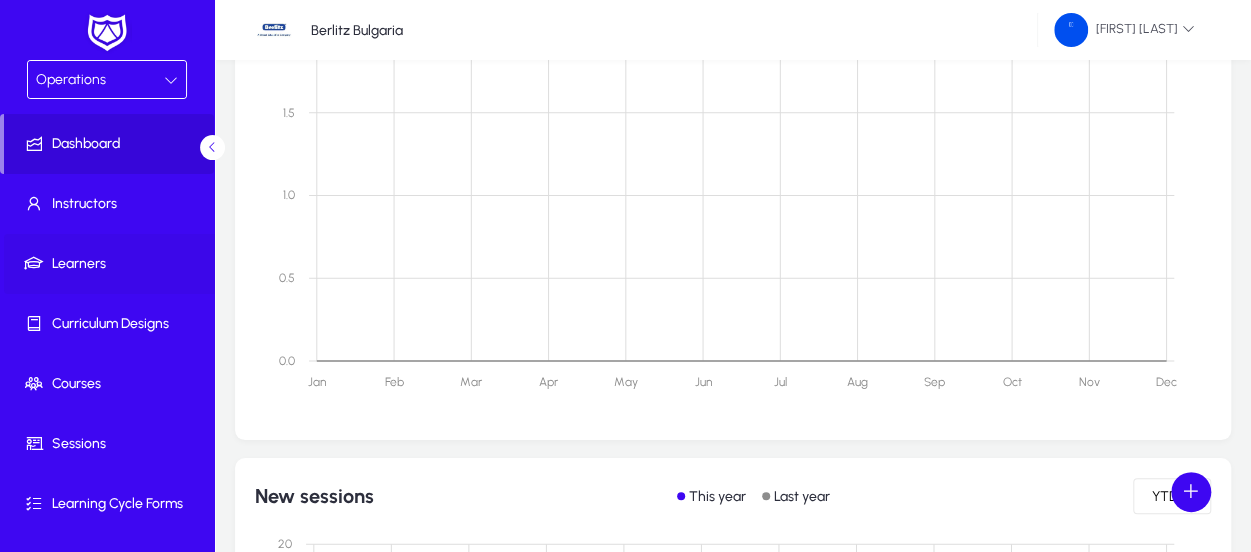 click on "Learners" 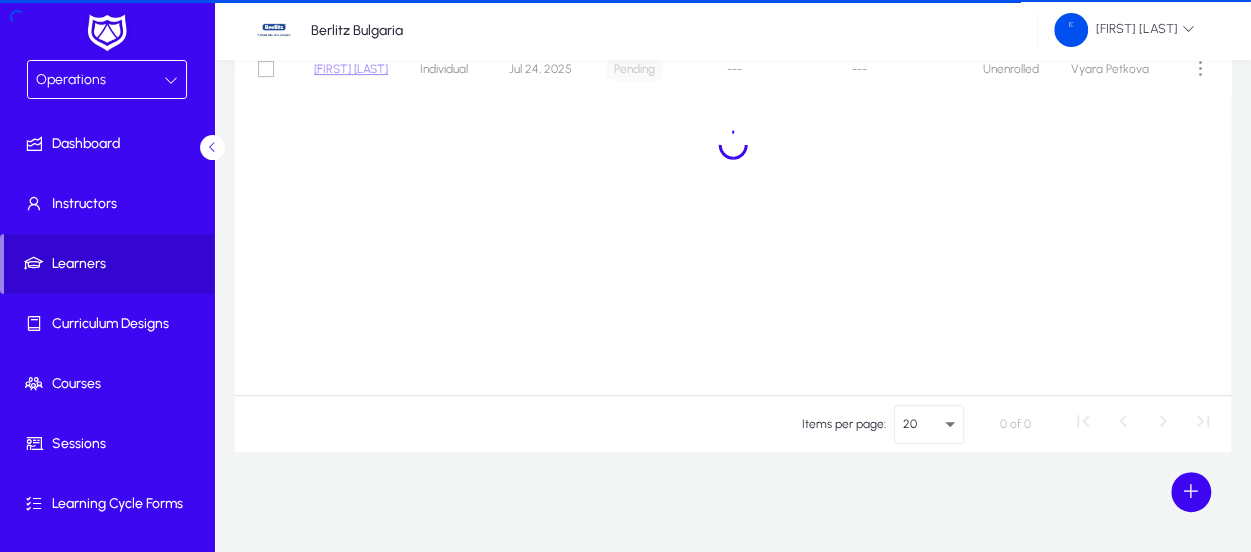 scroll, scrollTop: 304, scrollLeft: 0, axis: vertical 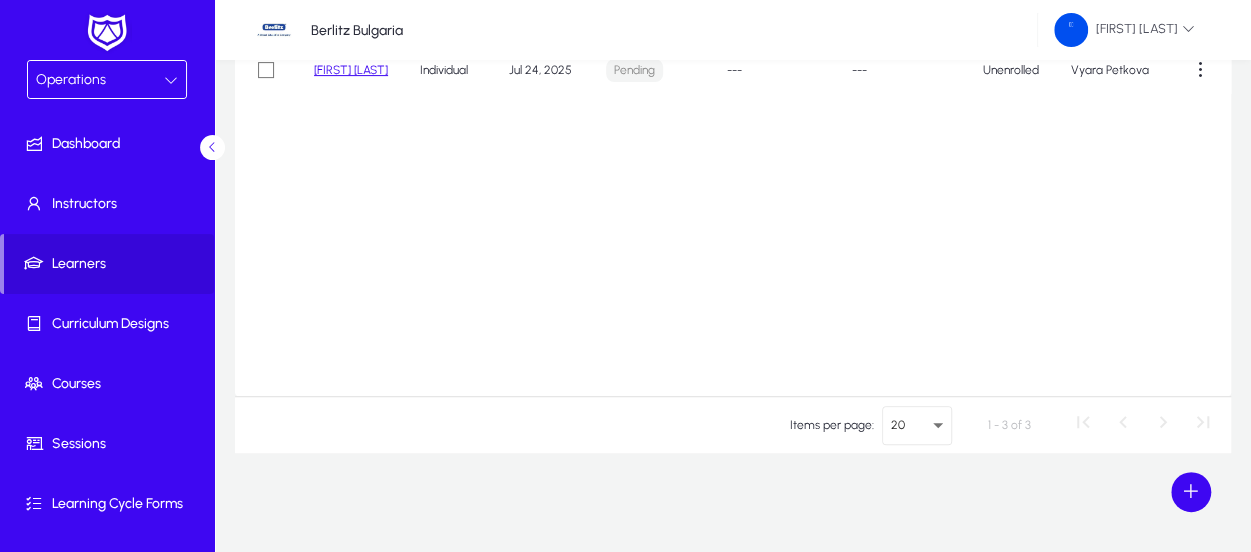 click on "Operations" at bounding box center [100, 80] 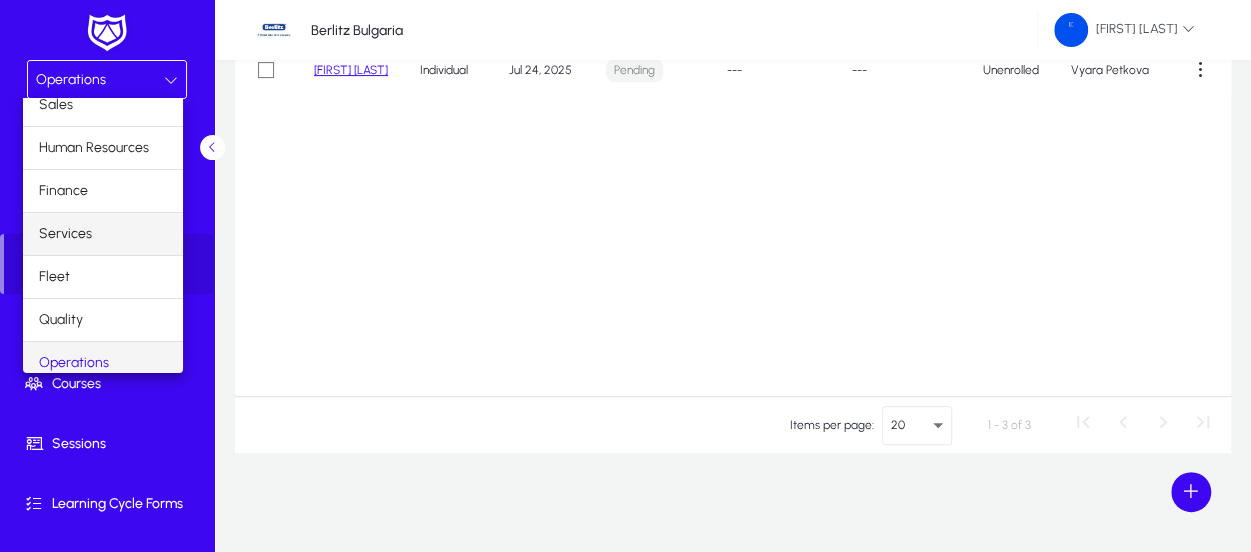 scroll, scrollTop: 0, scrollLeft: 0, axis: both 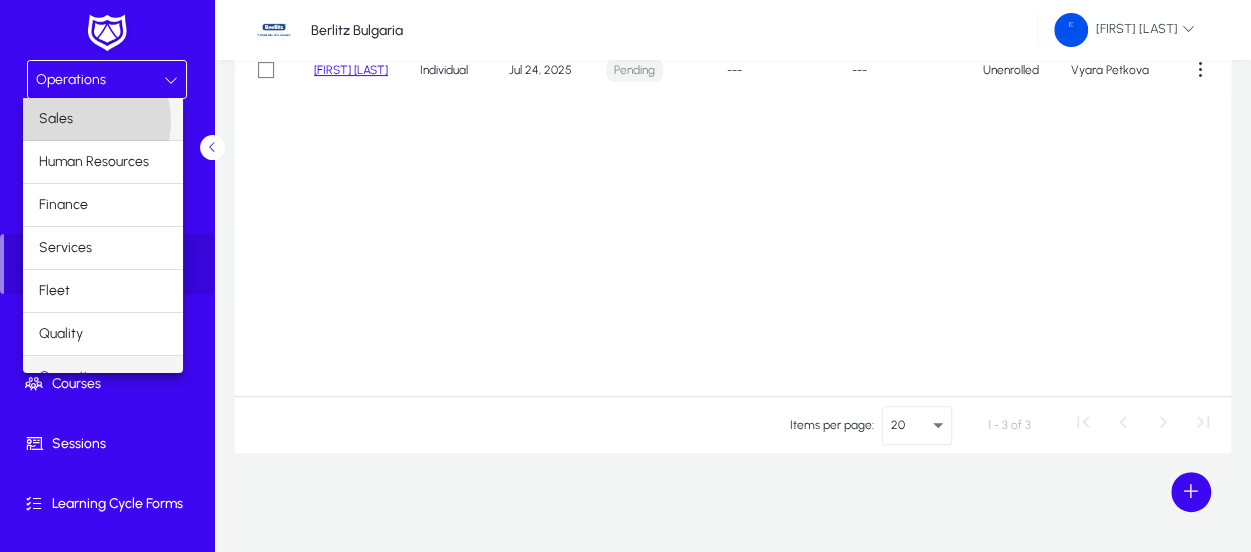 click on "Sales" at bounding box center [103, 119] 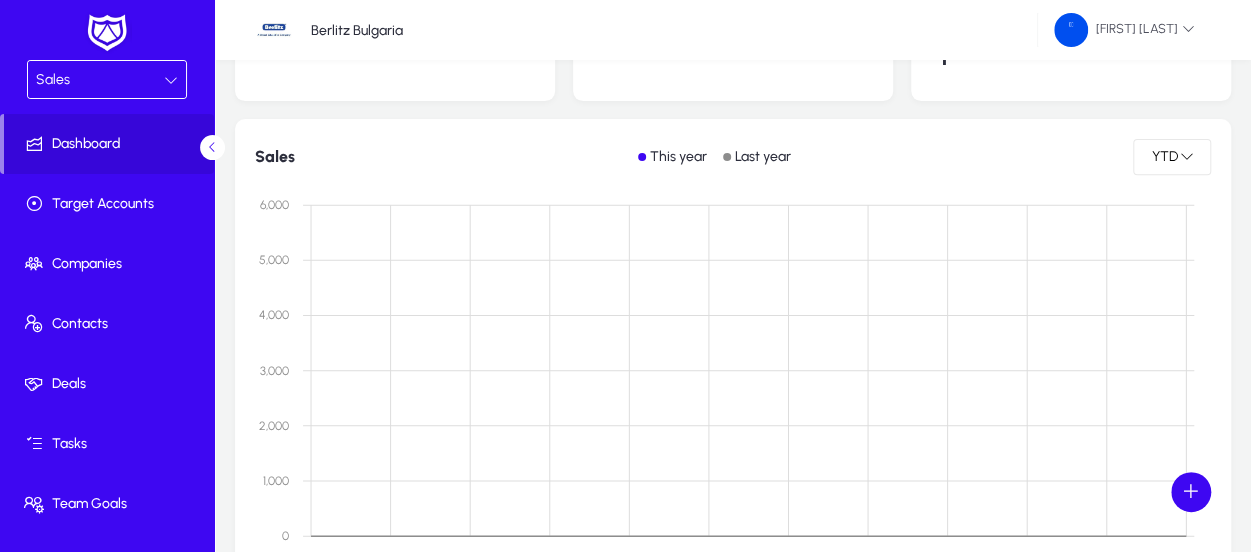 click on "Sales" at bounding box center (100, 80) 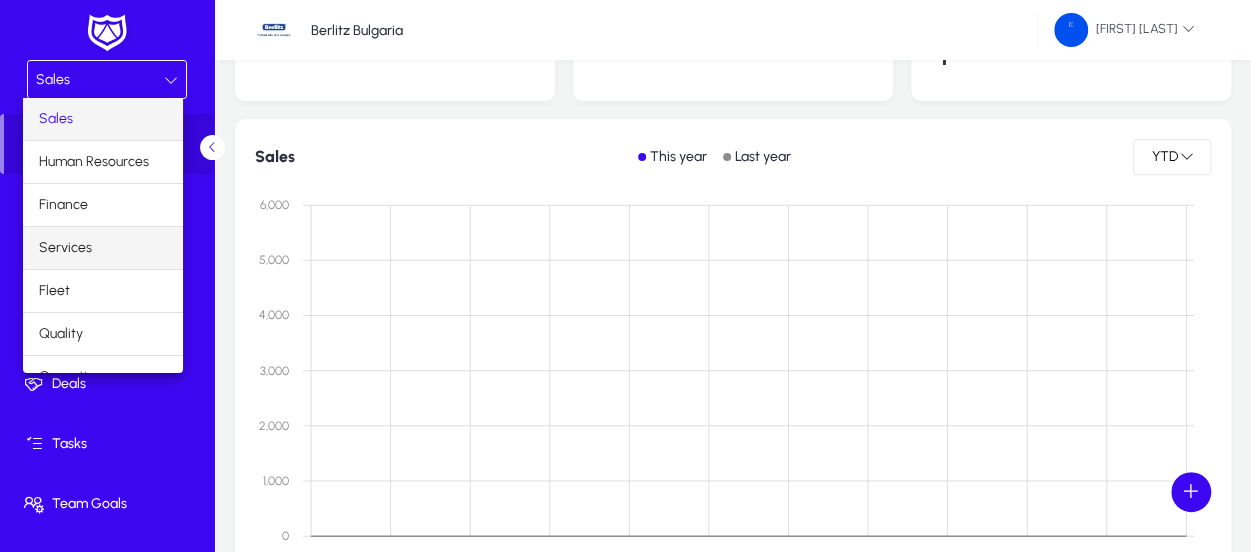 scroll, scrollTop: 204, scrollLeft: 0, axis: vertical 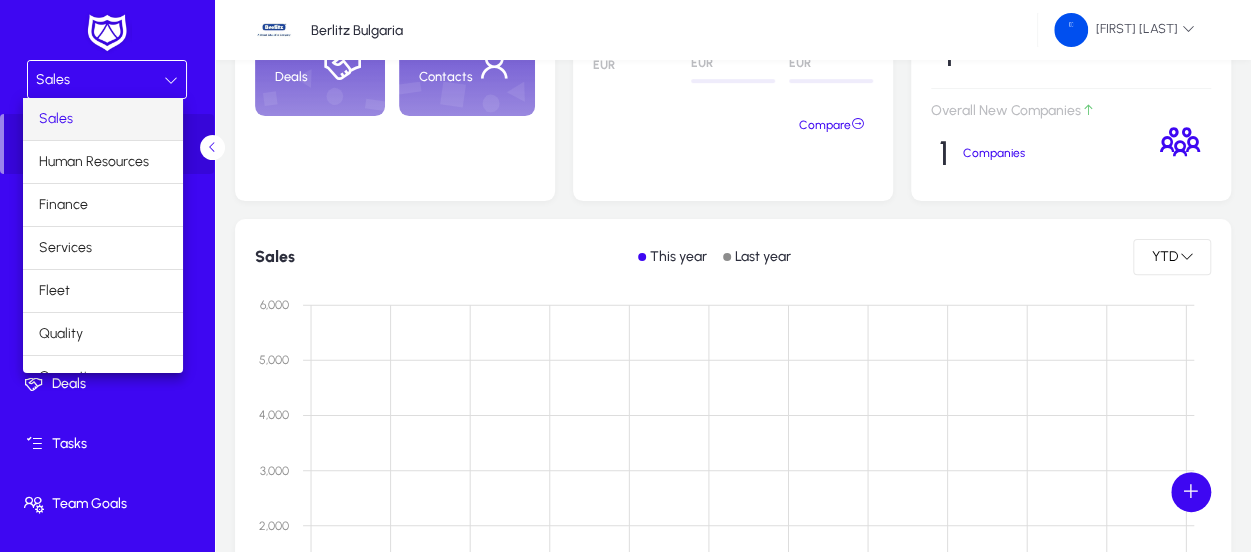 click at bounding box center [625, 276] 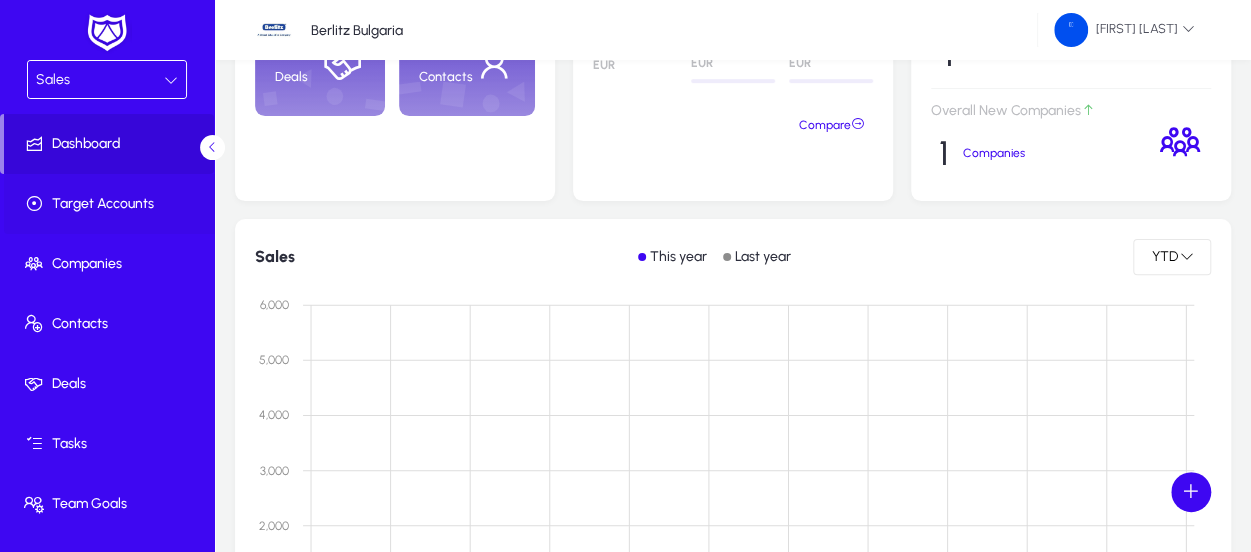 click on "Target Accounts" 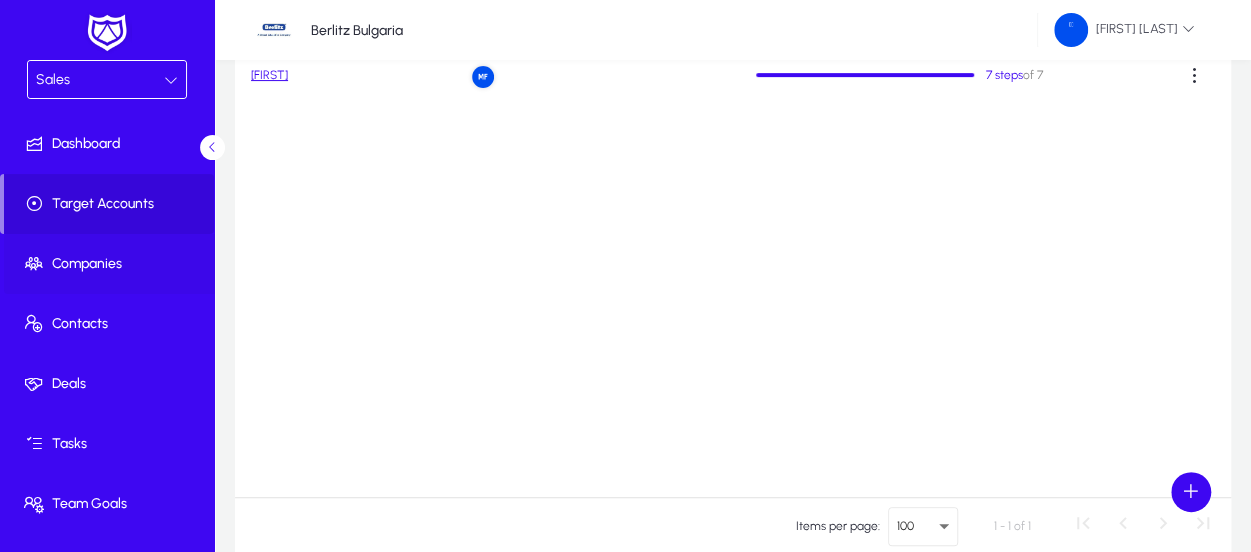 click on "Companies" 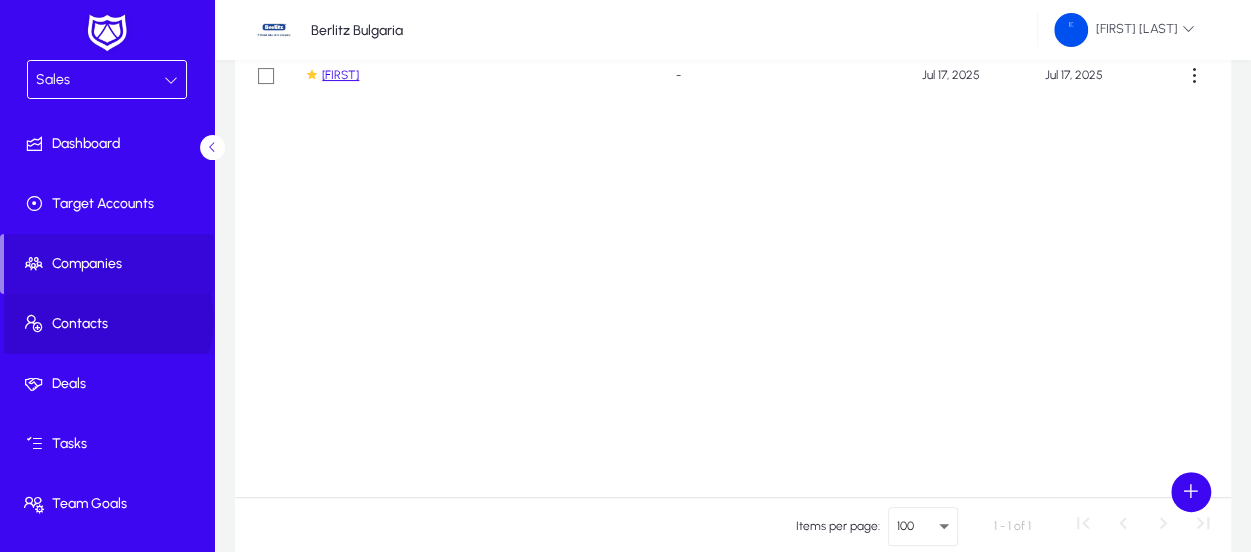 click on "Contacts" 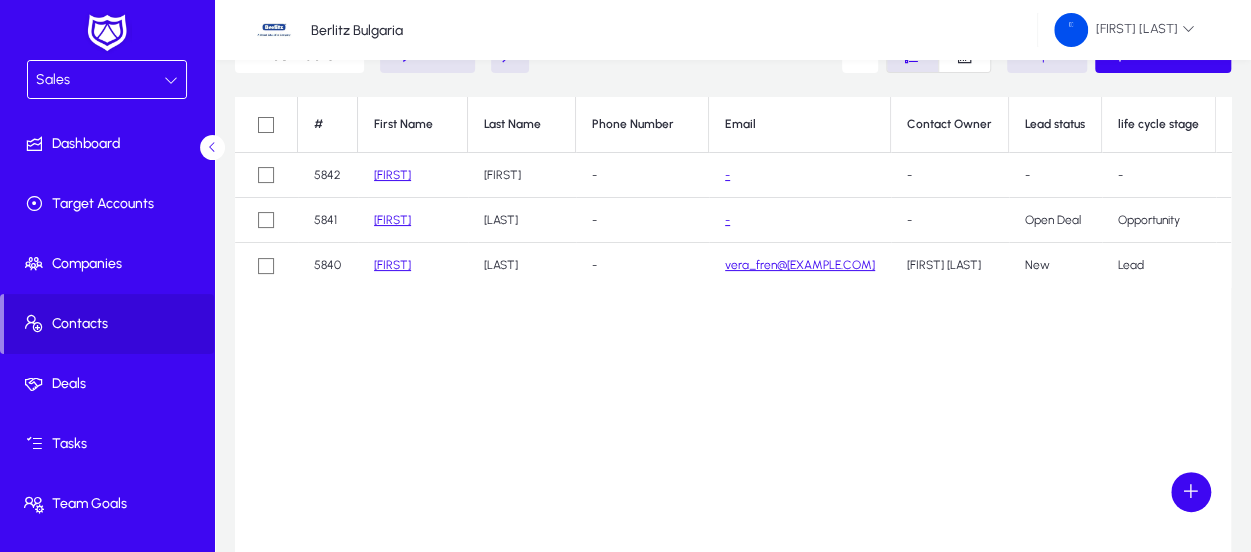scroll, scrollTop: 4, scrollLeft: 0, axis: vertical 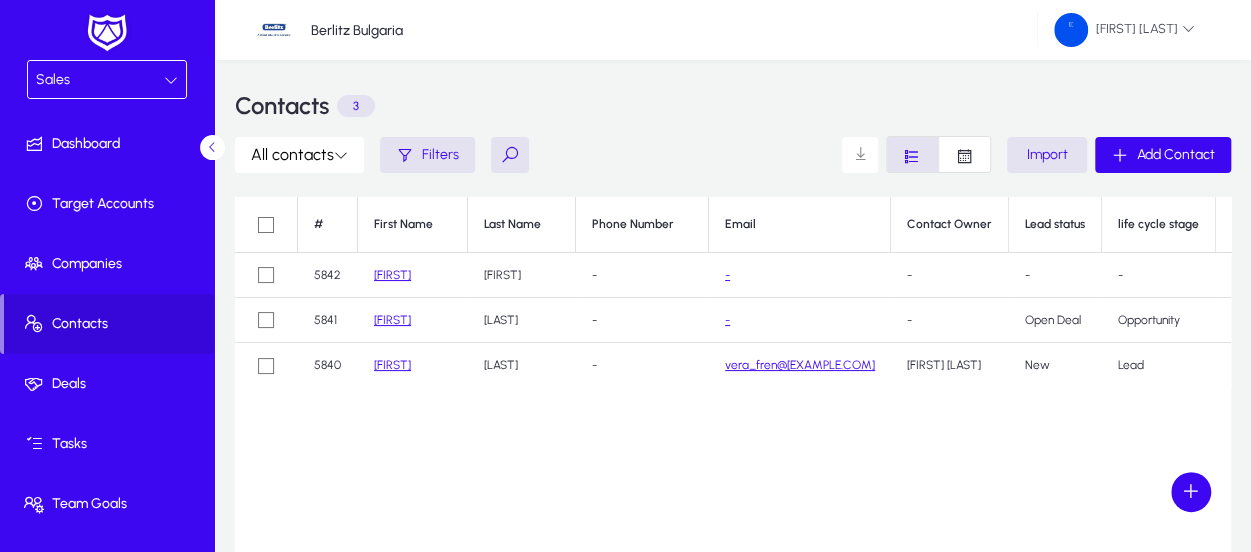 click on "[FIRST]" 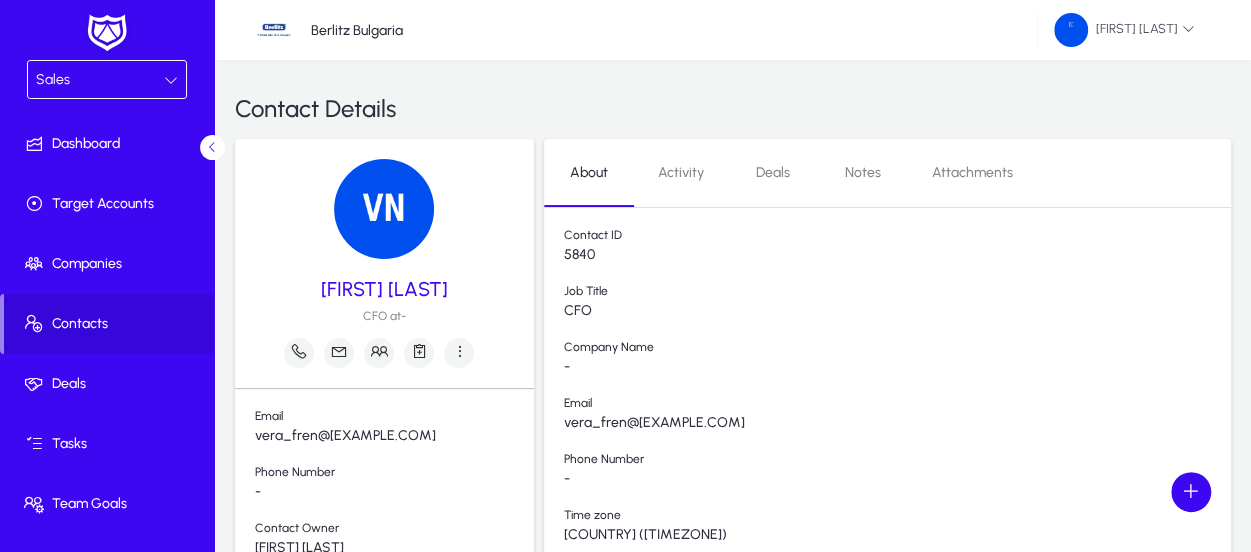 scroll, scrollTop: 0, scrollLeft: 0, axis: both 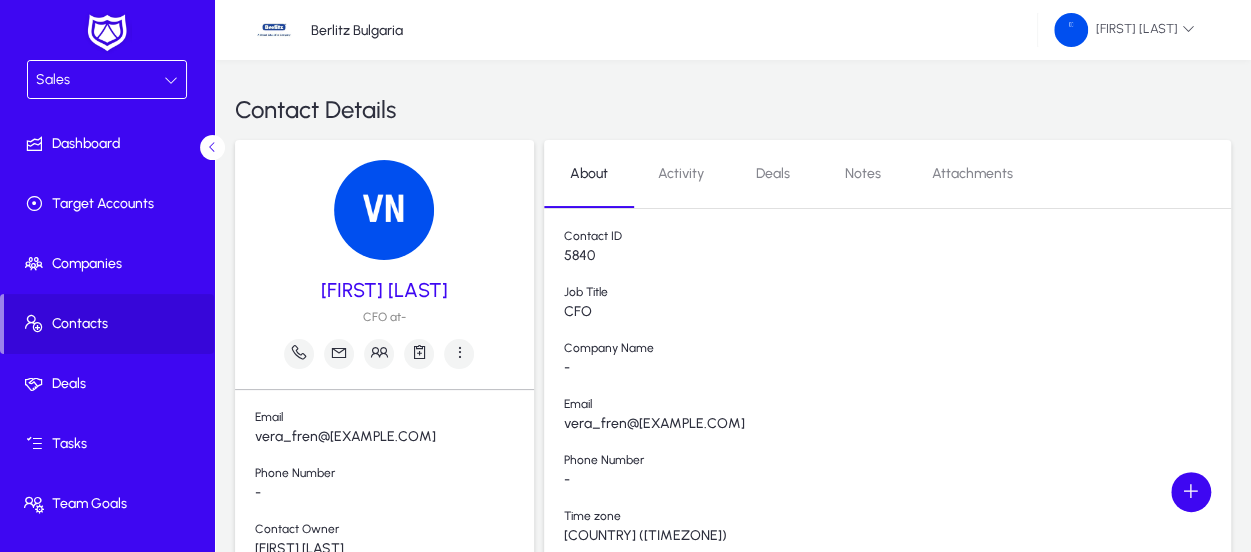 click on "Activity" at bounding box center (681, 174) 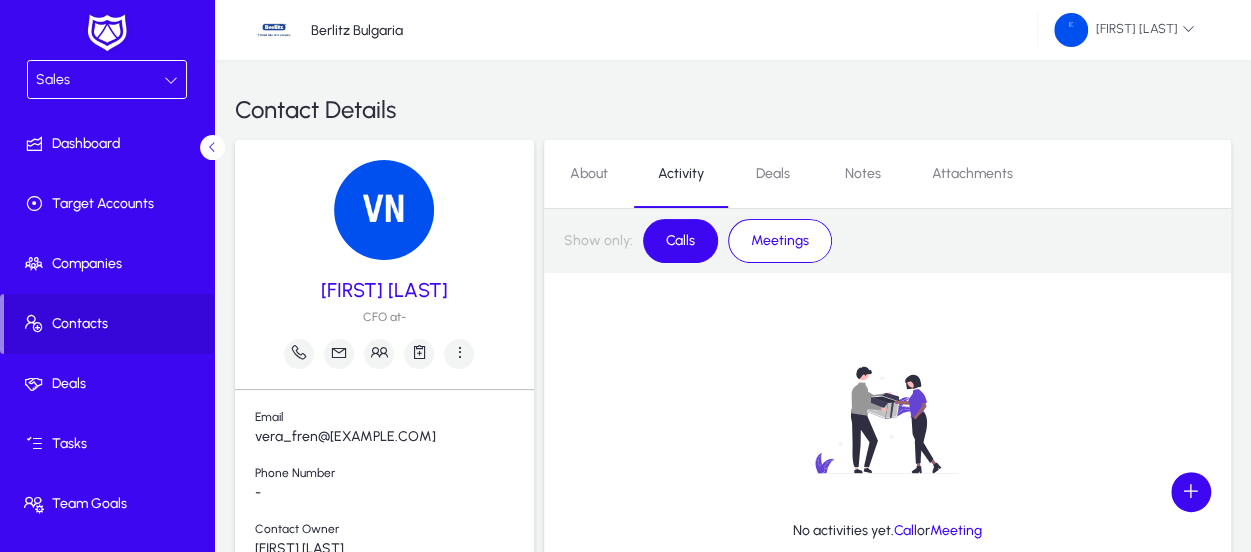 click on "About" at bounding box center [589, 174] 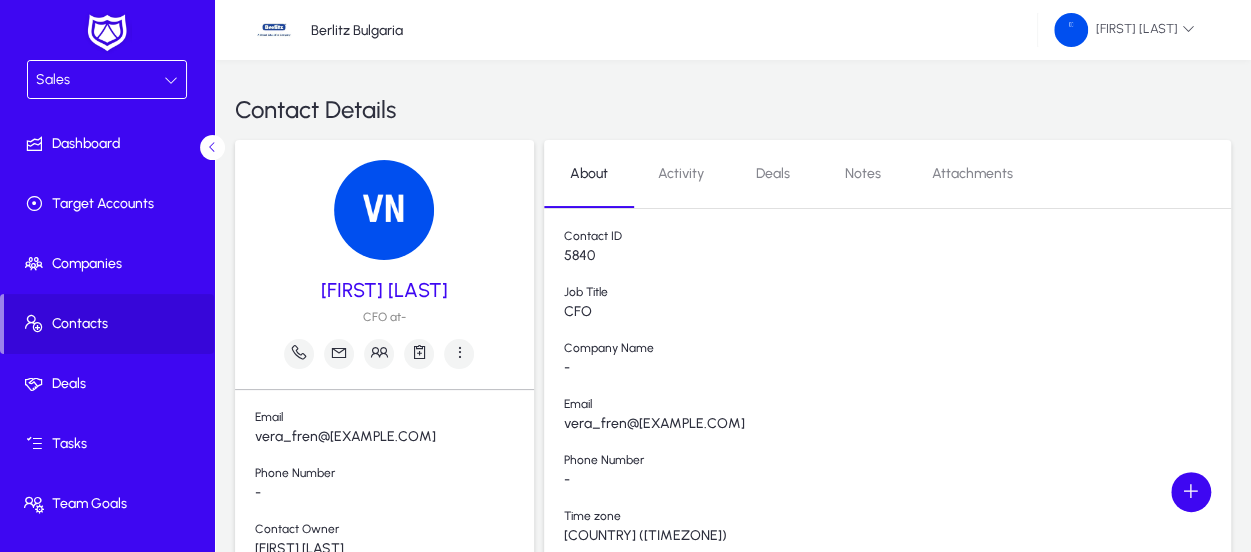 drag, startPoint x: 564, startPoint y: 247, endPoint x: 600, endPoint y: 258, distance: 37.64306 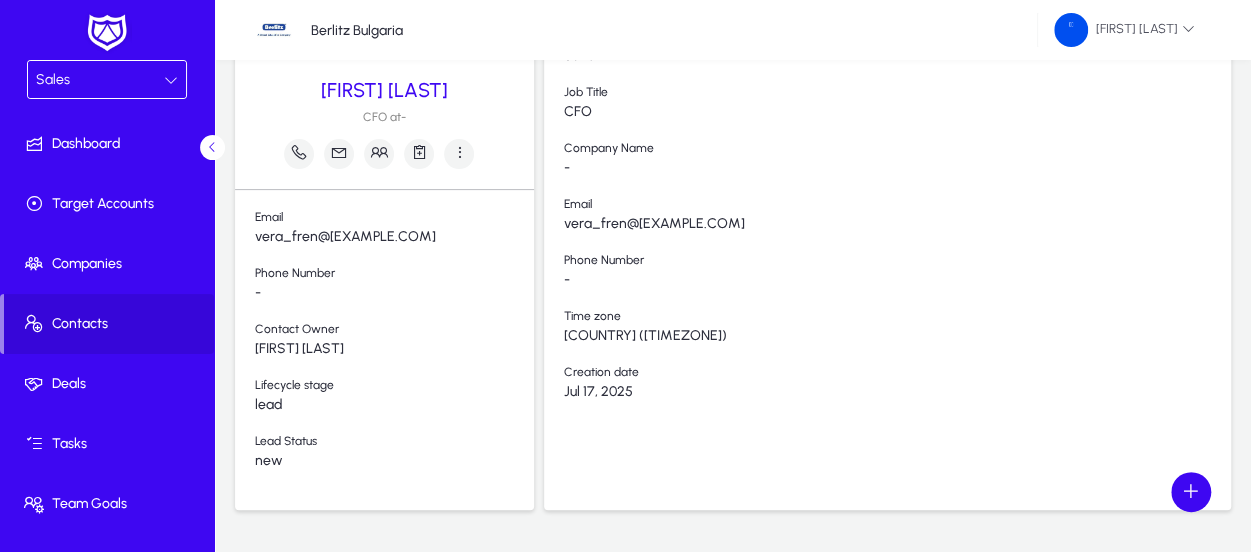 scroll, scrollTop: 0, scrollLeft: 0, axis: both 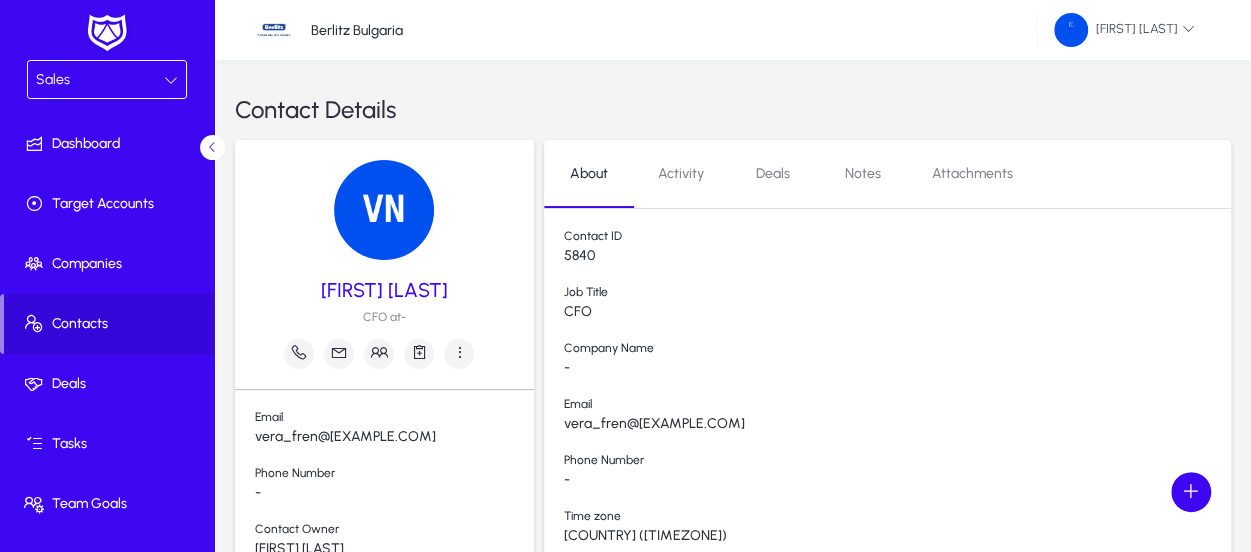 click on "Activity" at bounding box center (681, 174) 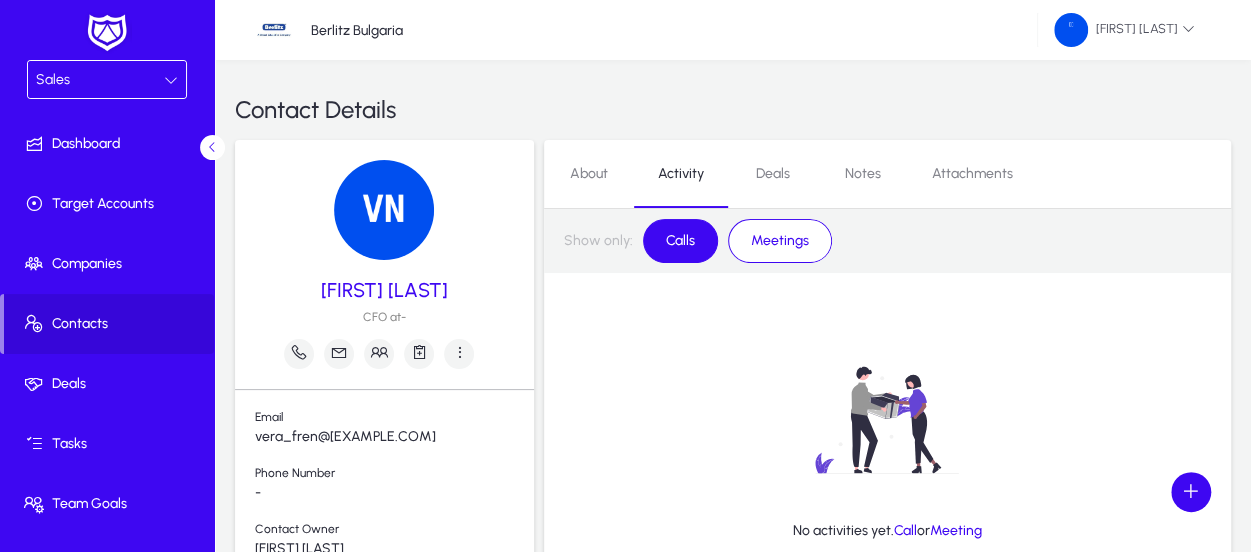 click on "Deals" at bounding box center [773, 174] 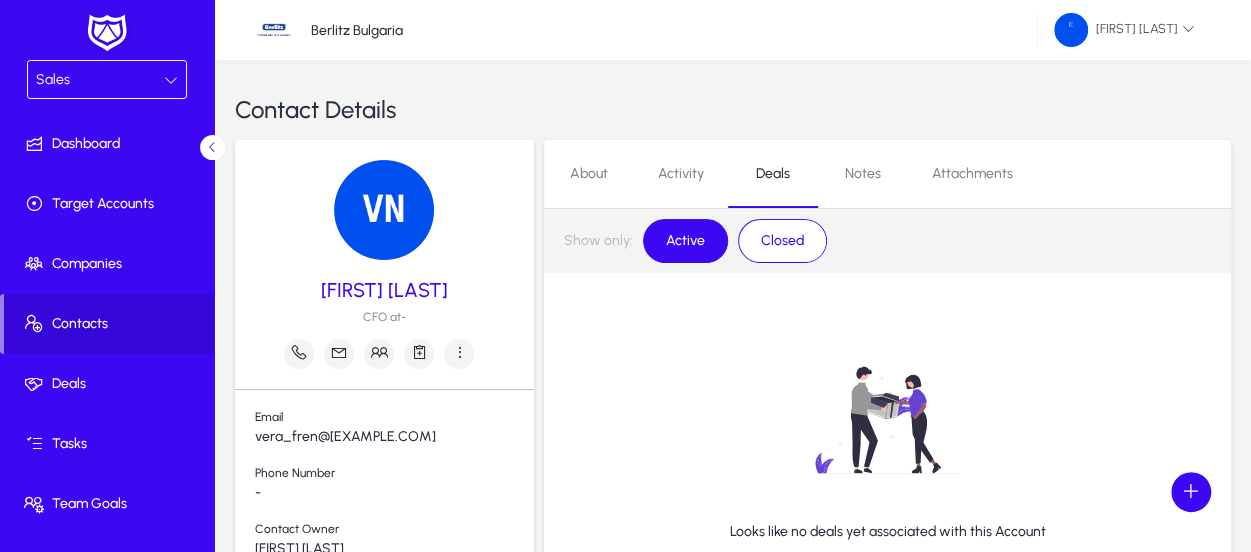click on "Notes" at bounding box center [863, 174] 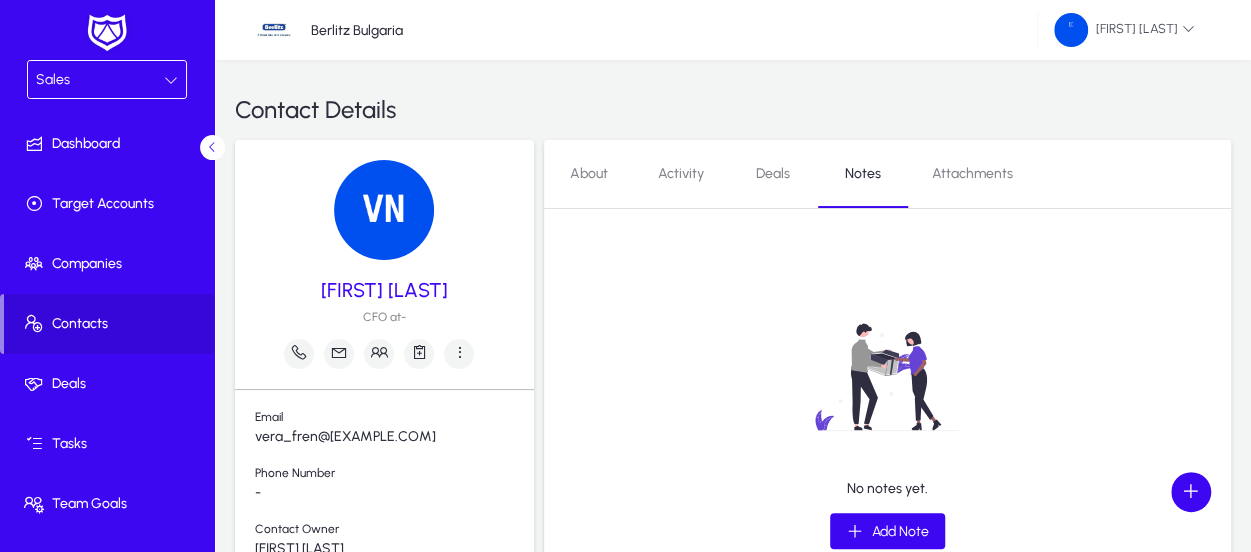 click on "Attachments" at bounding box center [972, 174] 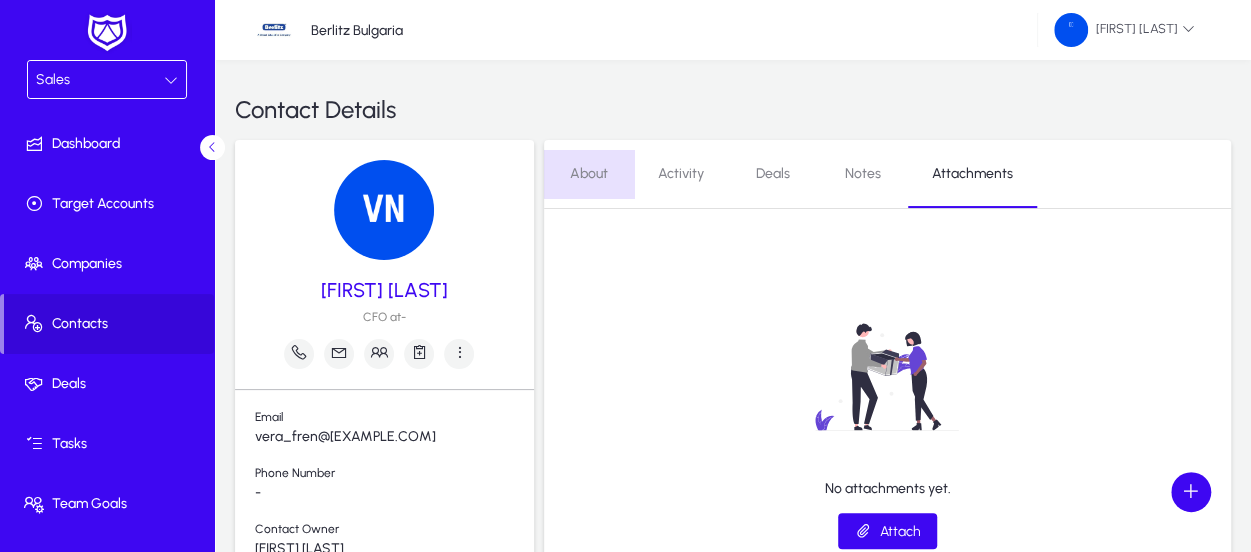 click on "About" at bounding box center [589, 174] 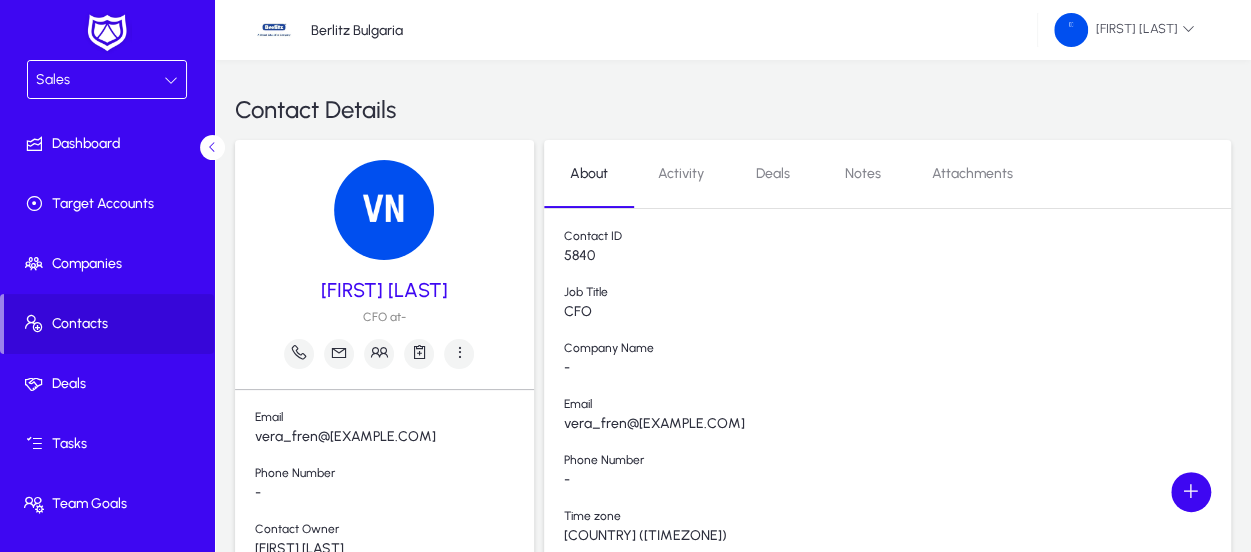 click on "Contact ID 5840 Job Title CFO Company Name - Email vera_fren@[EXAMPLE.COM] Phone Number  - Time zone  [TIMEZONE]  Creation date  [DATE]" 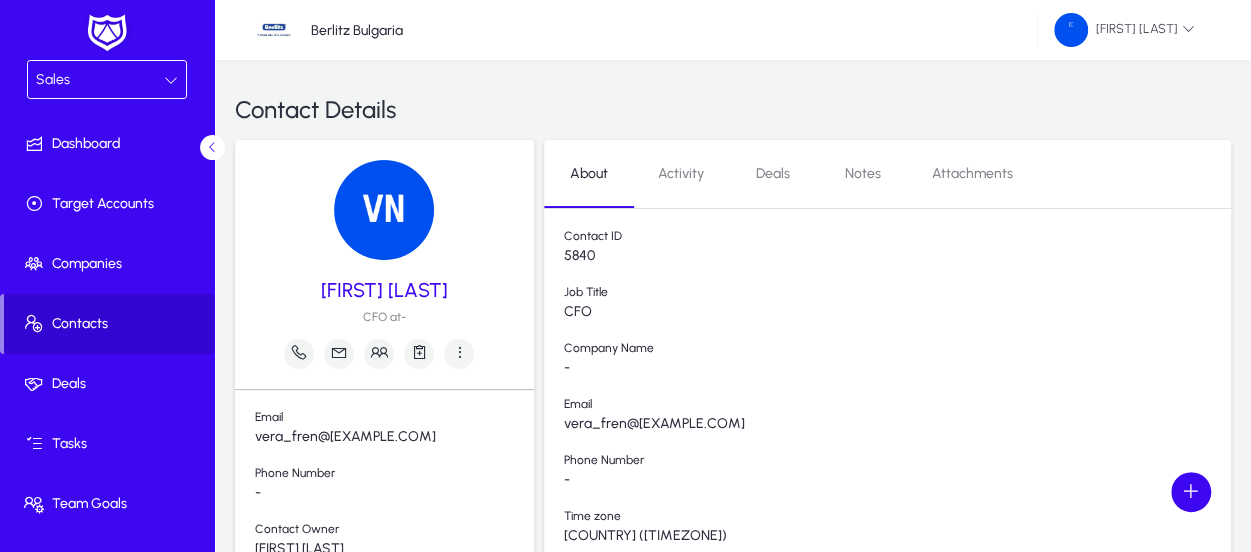 click on "Contacts" 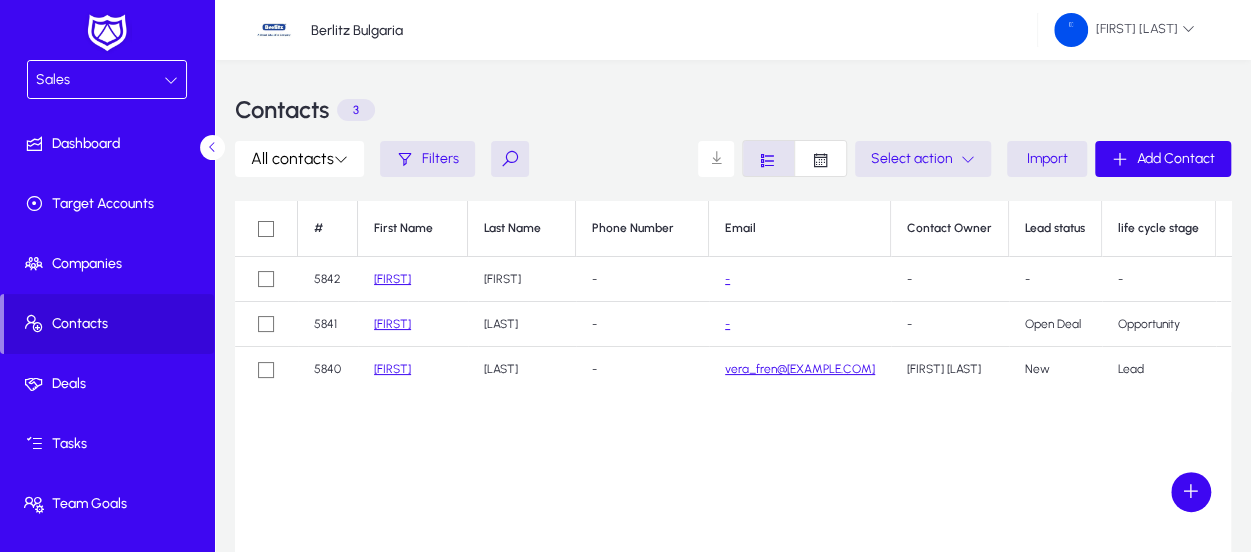 click on "Select action" 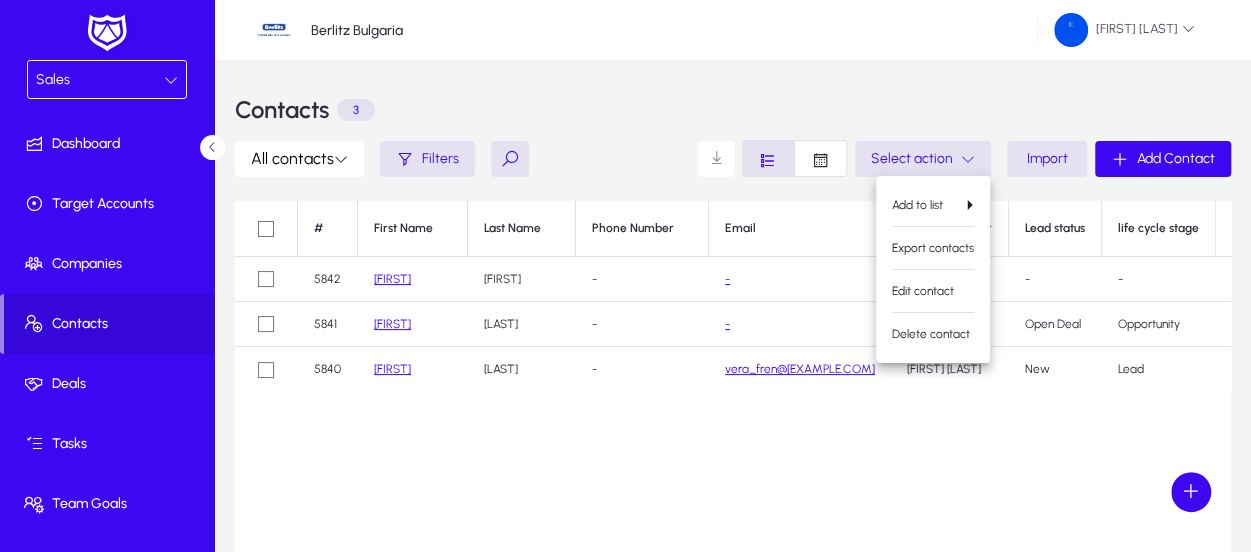 click at bounding box center [625, 276] 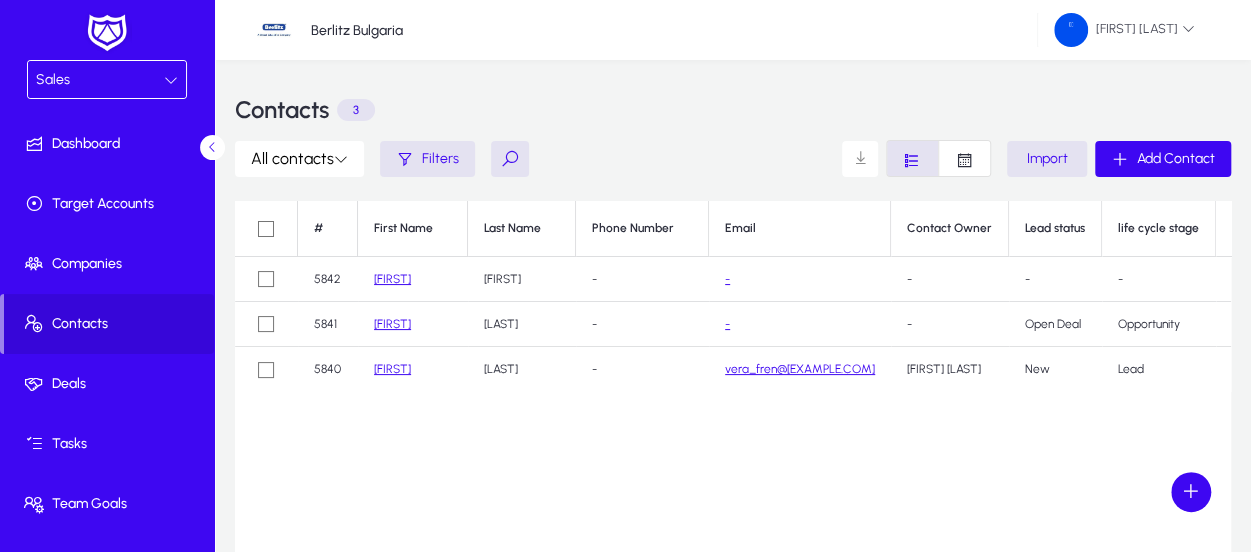click on "[LAST]" 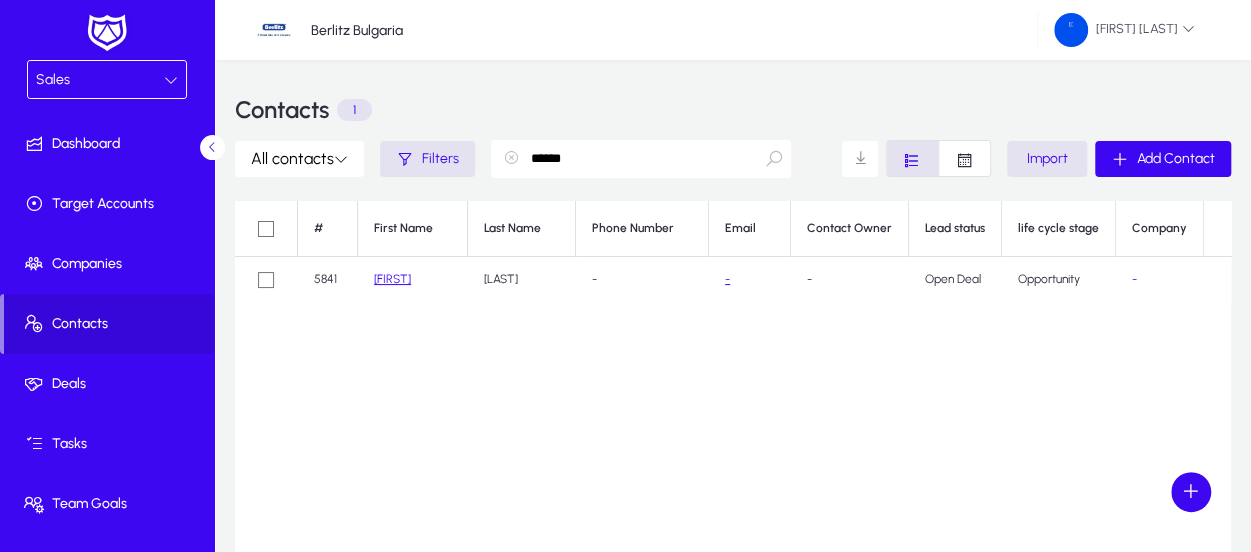 drag, startPoint x: 588, startPoint y: 161, endPoint x: 524, endPoint y: 153, distance: 64.49806 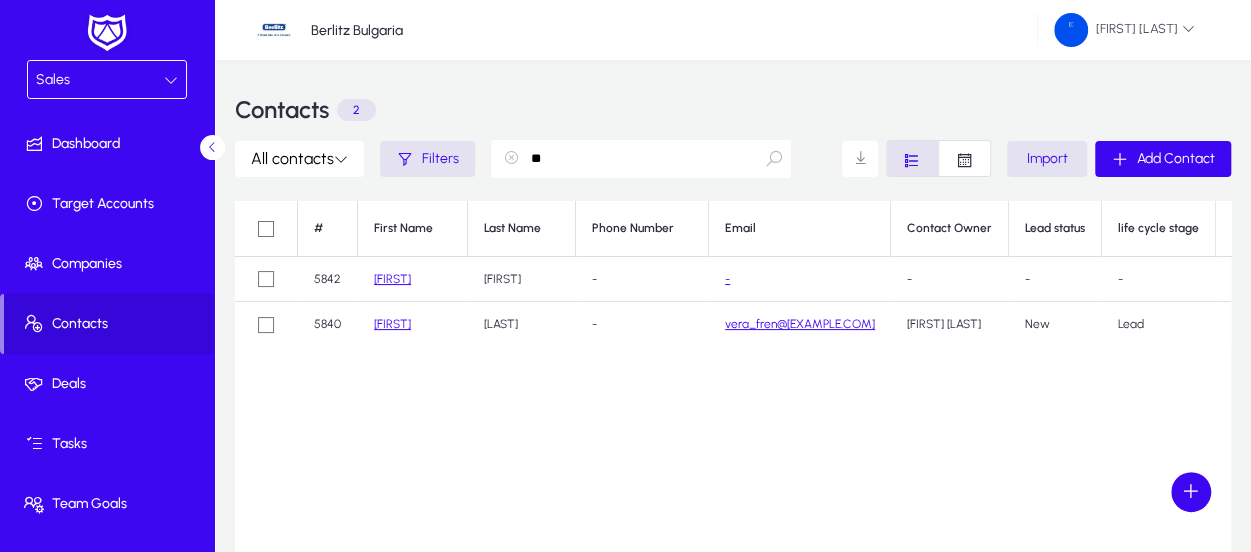 type on "*" 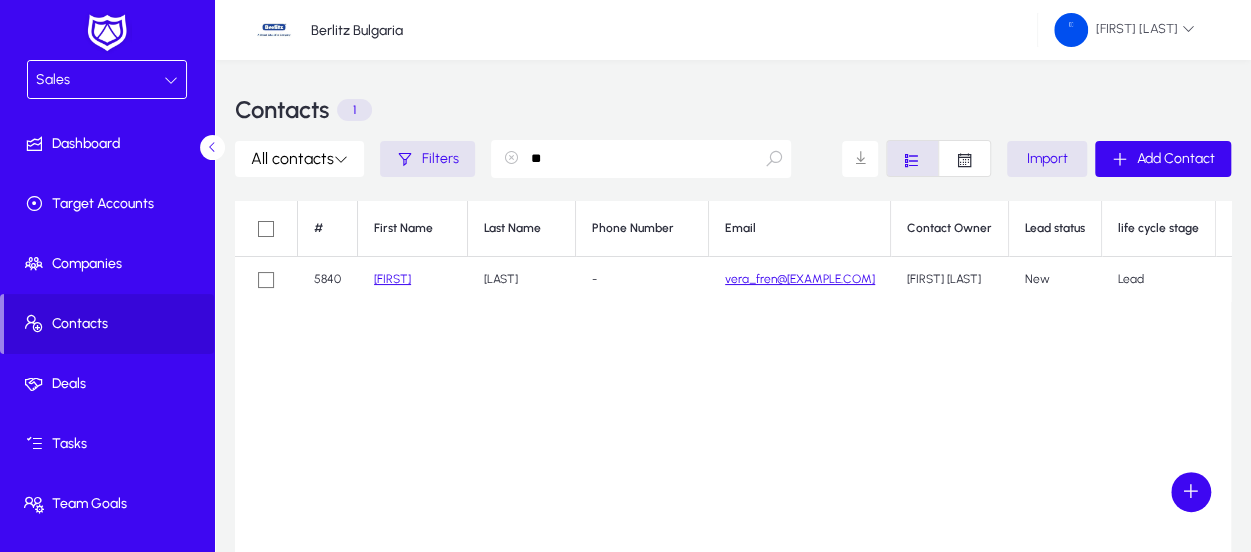 type on "*" 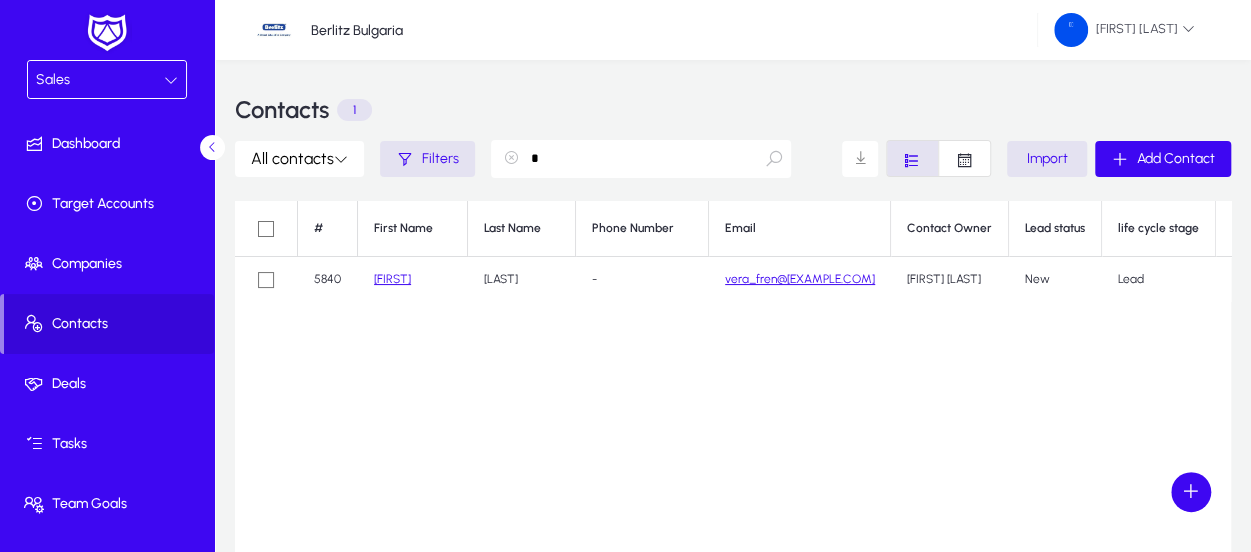 type 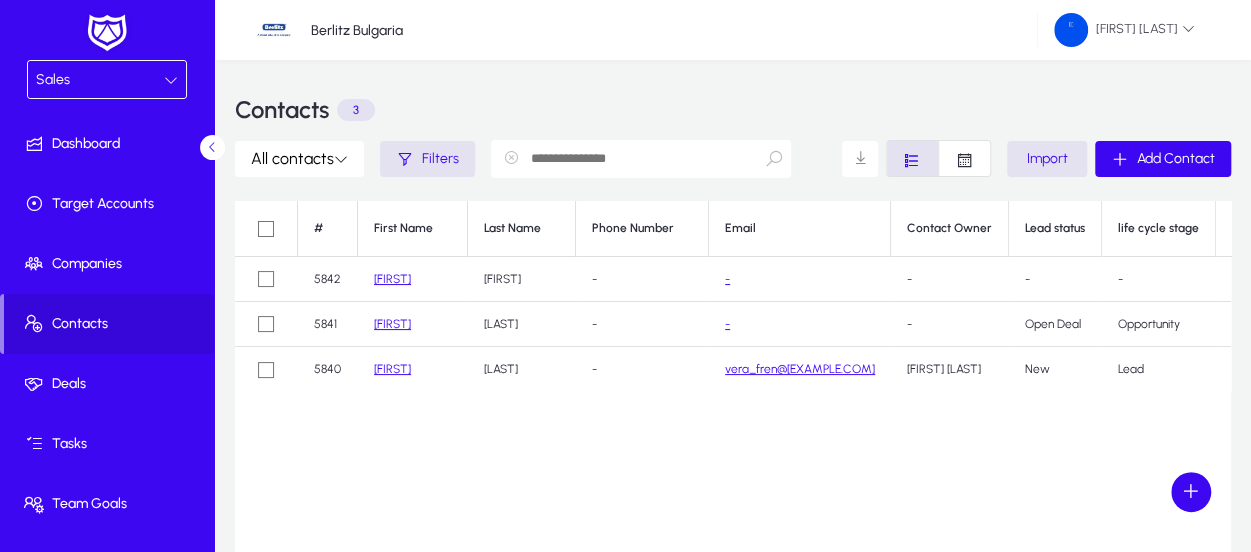 click on "-" 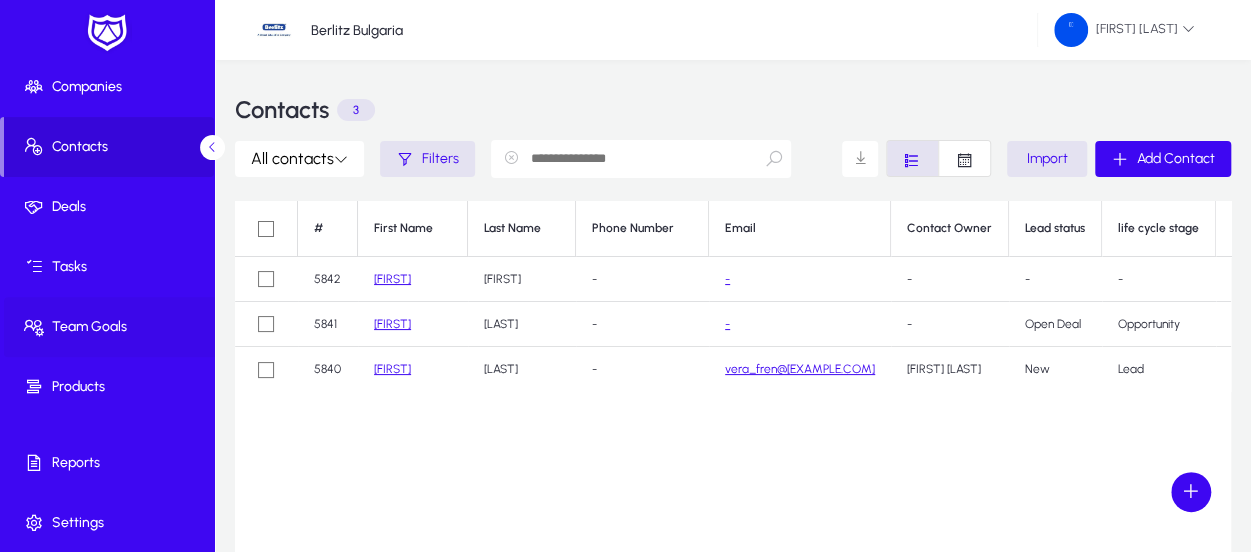 scroll, scrollTop: 0, scrollLeft: 0, axis: both 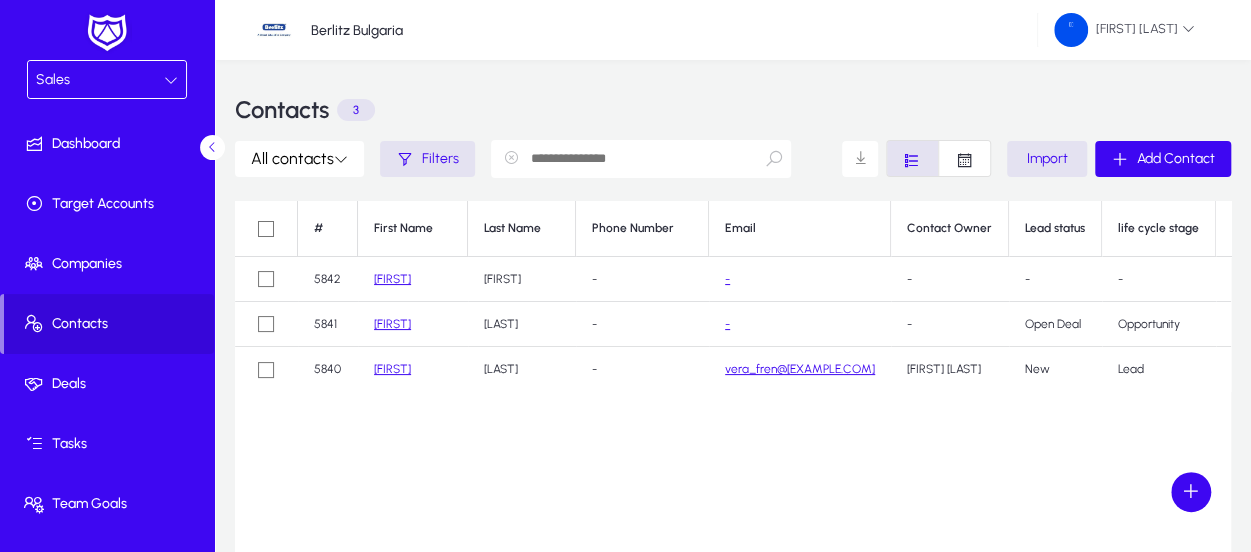 click on "Sales" at bounding box center [100, 80] 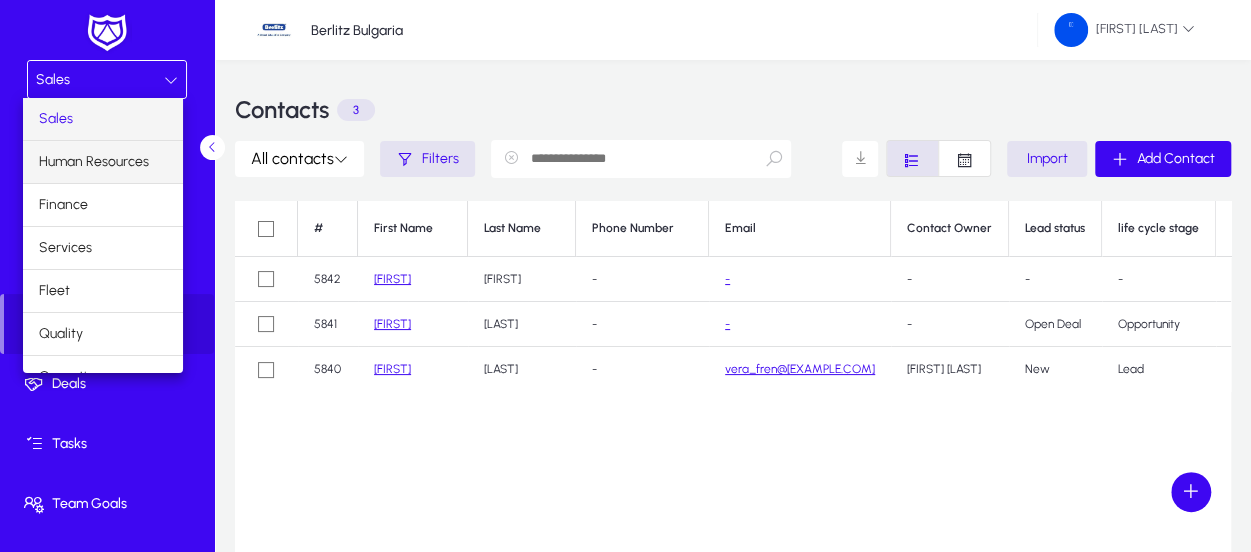 click on "Human Resources" at bounding box center [94, 162] 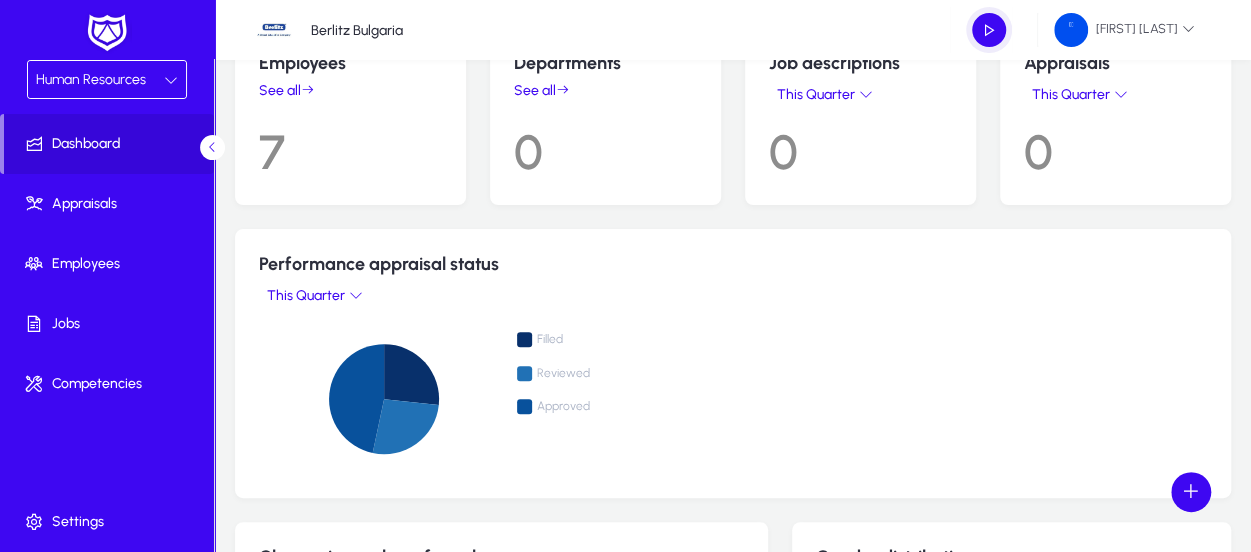 scroll, scrollTop: 0, scrollLeft: 0, axis: both 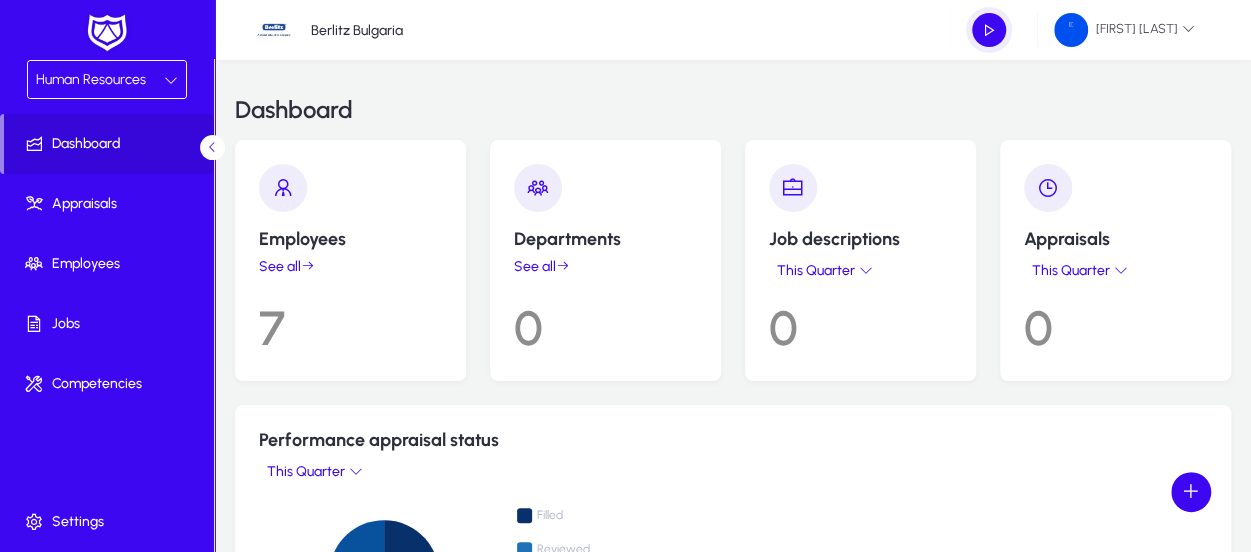 click on "Human Resources" at bounding box center (100, 80) 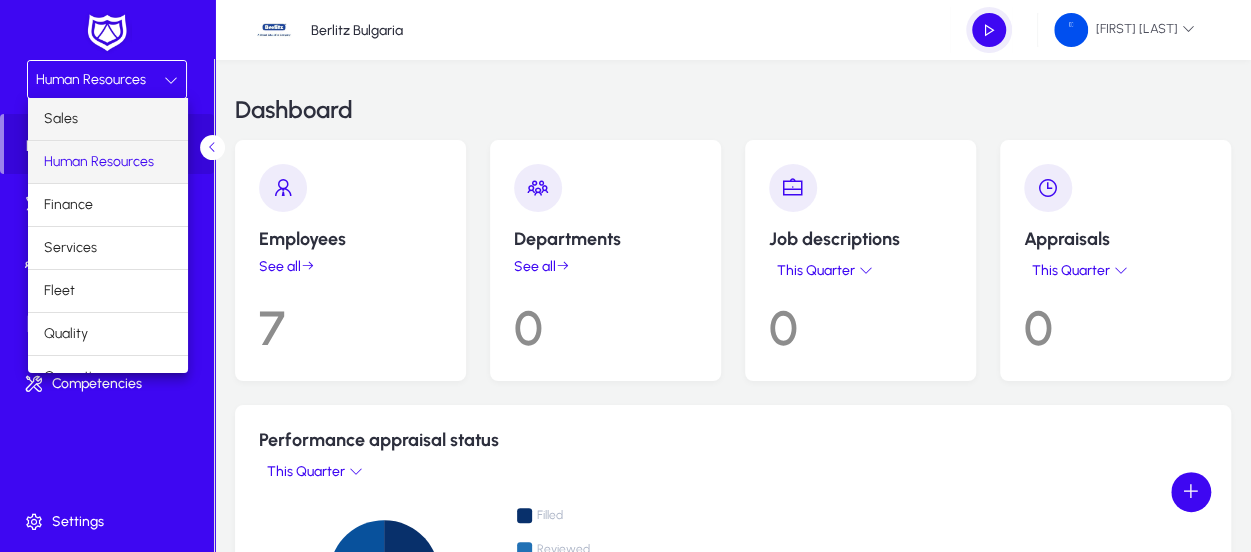 click on "Sales" at bounding box center [108, 119] 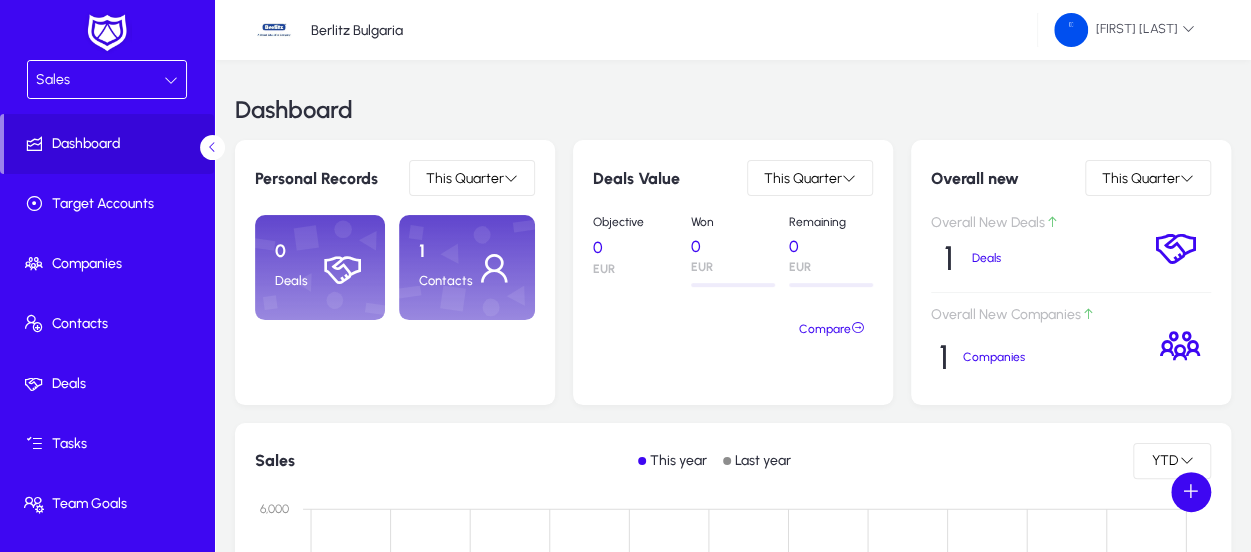 click on "Deals" 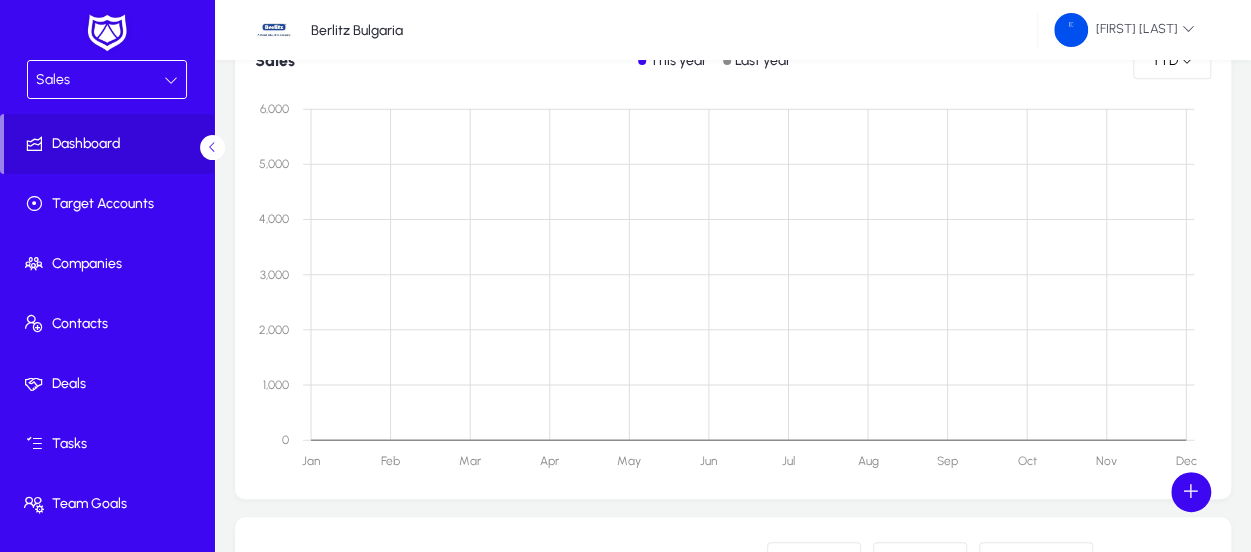 scroll, scrollTop: 0, scrollLeft: 0, axis: both 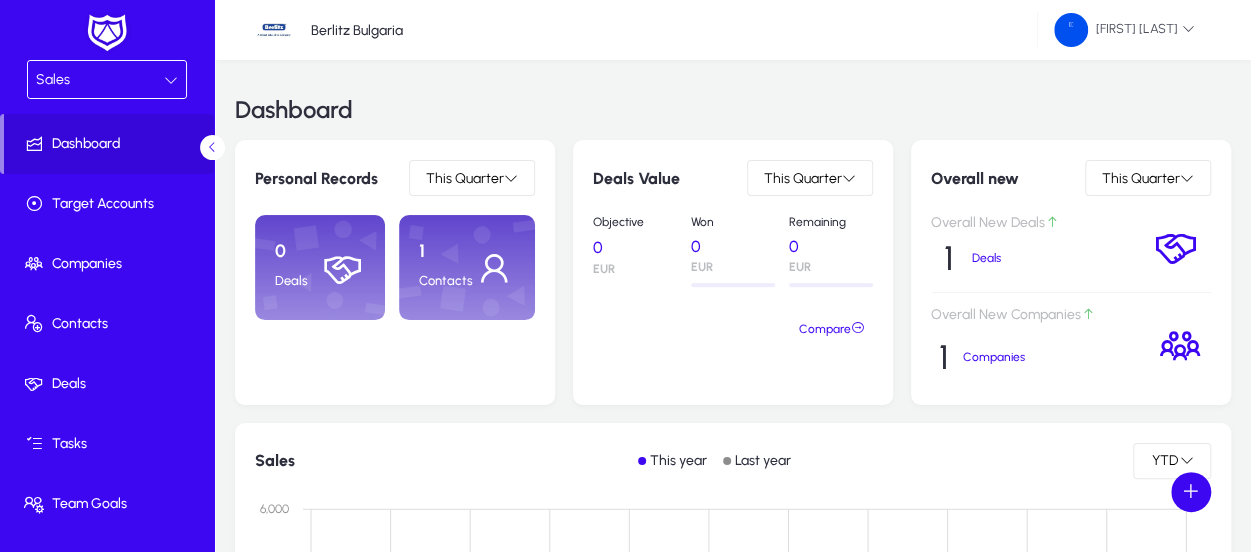 click 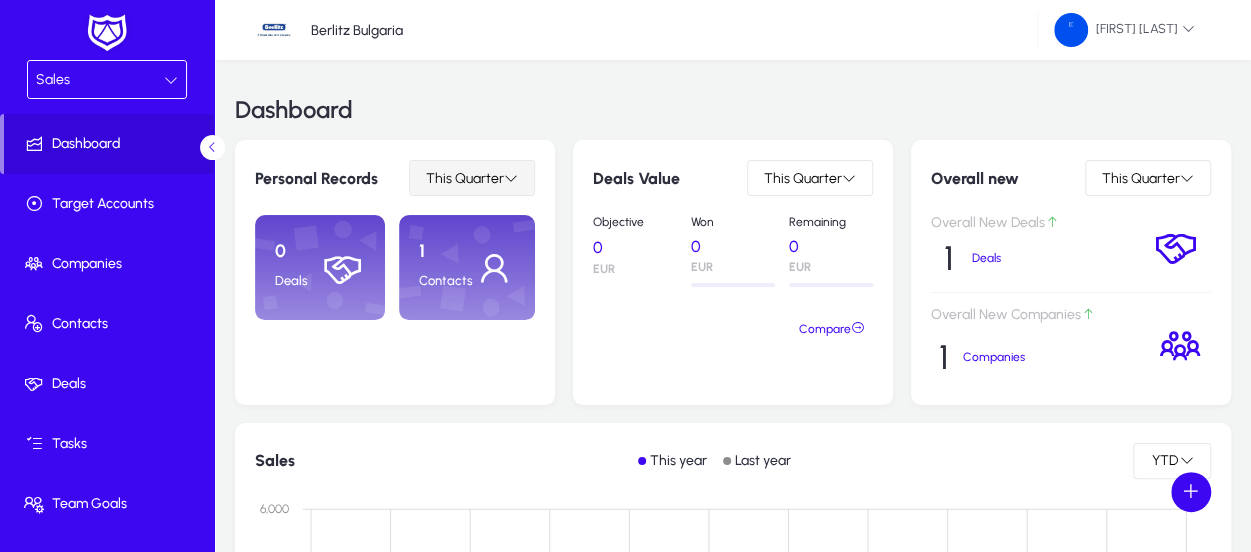 click on "This Quarter" 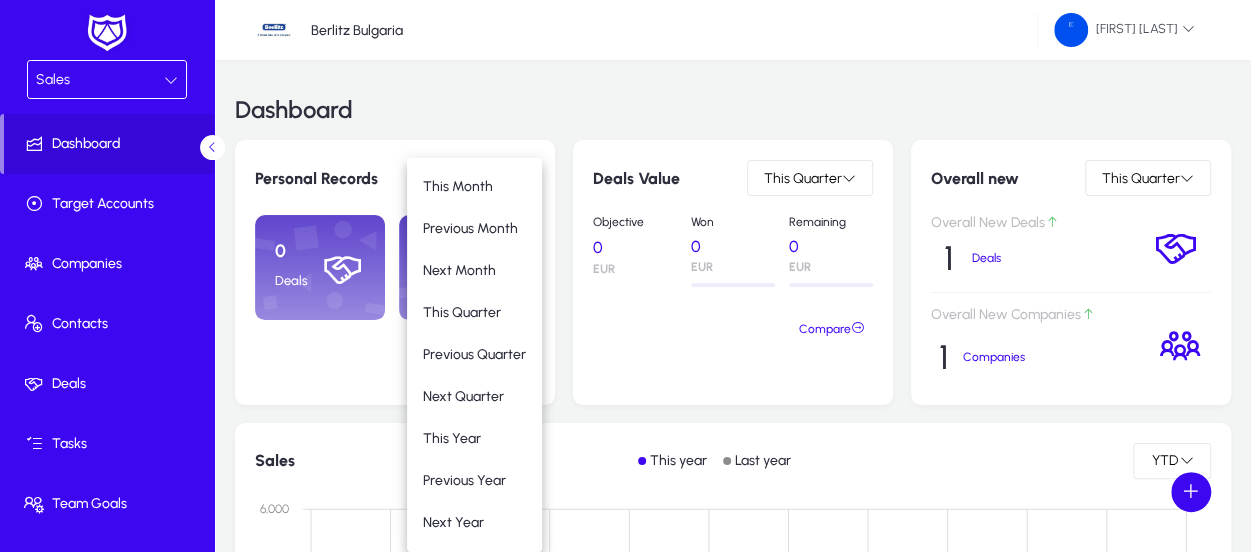 click at bounding box center [625, 276] 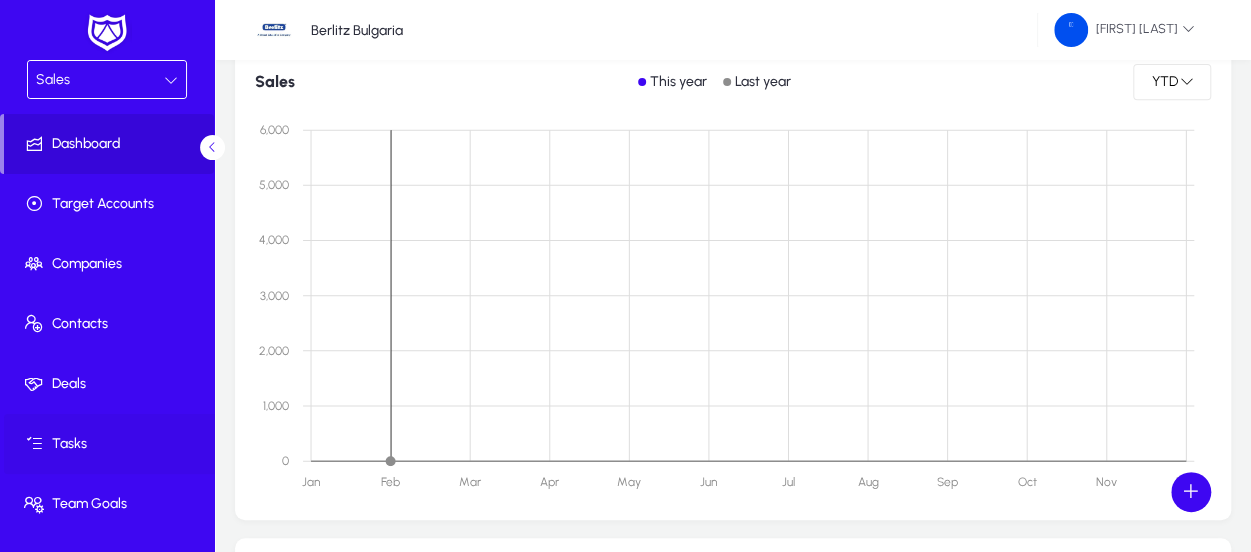 scroll, scrollTop: 400, scrollLeft: 0, axis: vertical 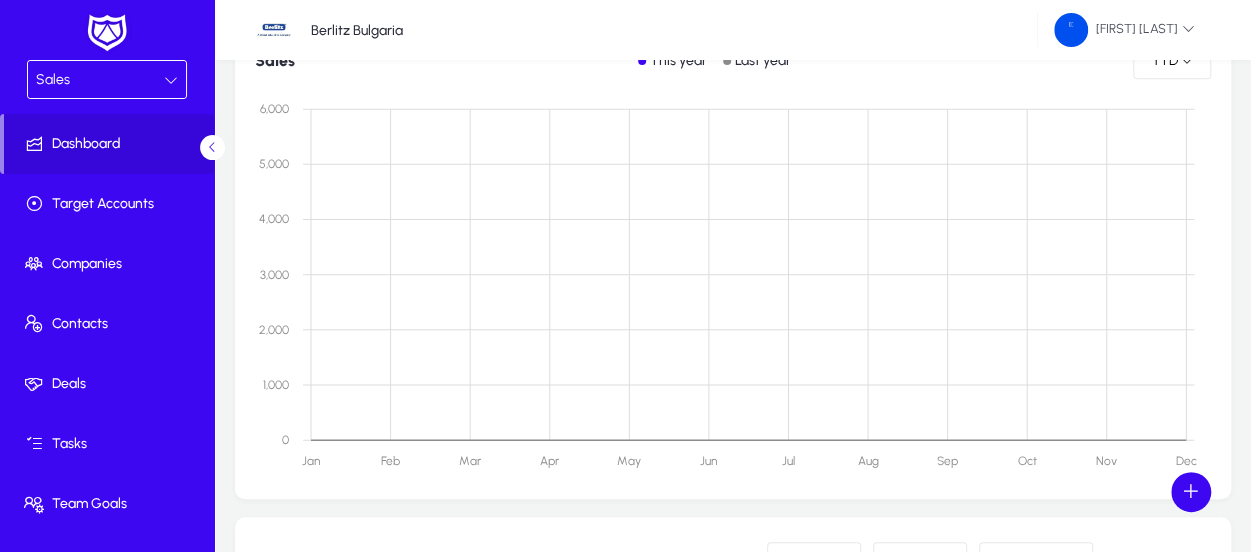 click on "Sales" at bounding box center (100, 80) 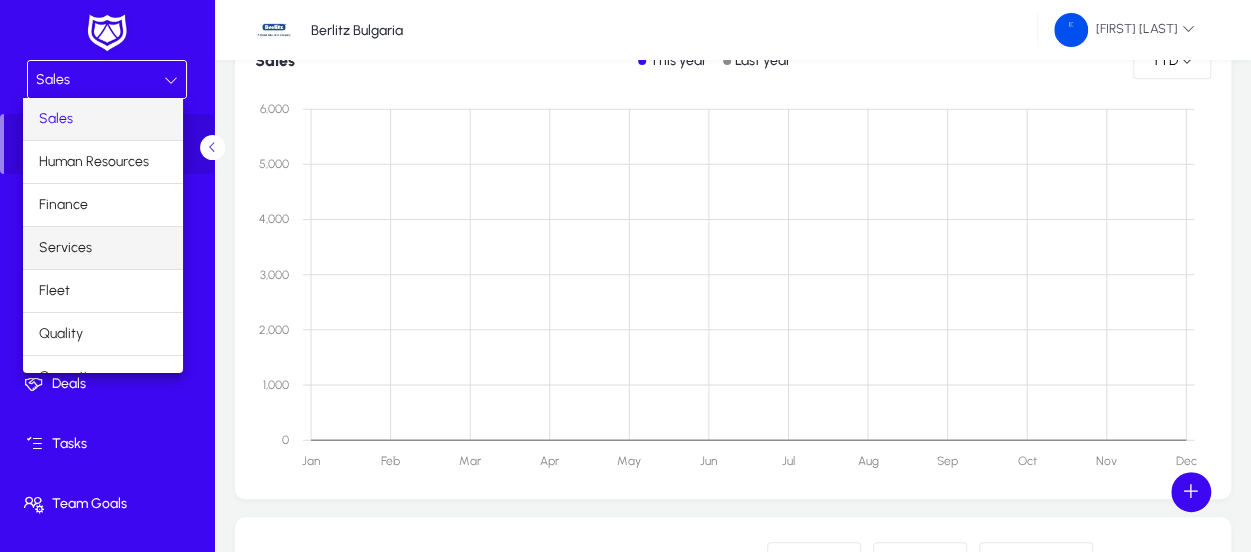 click on "Services" at bounding box center [103, 248] 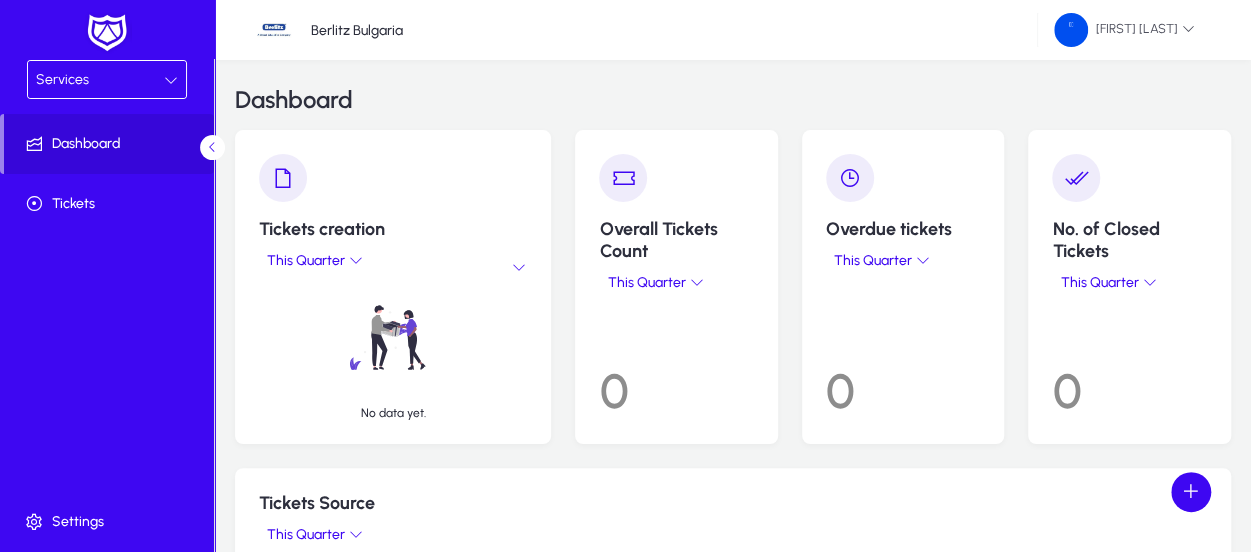 scroll, scrollTop: 0, scrollLeft: 0, axis: both 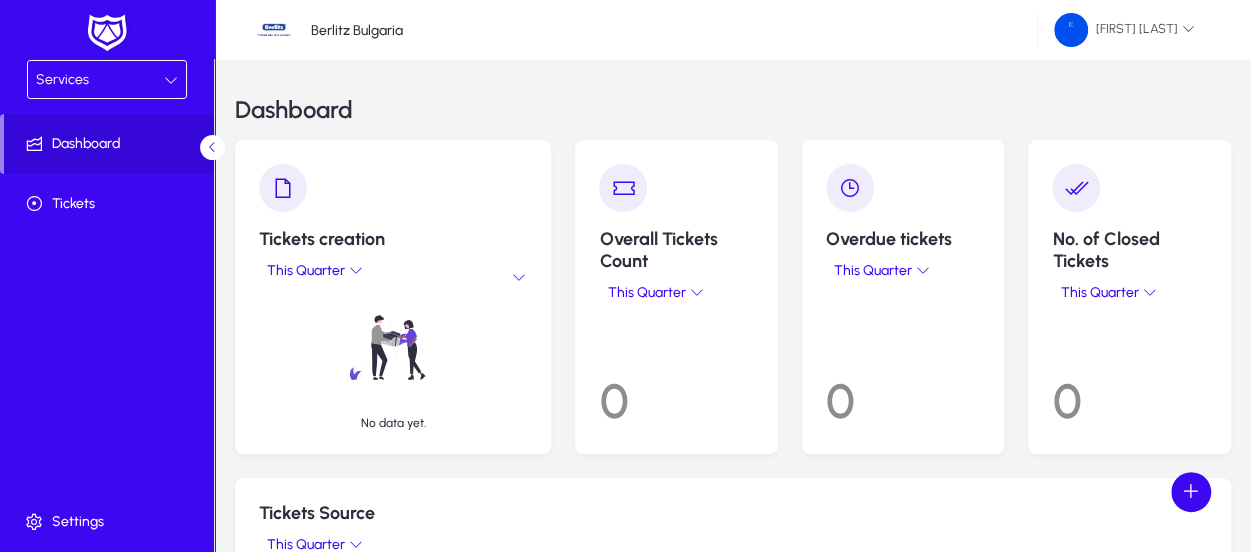 click at bounding box center (171, 80) 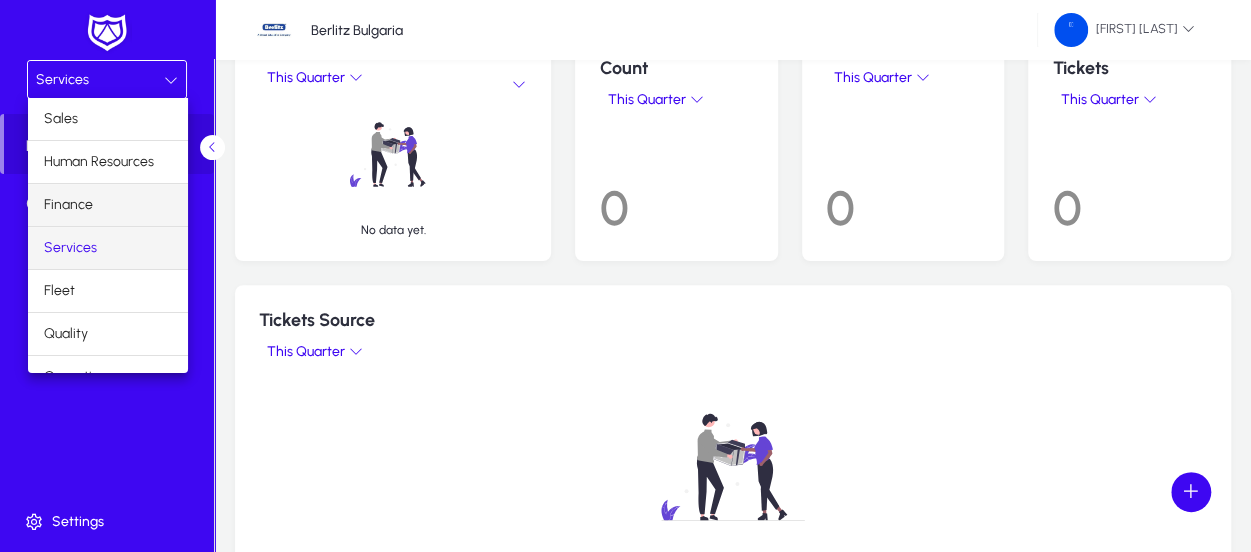 scroll, scrollTop: 200, scrollLeft: 0, axis: vertical 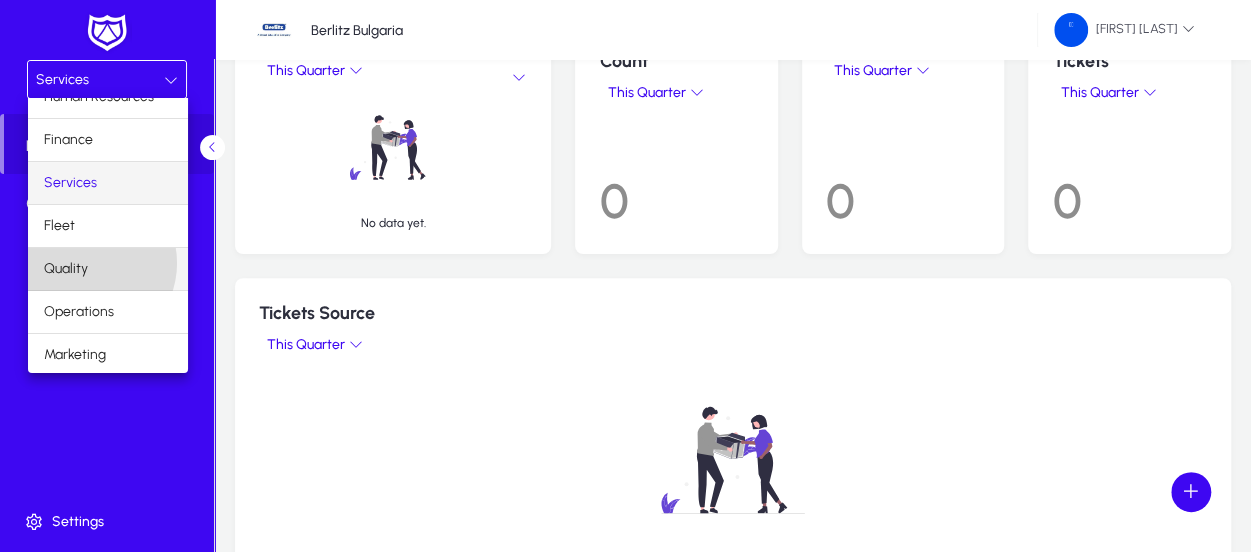 click on "Quality" at bounding box center (66, 269) 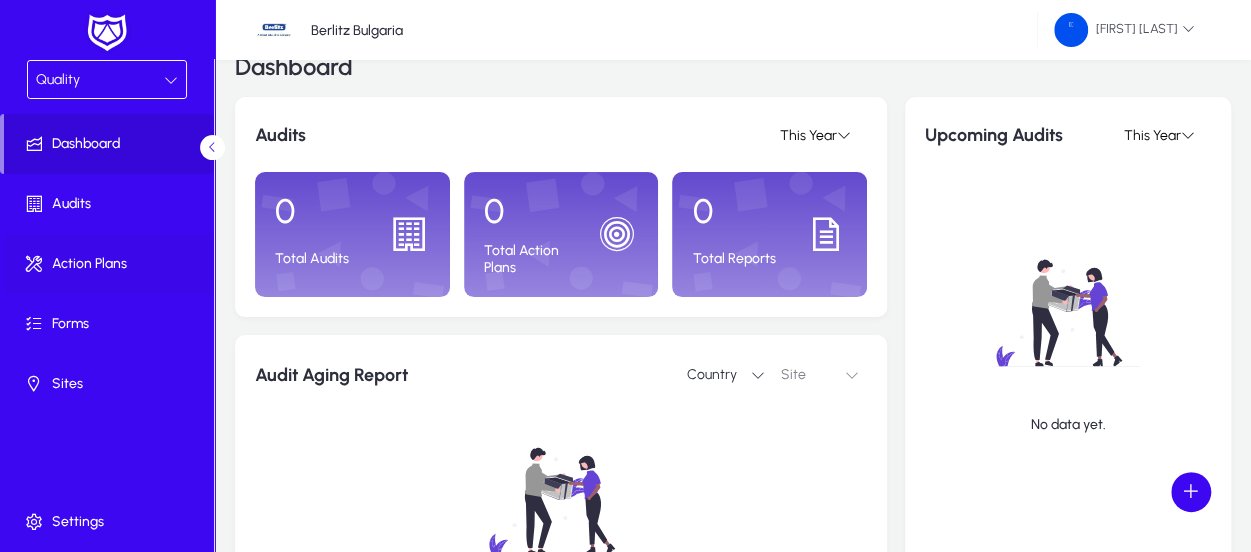 scroll, scrollTop: 0, scrollLeft: 0, axis: both 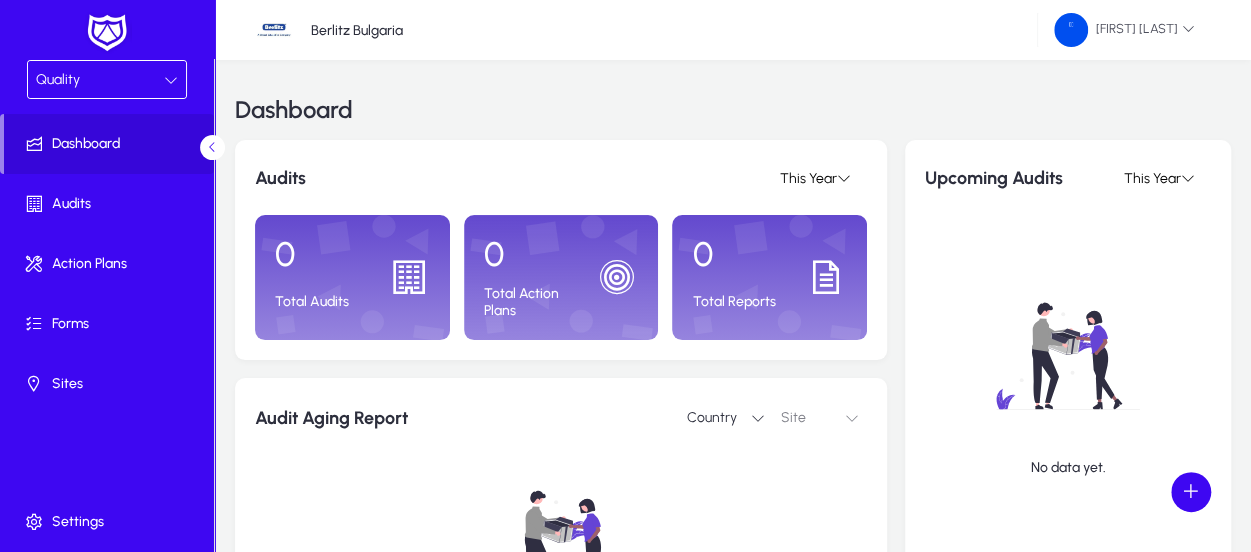 click on "Quality" at bounding box center [100, 80] 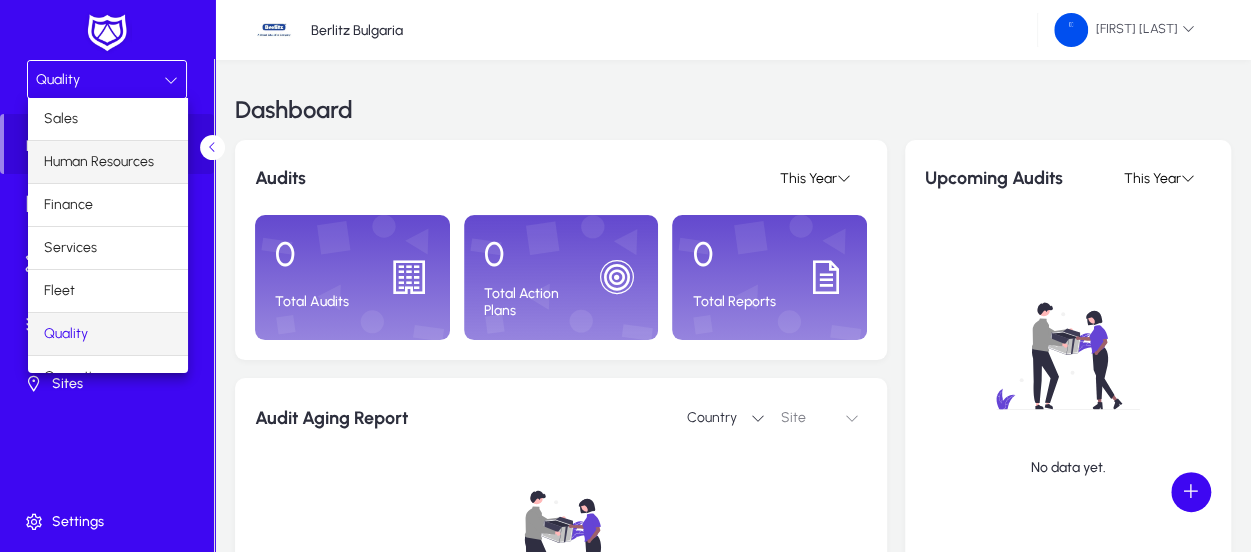 scroll, scrollTop: 65, scrollLeft: 0, axis: vertical 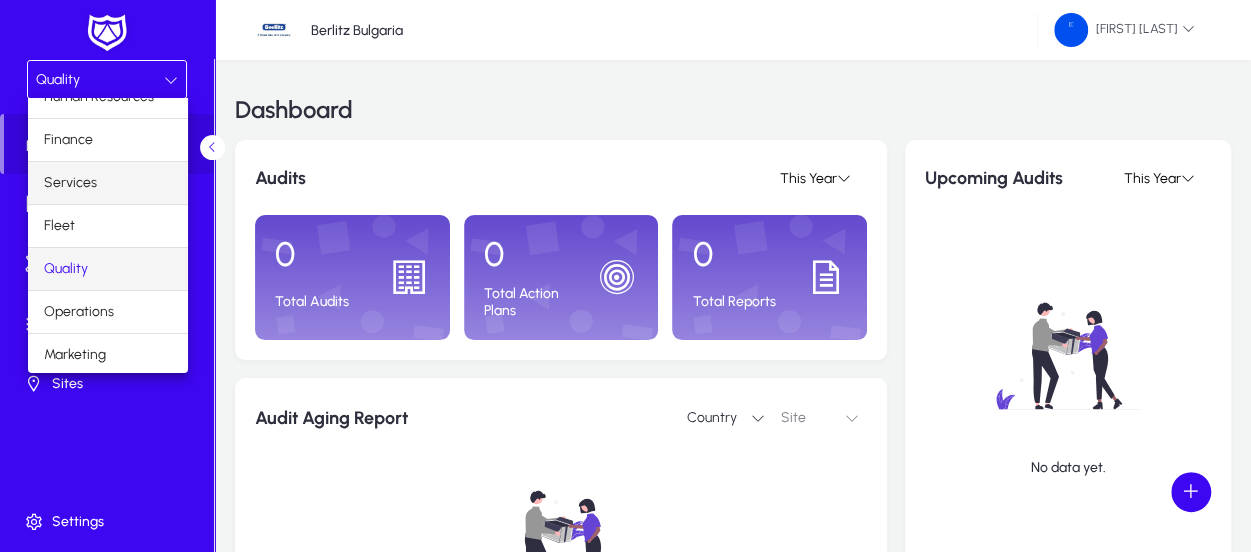 click on "Services" at bounding box center [108, 183] 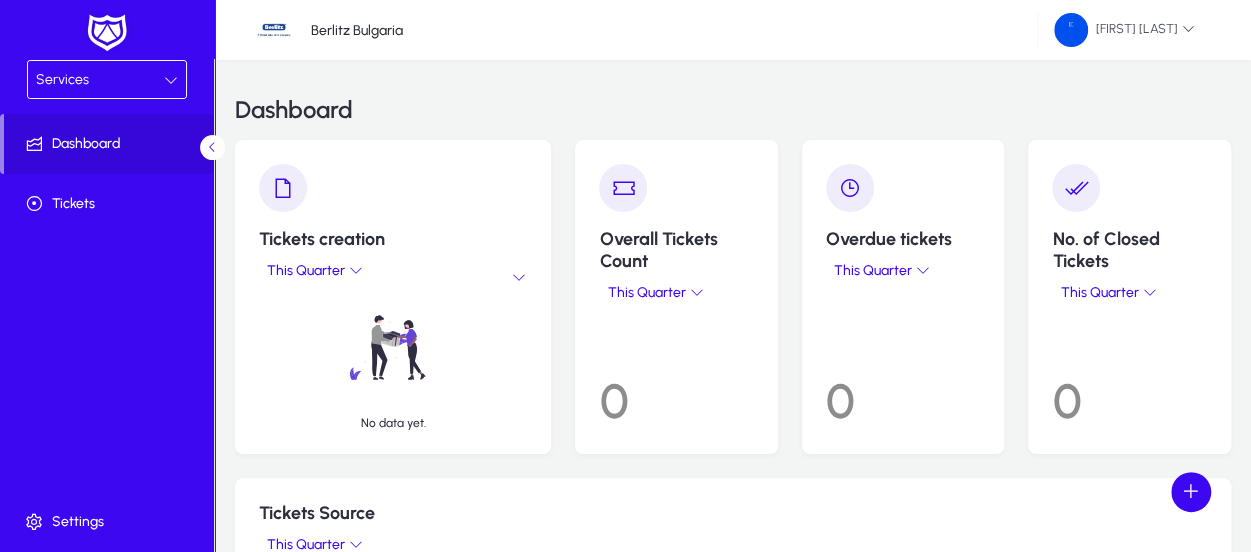 click on "Services" at bounding box center (100, 80) 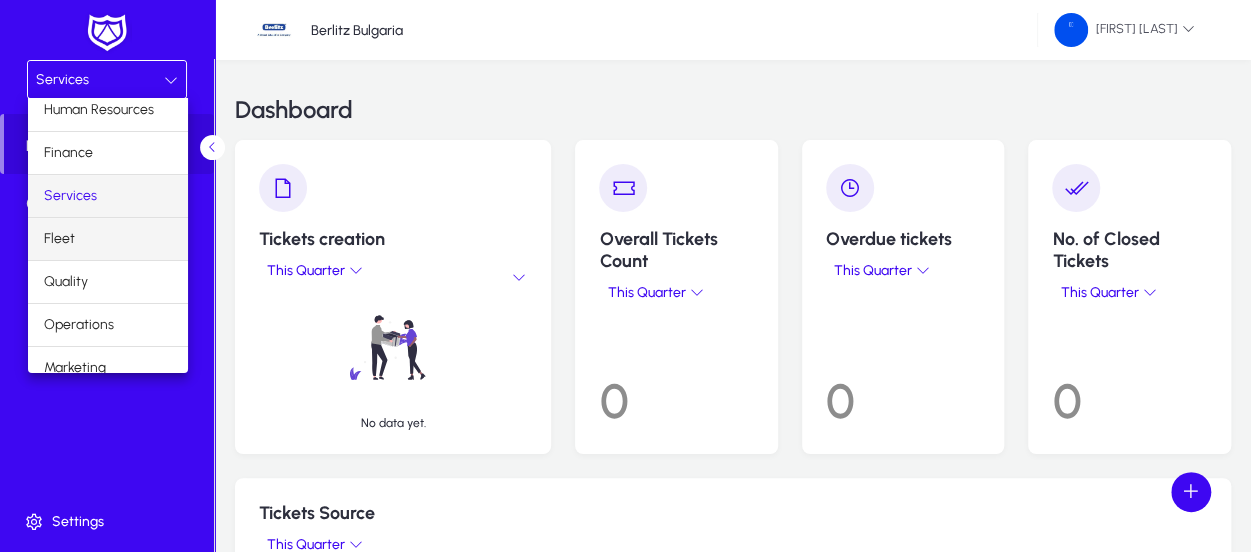 scroll, scrollTop: 65, scrollLeft: 0, axis: vertical 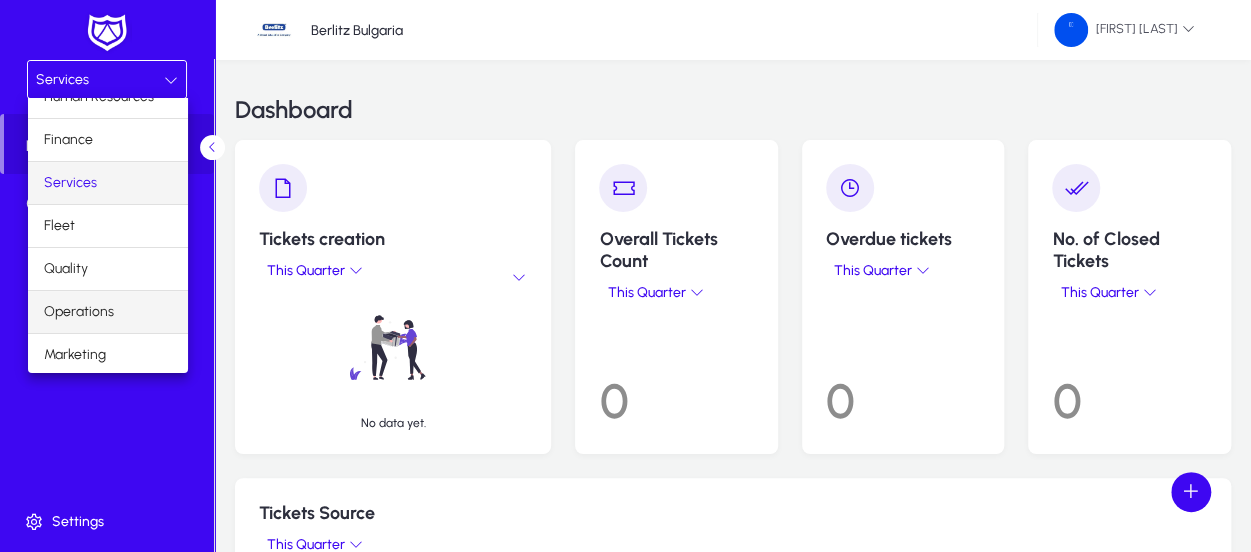 click on "Operations" at bounding box center [79, 312] 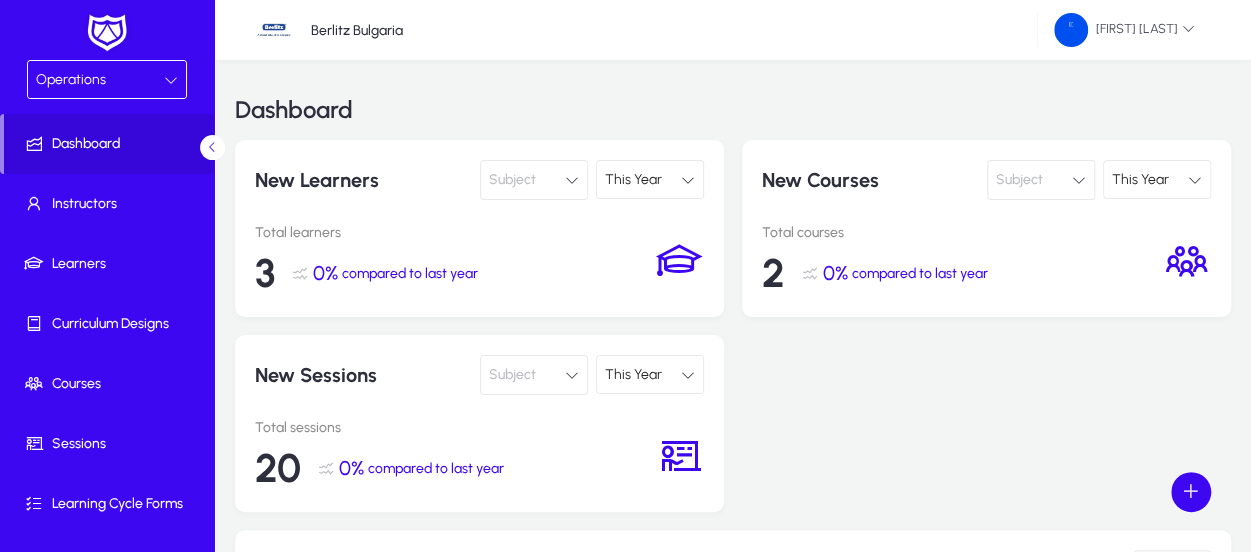 click 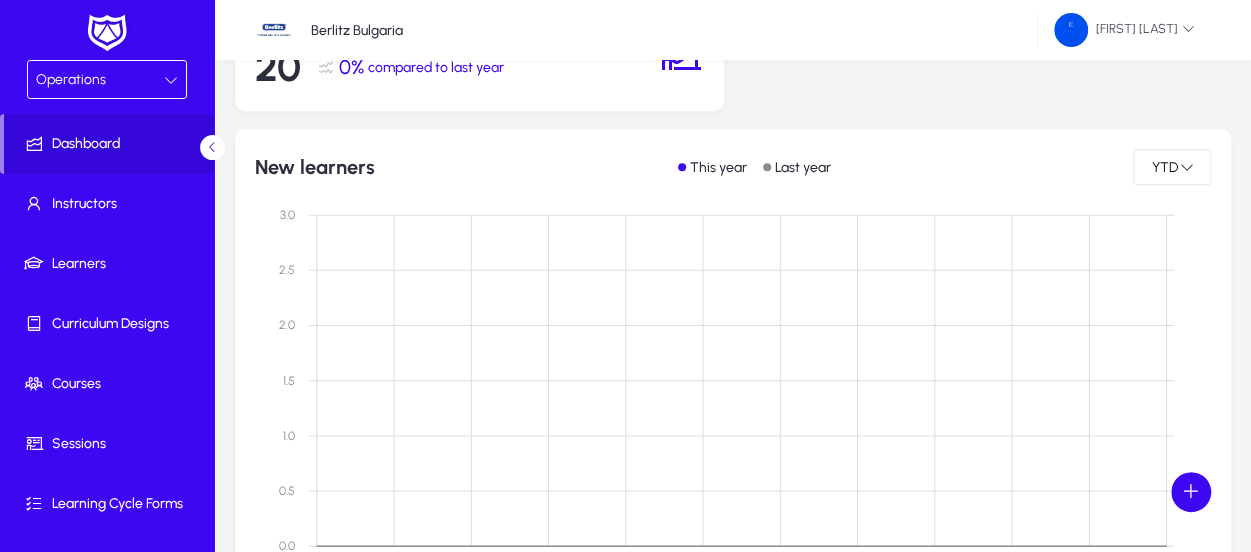 scroll, scrollTop: 0, scrollLeft: 0, axis: both 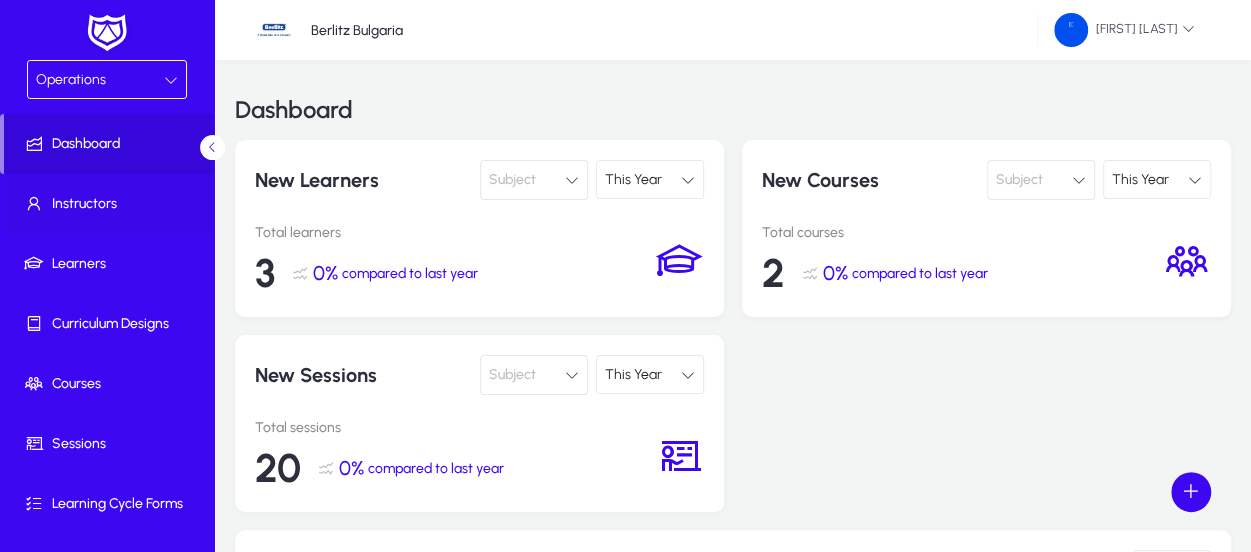 click on "Instructors" 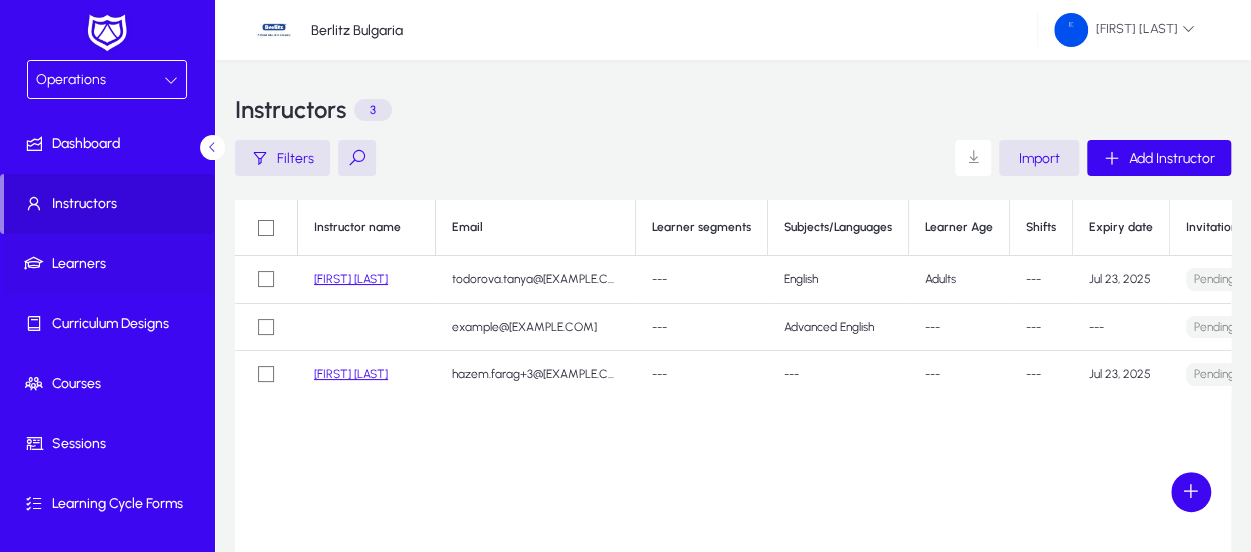 click on "Learners" 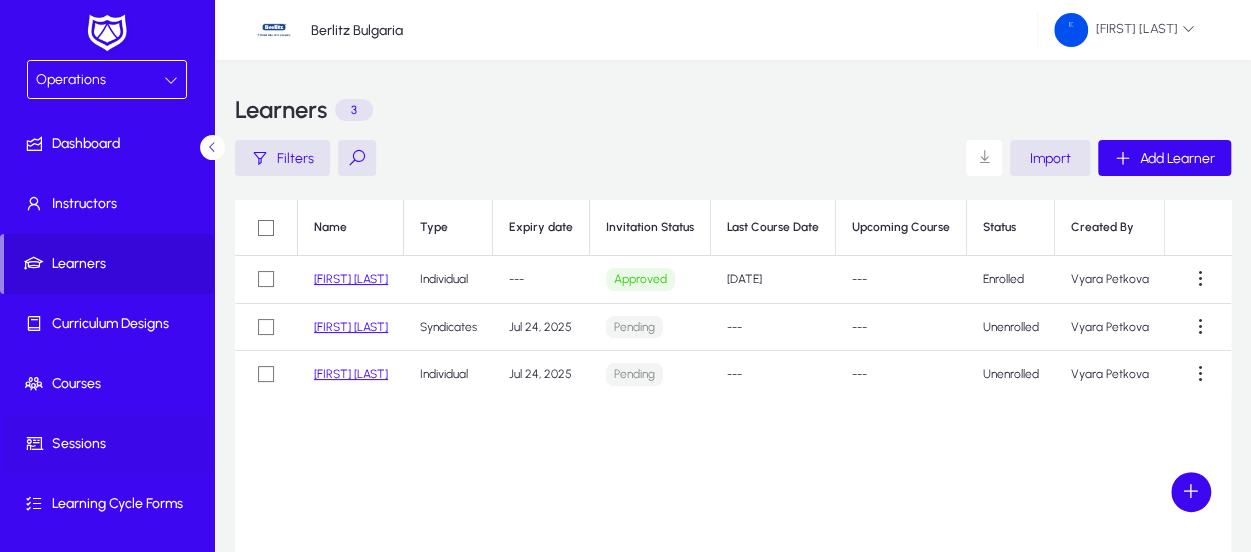 scroll, scrollTop: 237, scrollLeft: 0, axis: vertical 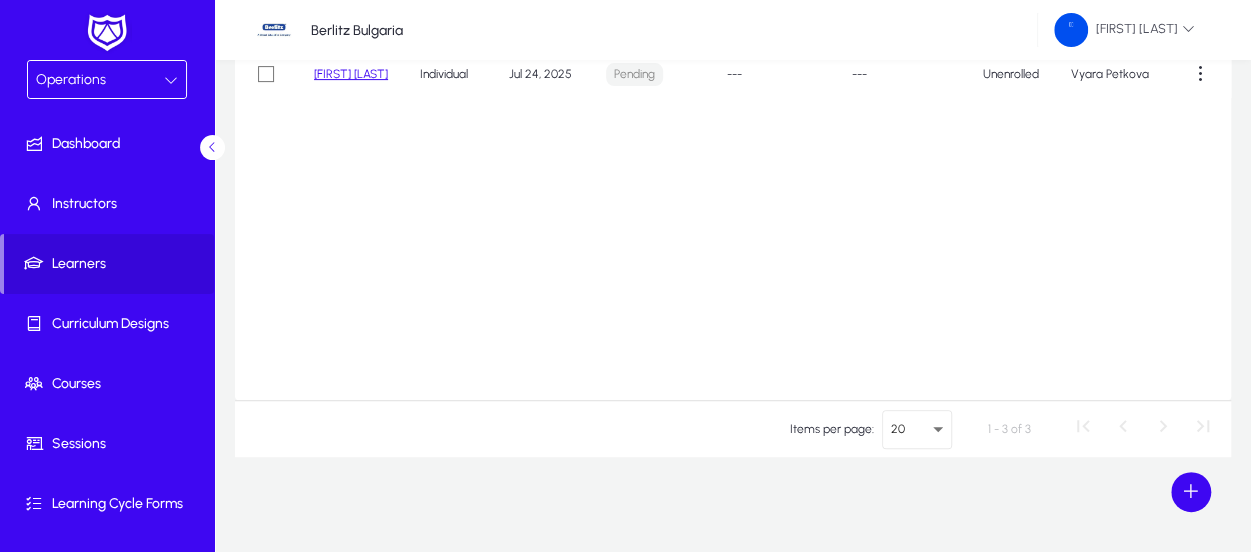 click on "Operations" at bounding box center [100, 80] 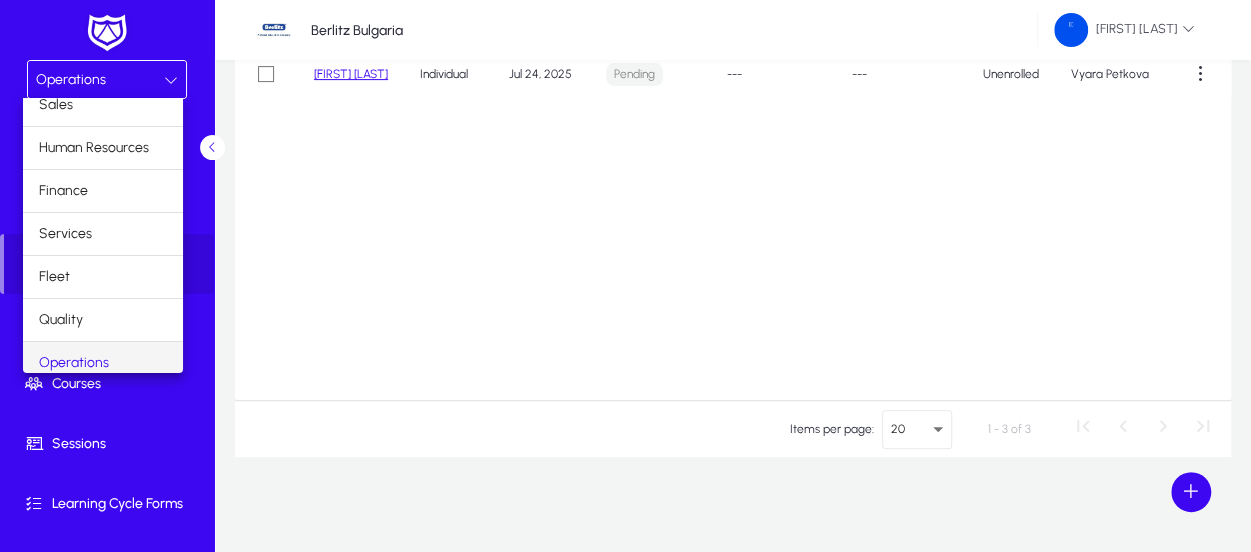scroll, scrollTop: 0, scrollLeft: 0, axis: both 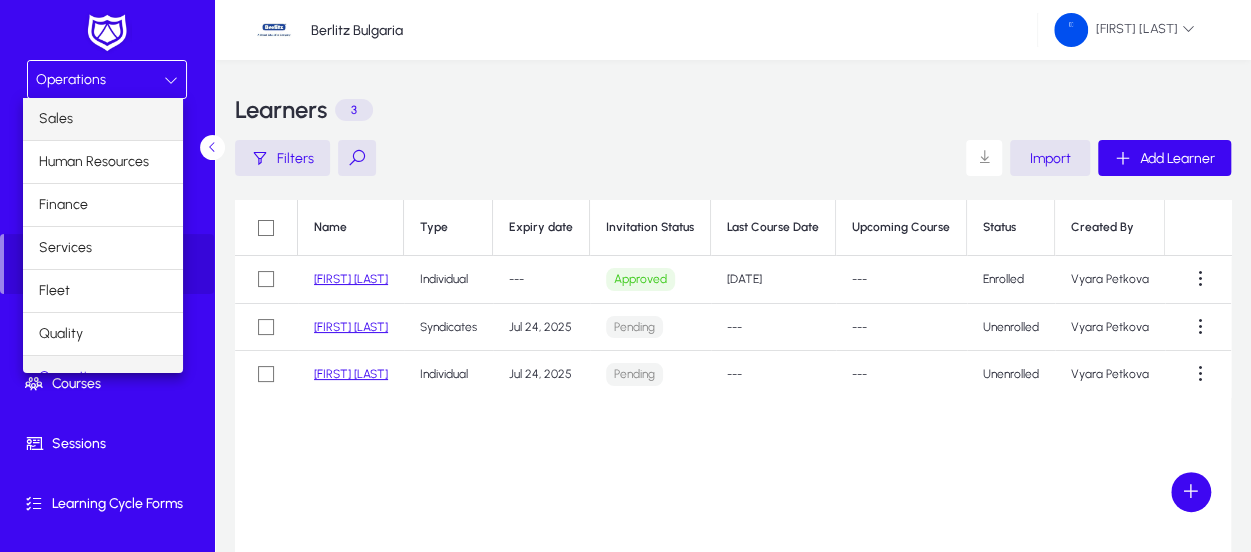 click on "Sales" at bounding box center (103, 119) 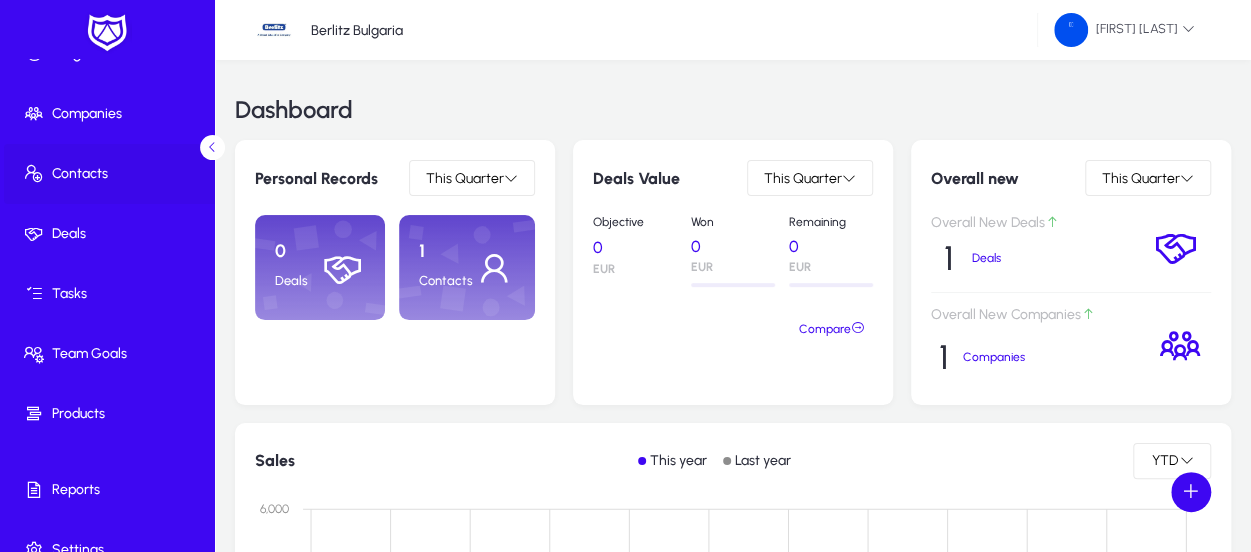 scroll, scrollTop: 177, scrollLeft: 0, axis: vertical 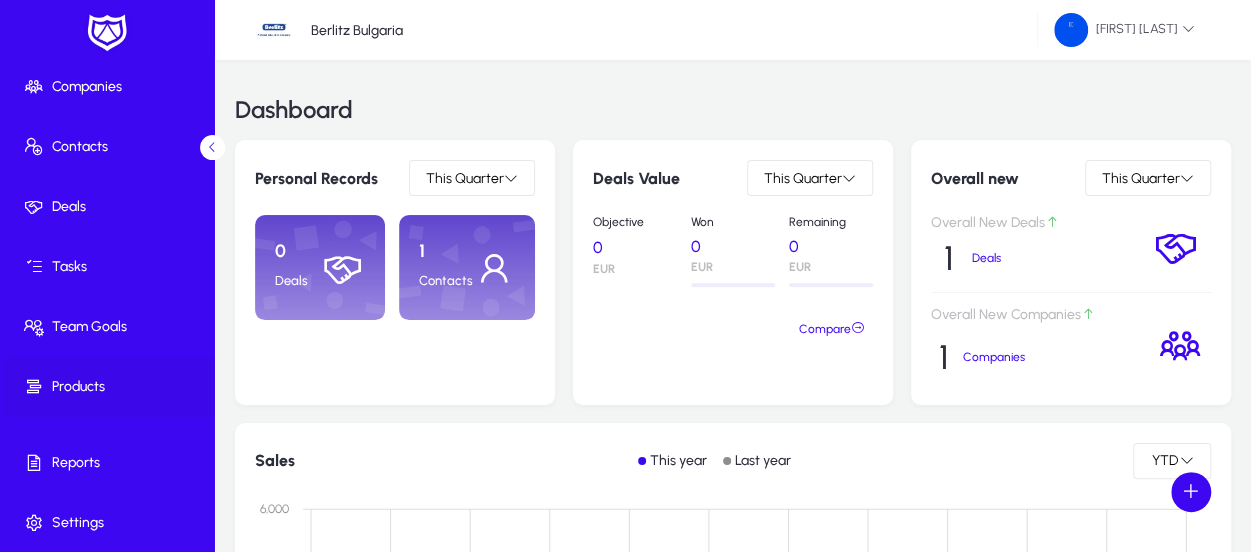 click on "Products" 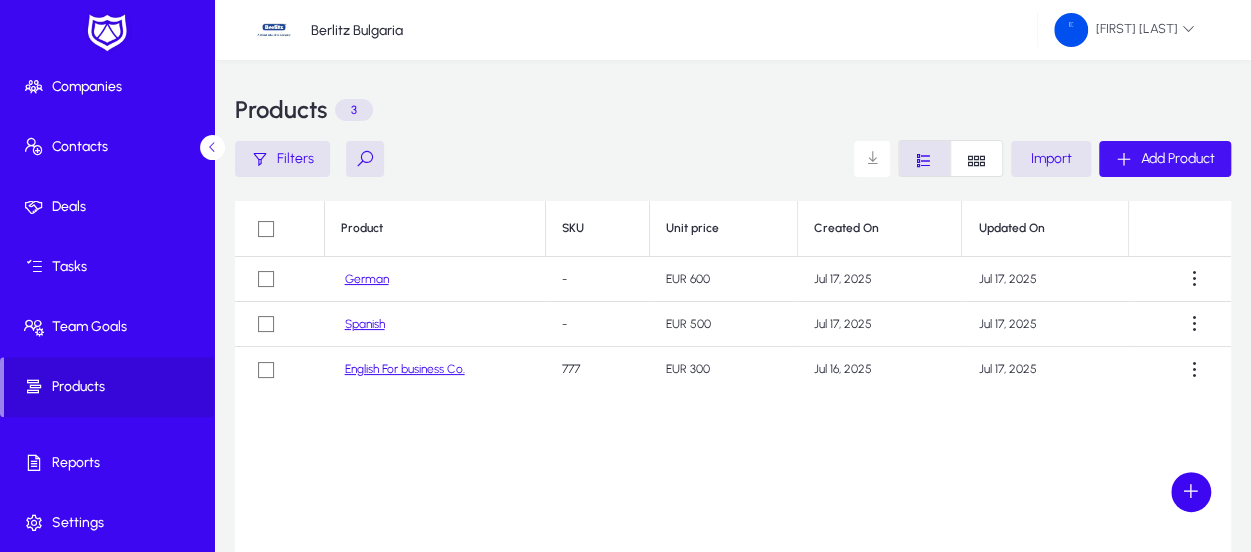 click on "Add Product" 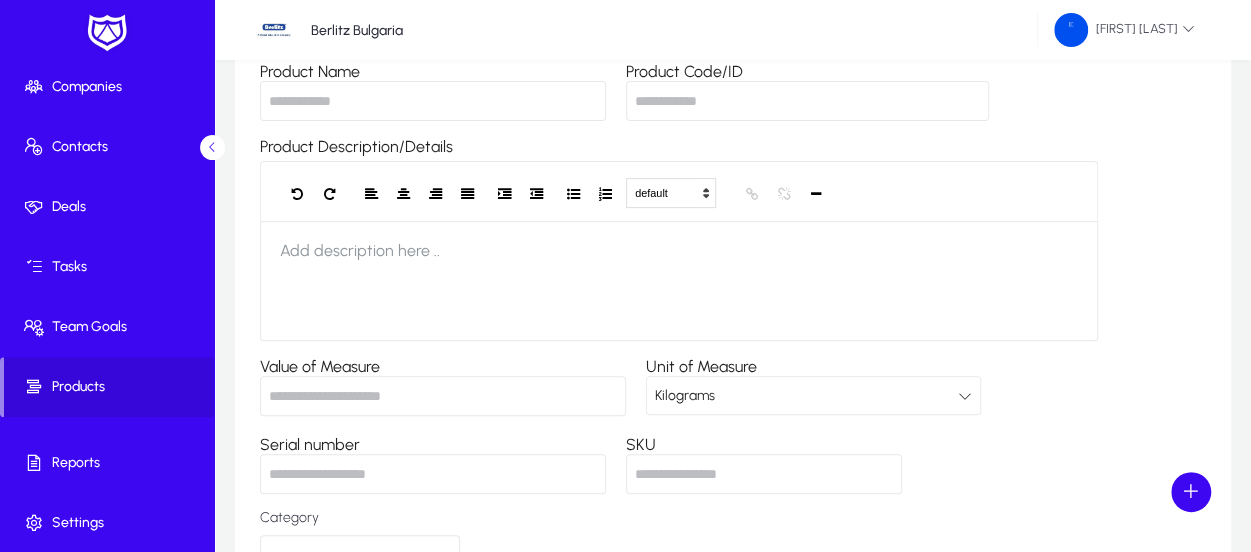 scroll, scrollTop: 400, scrollLeft: 0, axis: vertical 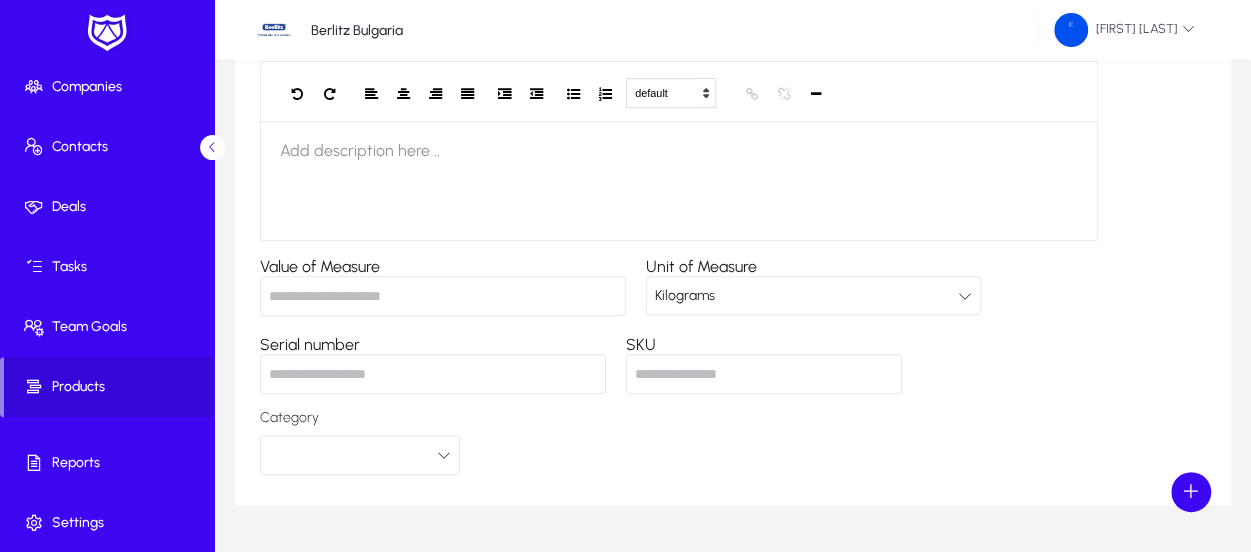 click 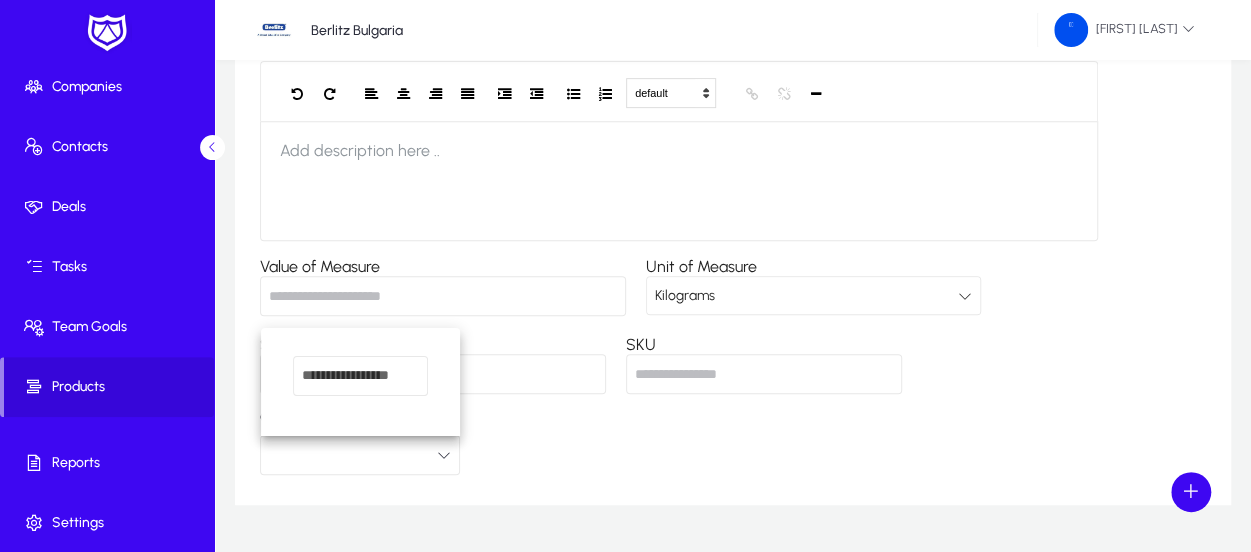 click at bounding box center [360, 376] 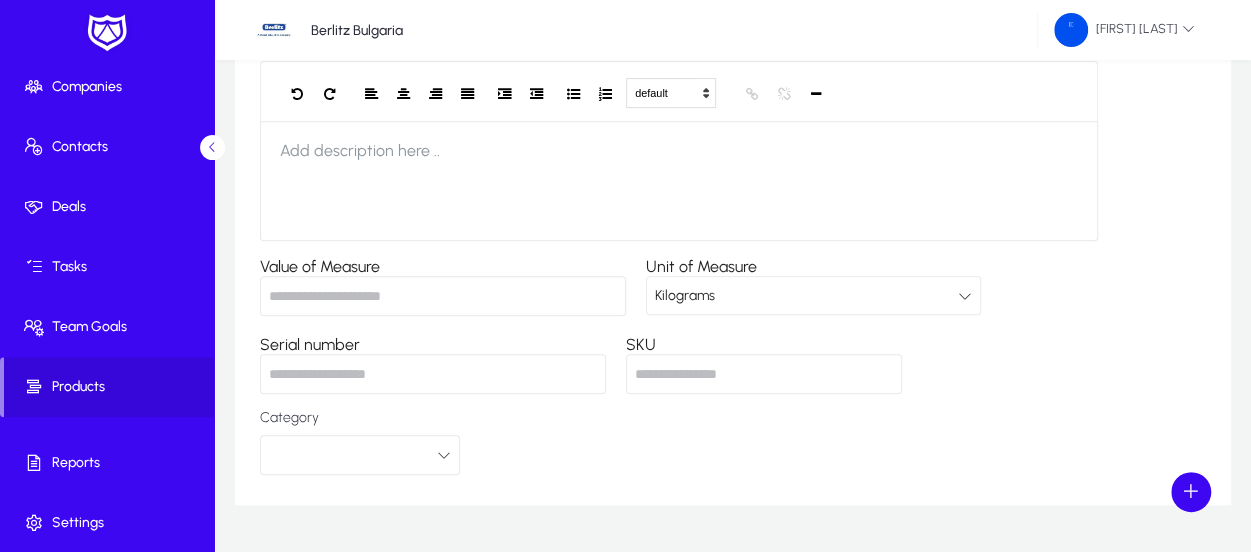 click 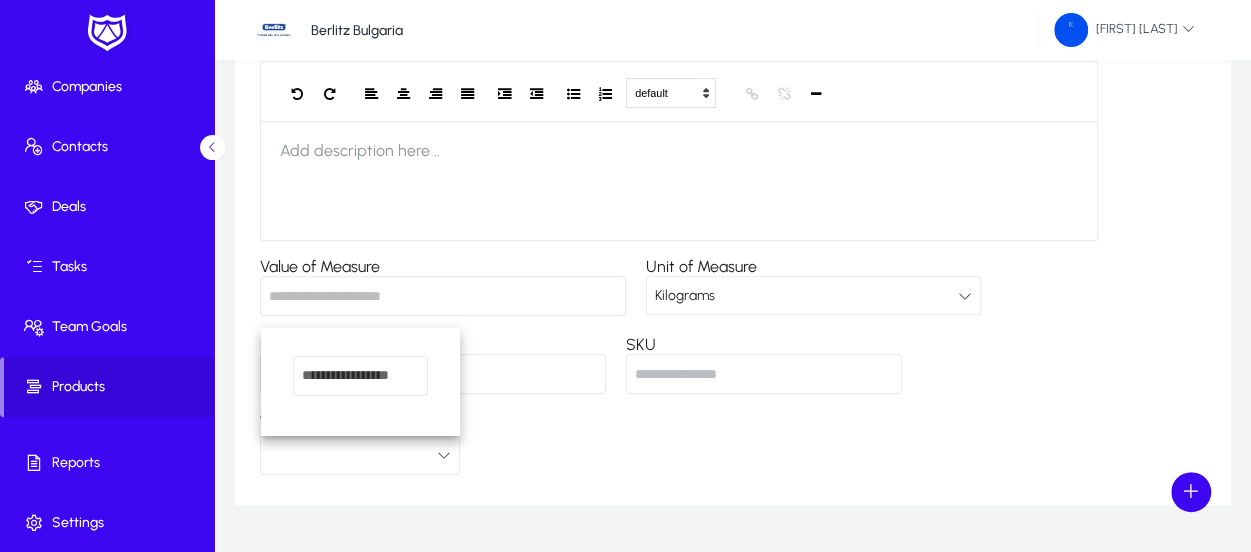 click at bounding box center [625, 276] 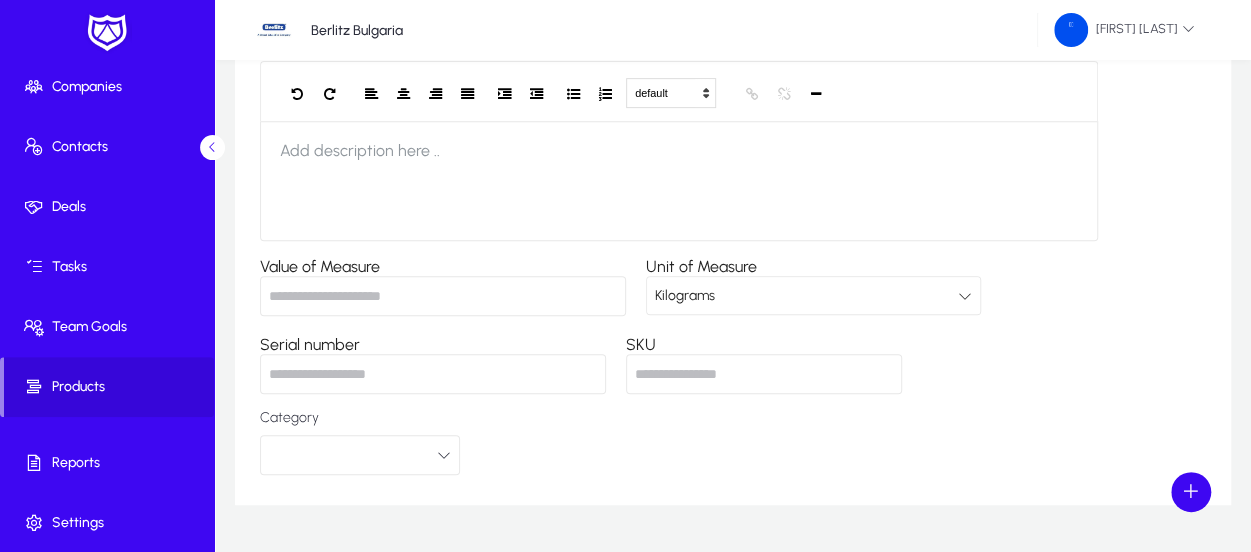 drag, startPoint x: 626, startPoint y: 335, endPoint x: 702, endPoint y: 335, distance: 76 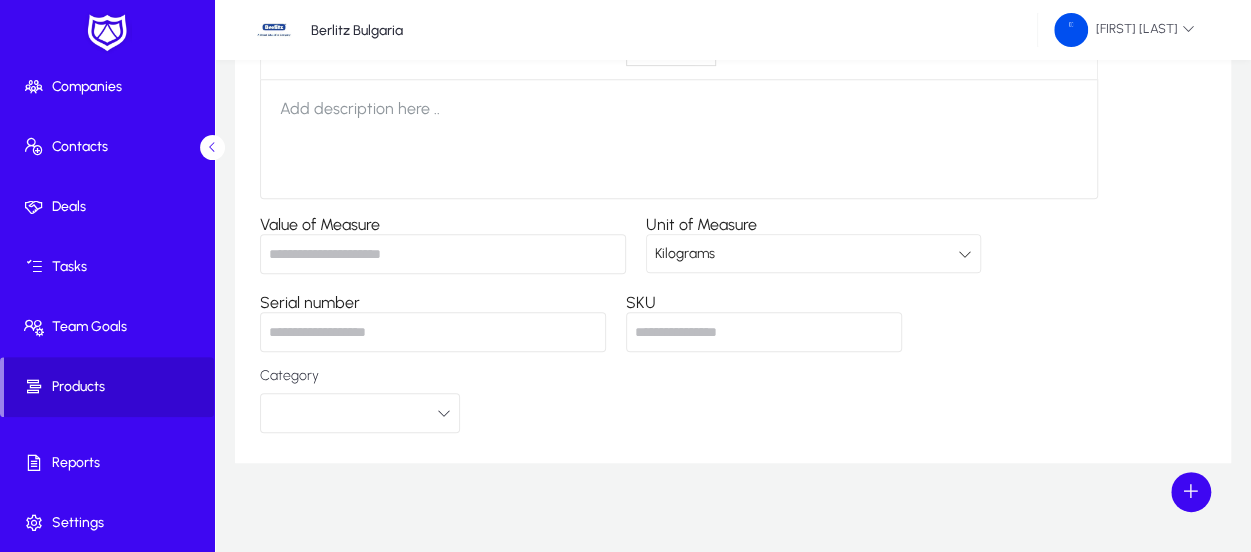 scroll, scrollTop: 452, scrollLeft: 0, axis: vertical 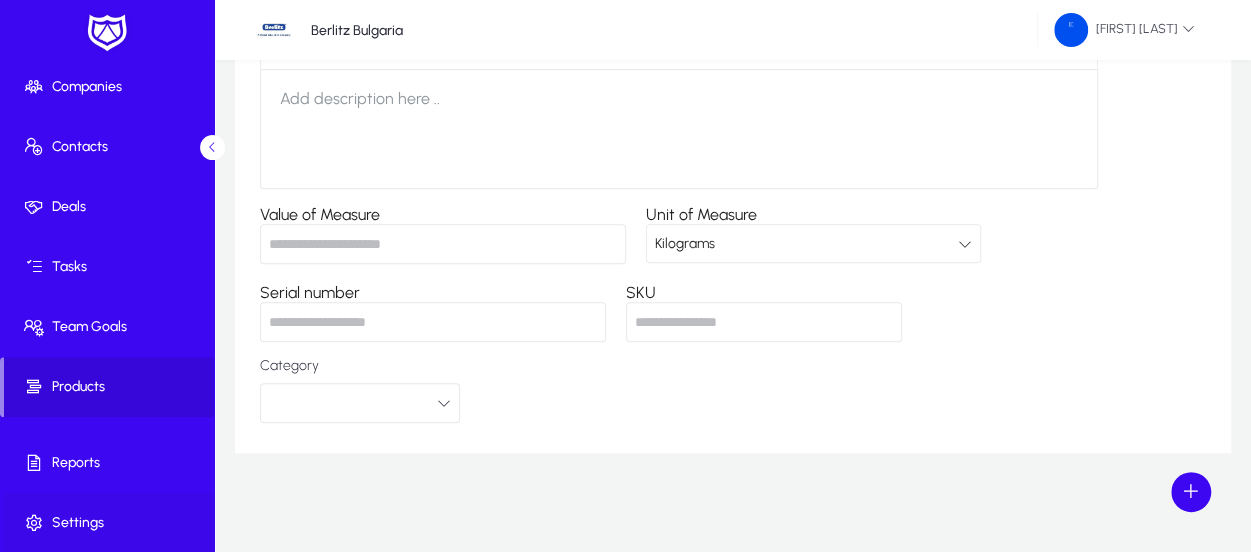 click on "Settings" 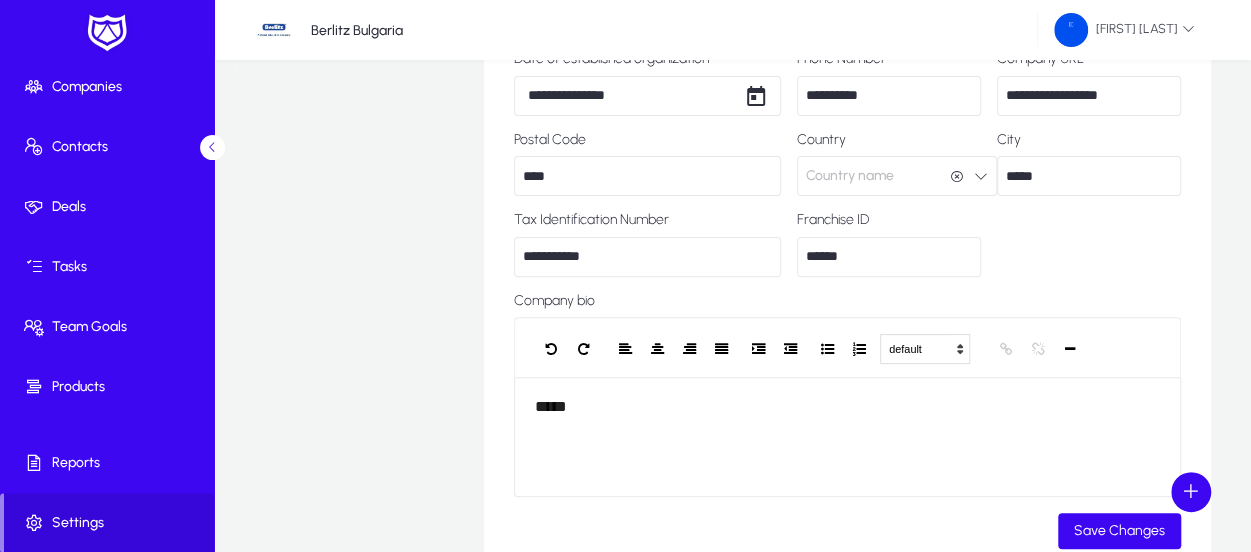 scroll, scrollTop: 52, scrollLeft: 0, axis: vertical 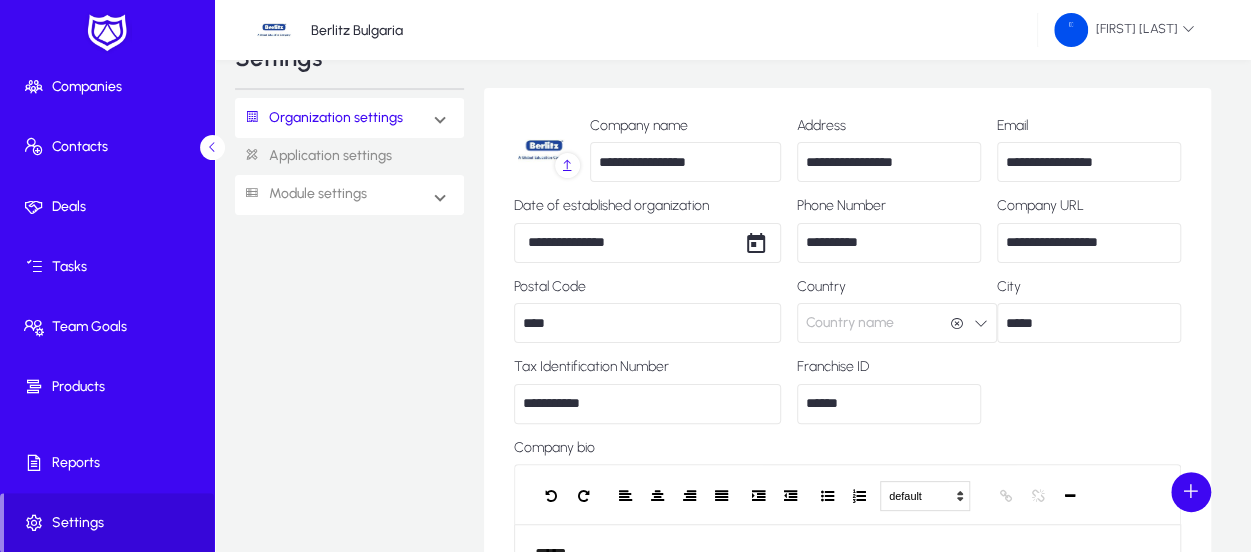 click on "Module settings" at bounding box center (349, 195) 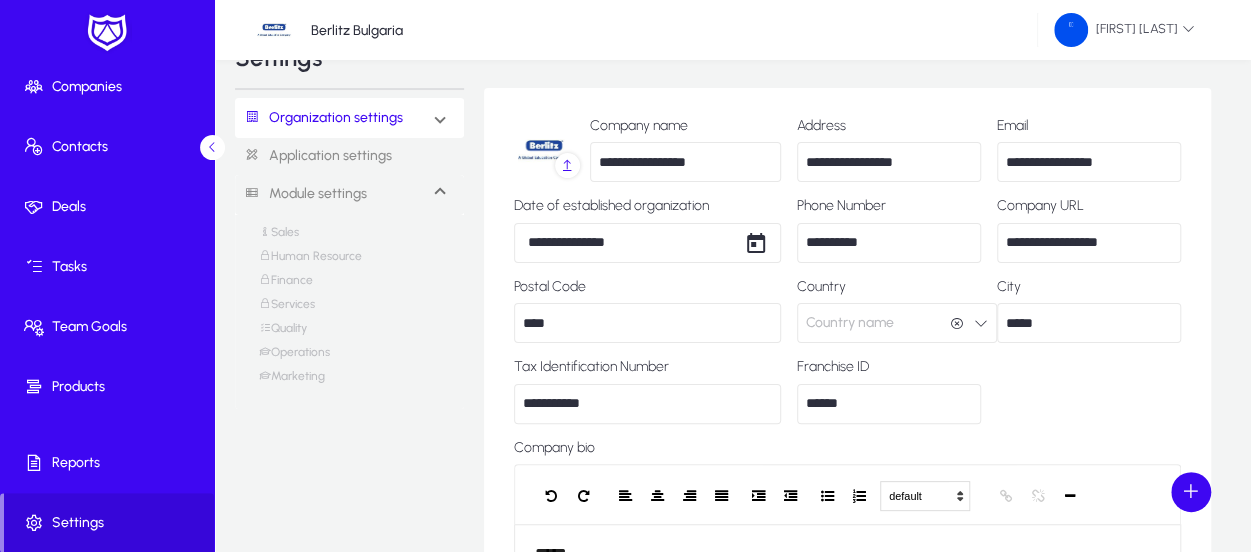 click on "Sales" at bounding box center (279, 237) 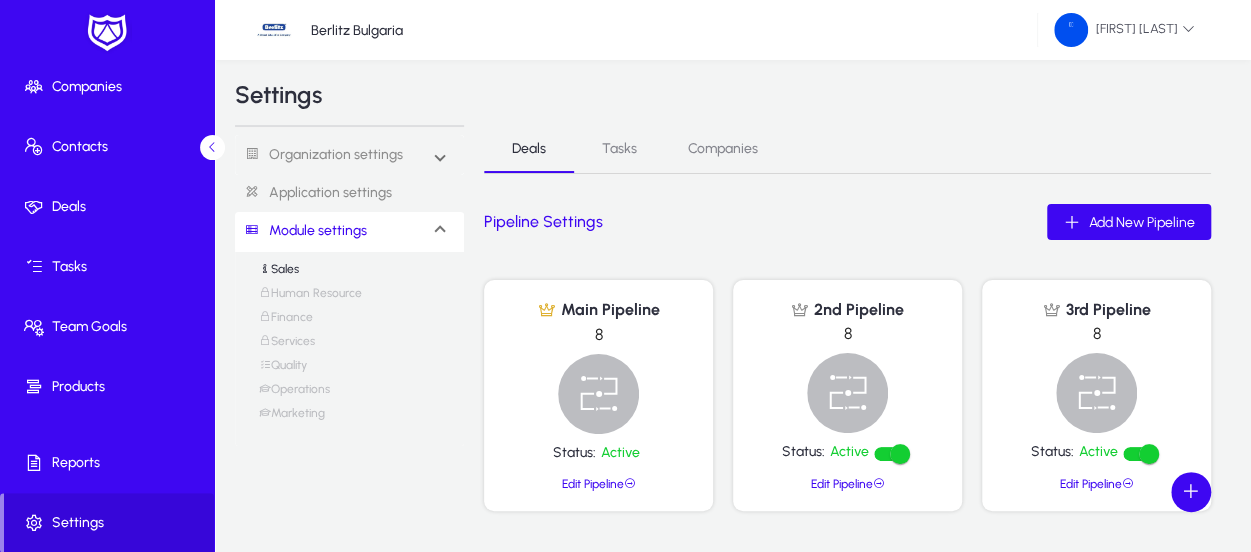 scroll, scrollTop: 0, scrollLeft: 0, axis: both 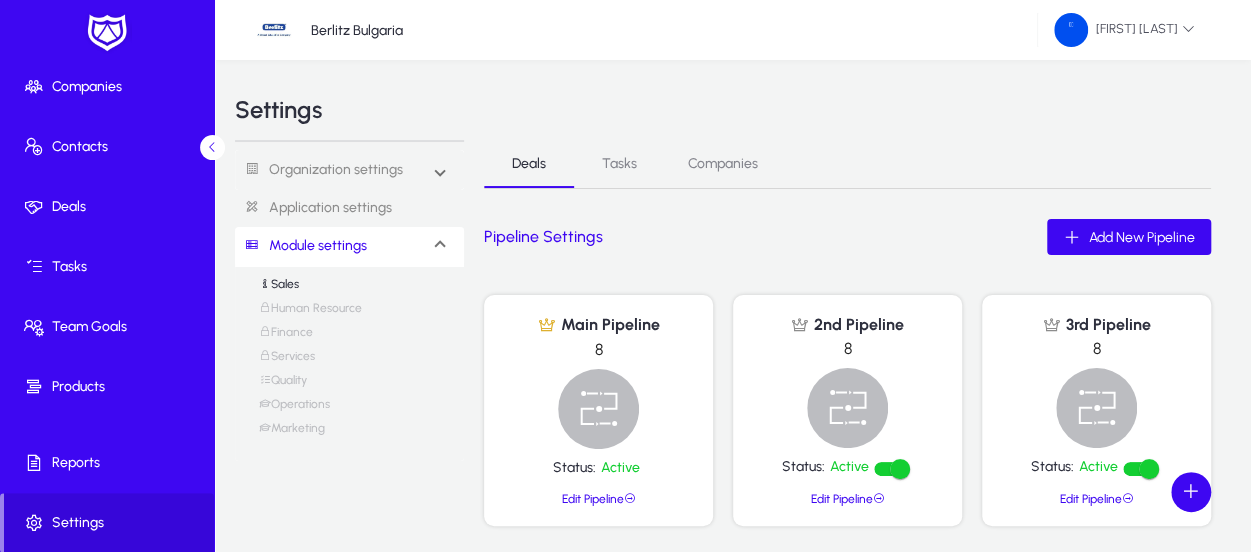 click on "Tasks" at bounding box center [619, 164] 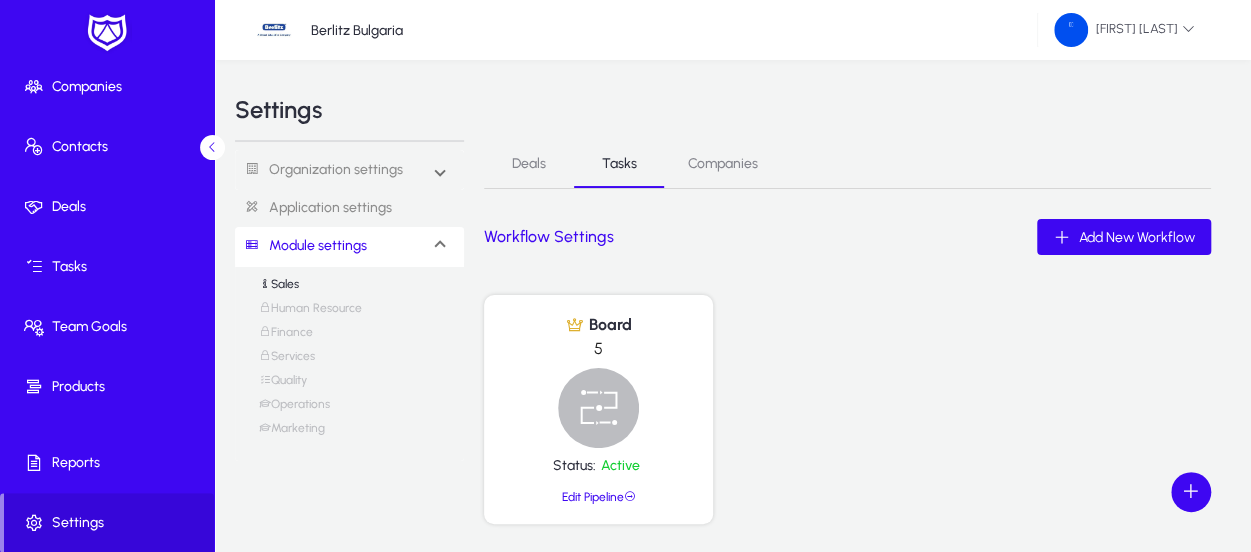 click on "Companies" at bounding box center (723, 164) 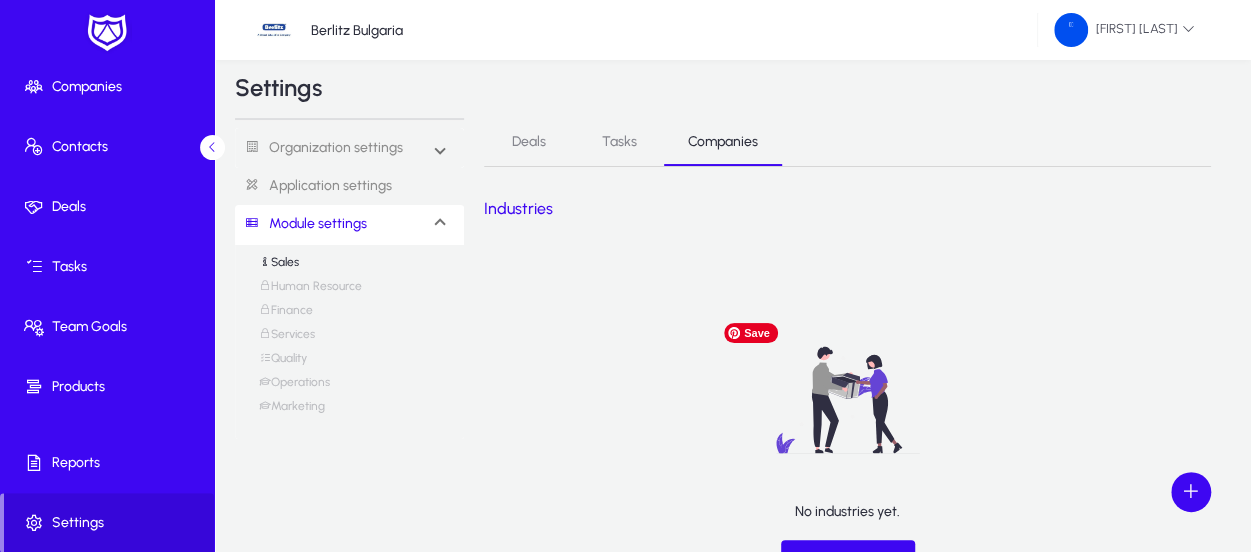scroll, scrollTop: 0, scrollLeft: 0, axis: both 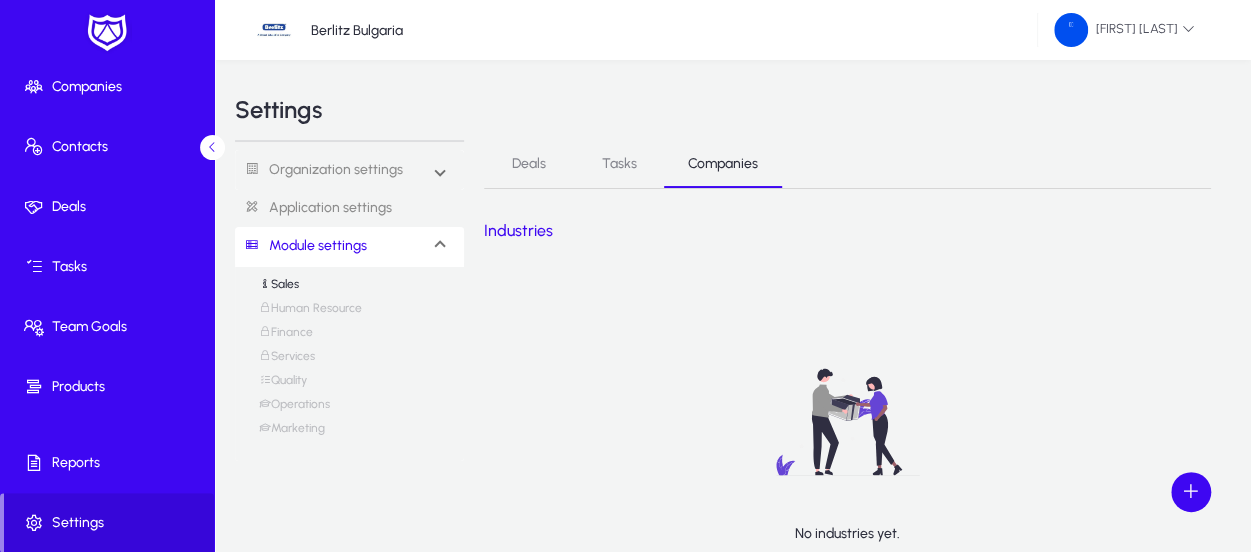 click on "Deals" at bounding box center (529, 164) 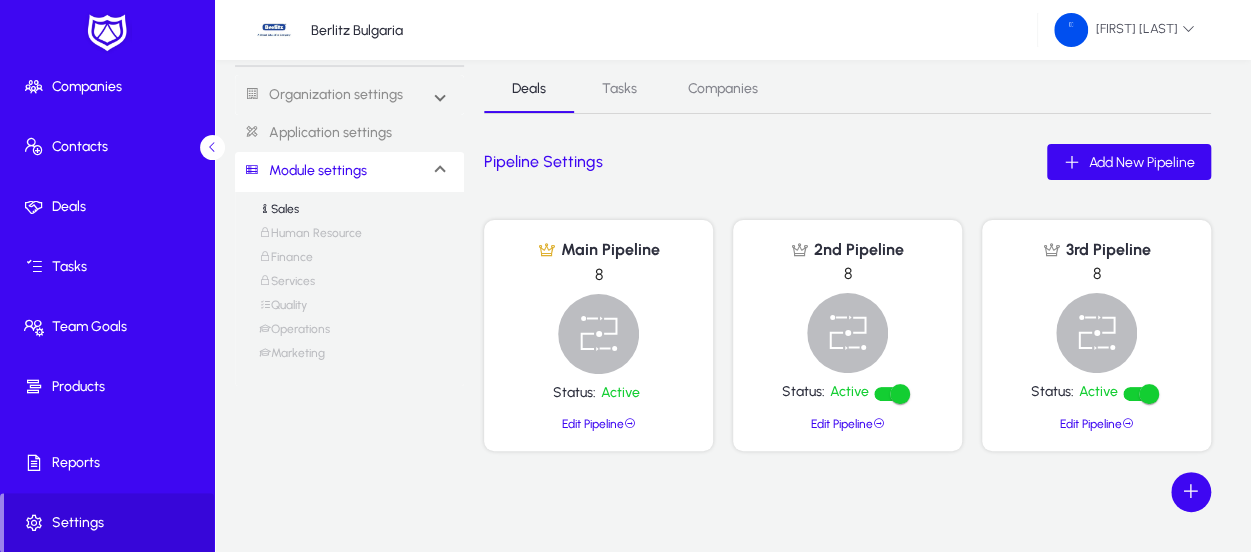 scroll, scrollTop: 0, scrollLeft: 0, axis: both 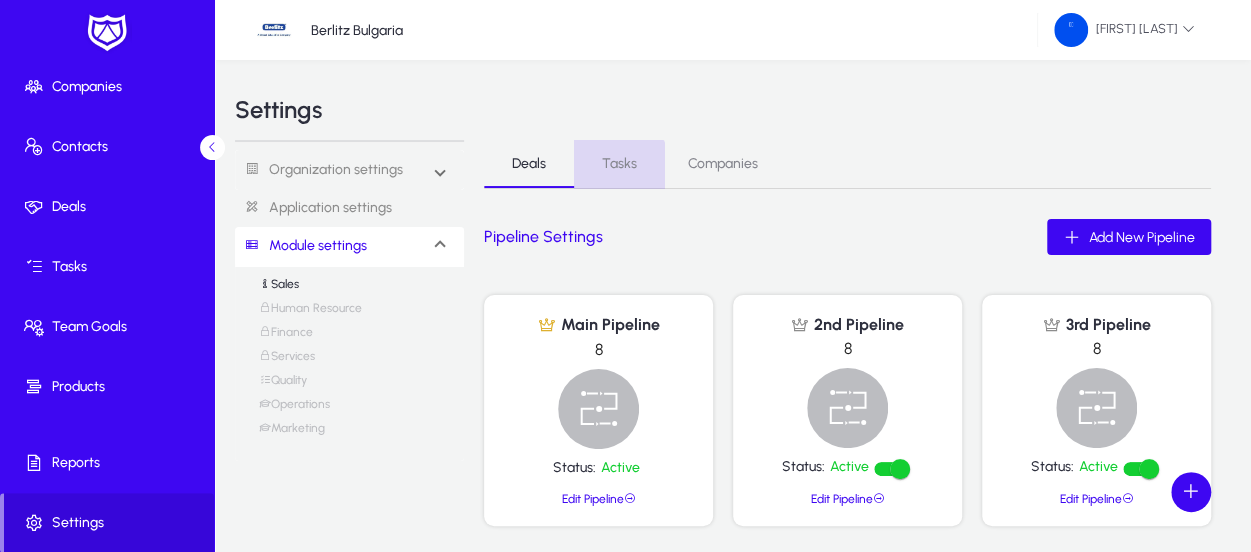 click on "Tasks" at bounding box center (619, 164) 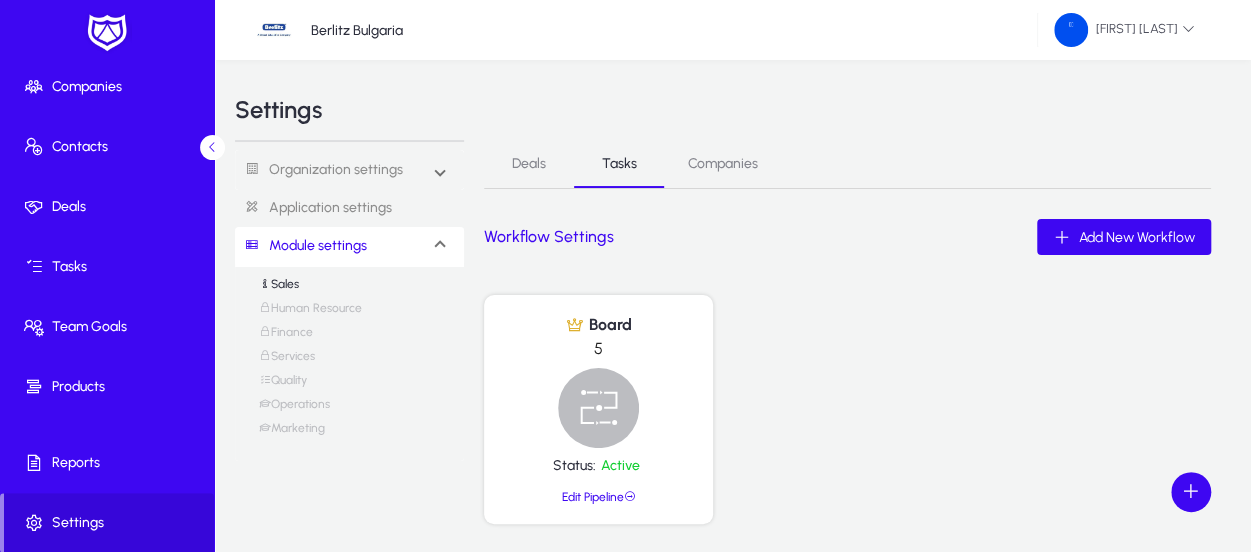 click on "Operations" at bounding box center (294, 409) 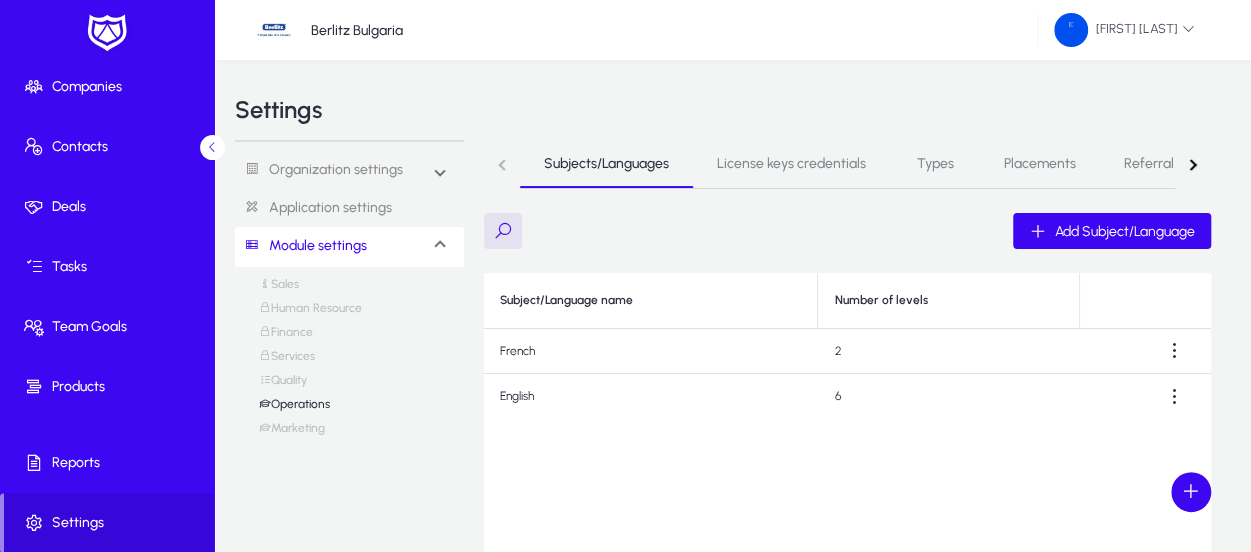 click on "Sales" at bounding box center [279, 289] 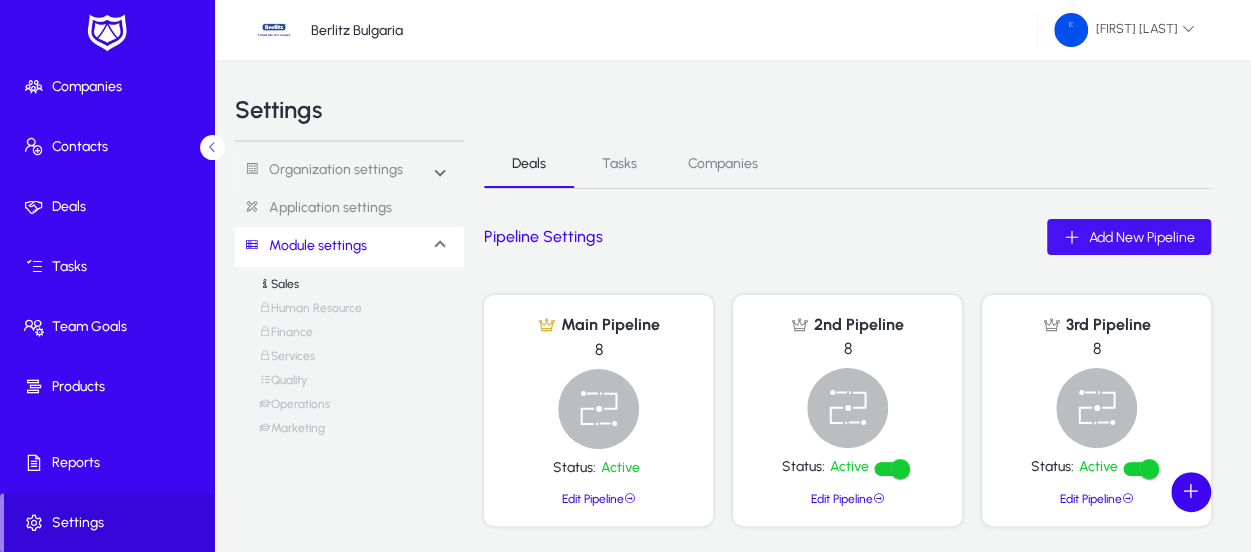 click on "Add New Pipeline" 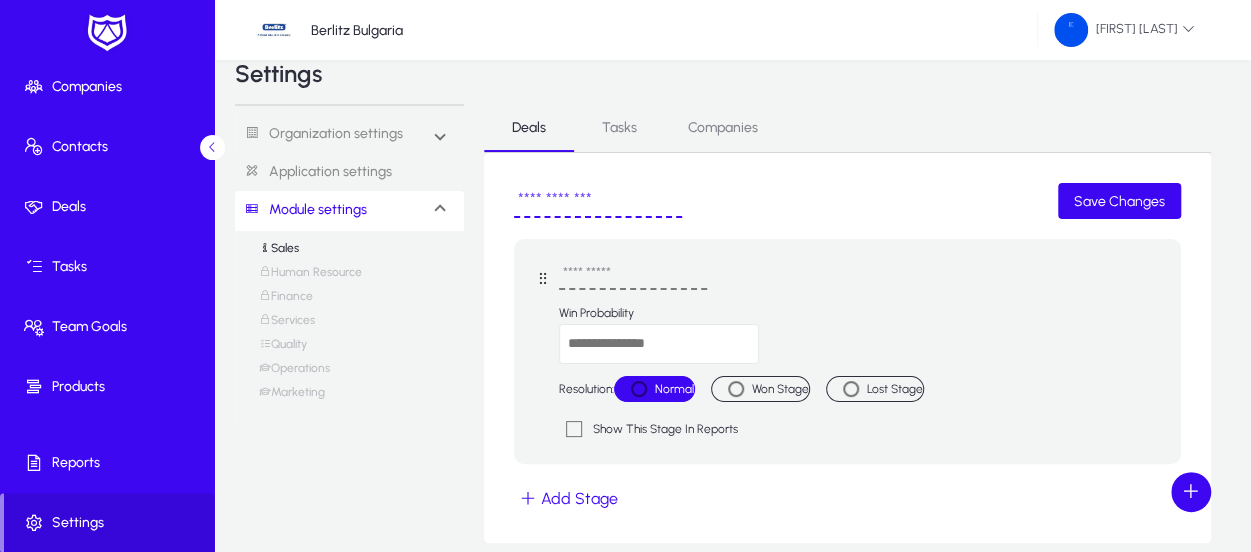 scroll, scrollTop: 0, scrollLeft: 0, axis: both 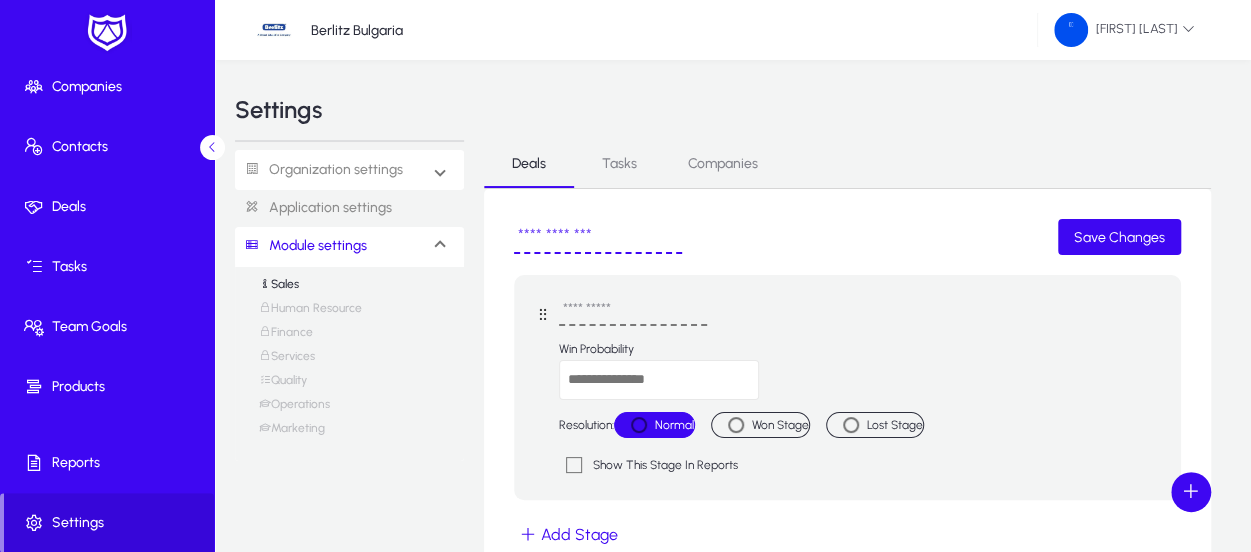 click on "Organization settings" at bounding box center [319, 170] 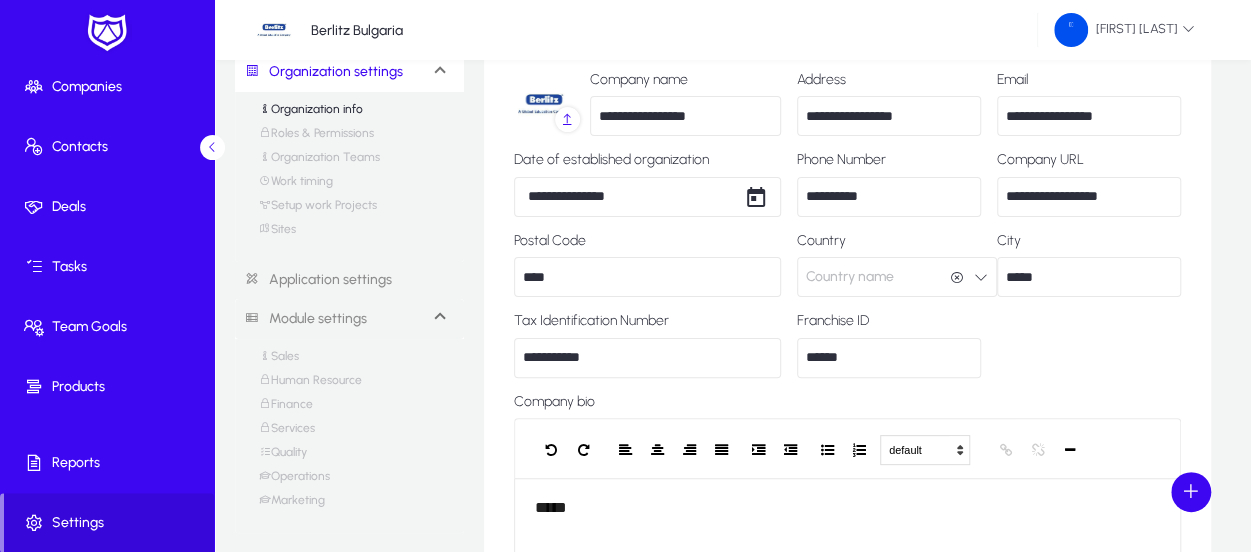 scroll, scrollTop: 100, scrollLeft: 0, axis: vertical 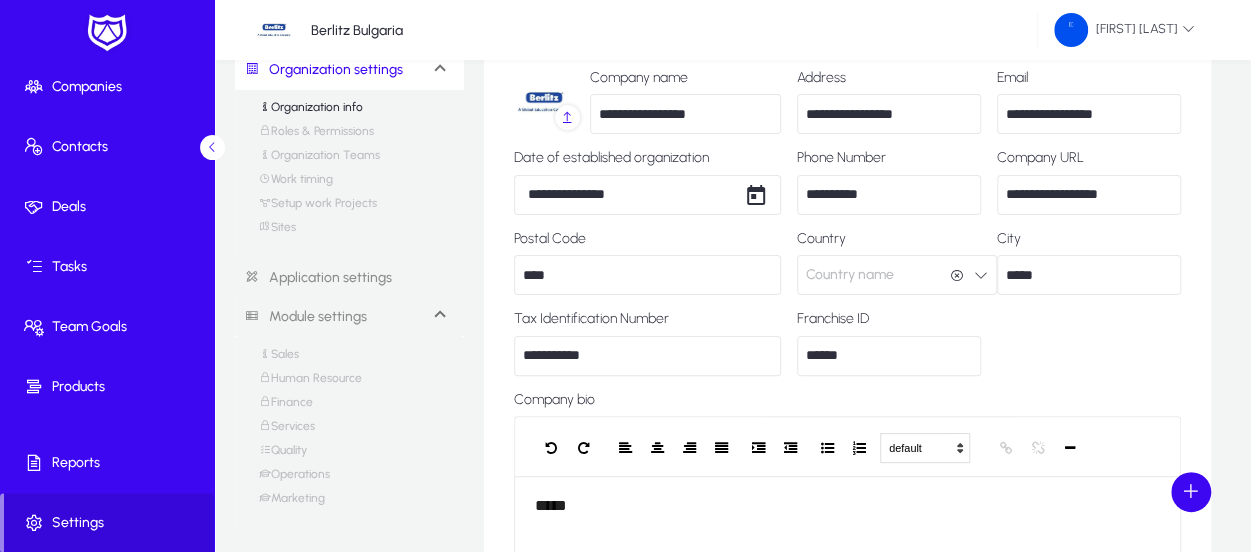 click on "Application settings" 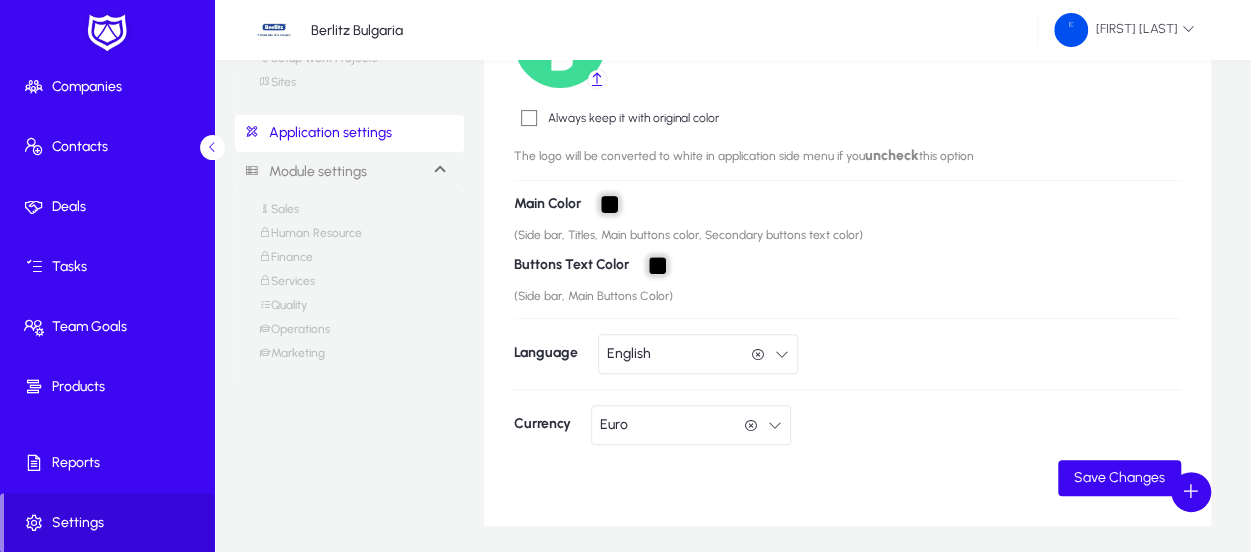 scroll, scrollTop: 319, scrollLeft: 0, axis: vertical 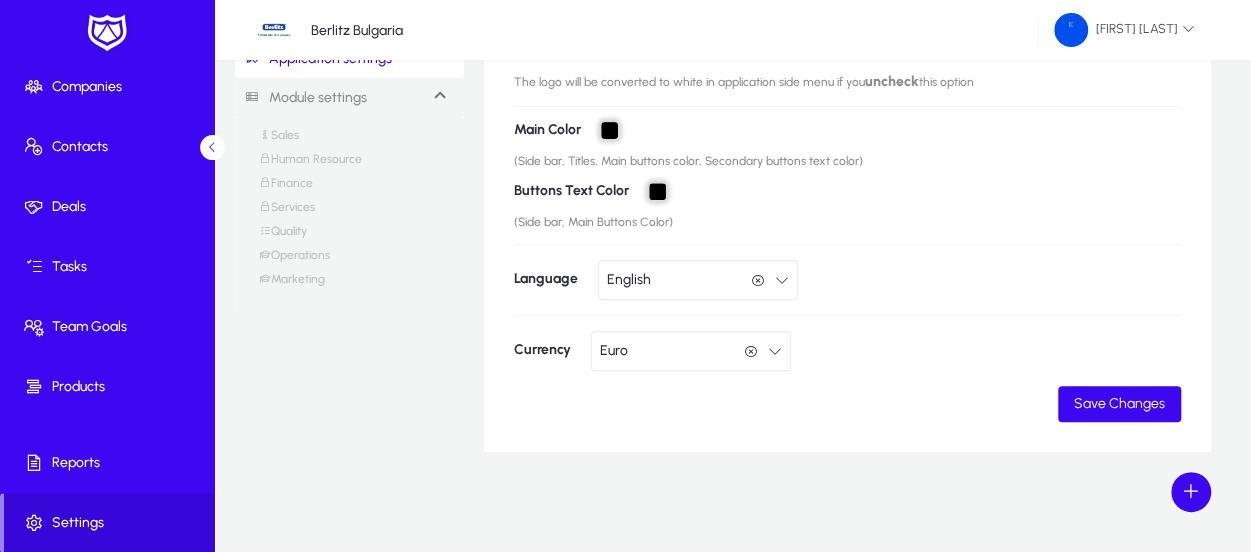 click on "Euro  Euro" 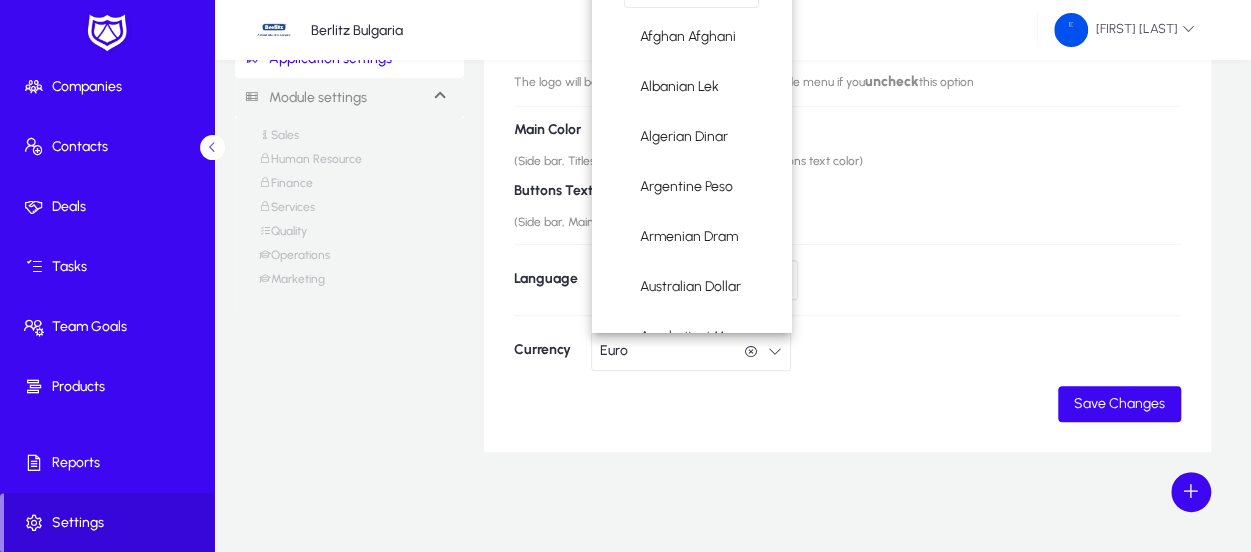 scroll, scrollTop: 226, scrollLeft: 0, axis: vertical 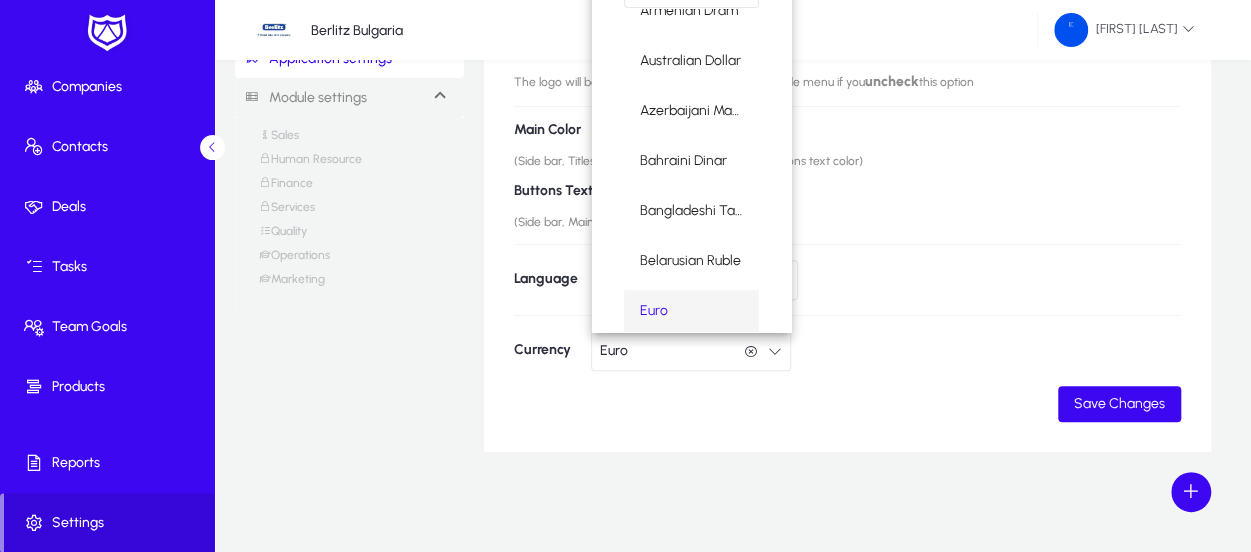 click at bounding box center [625, 276] 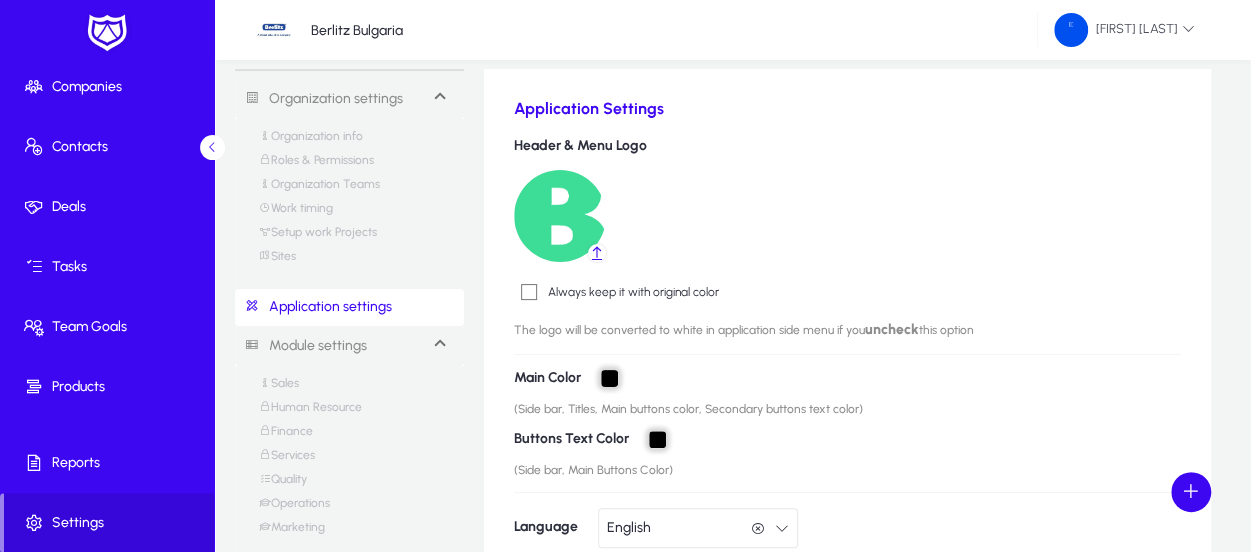scroll, scrollTop: 0, scrollLeft: 0, axis: both 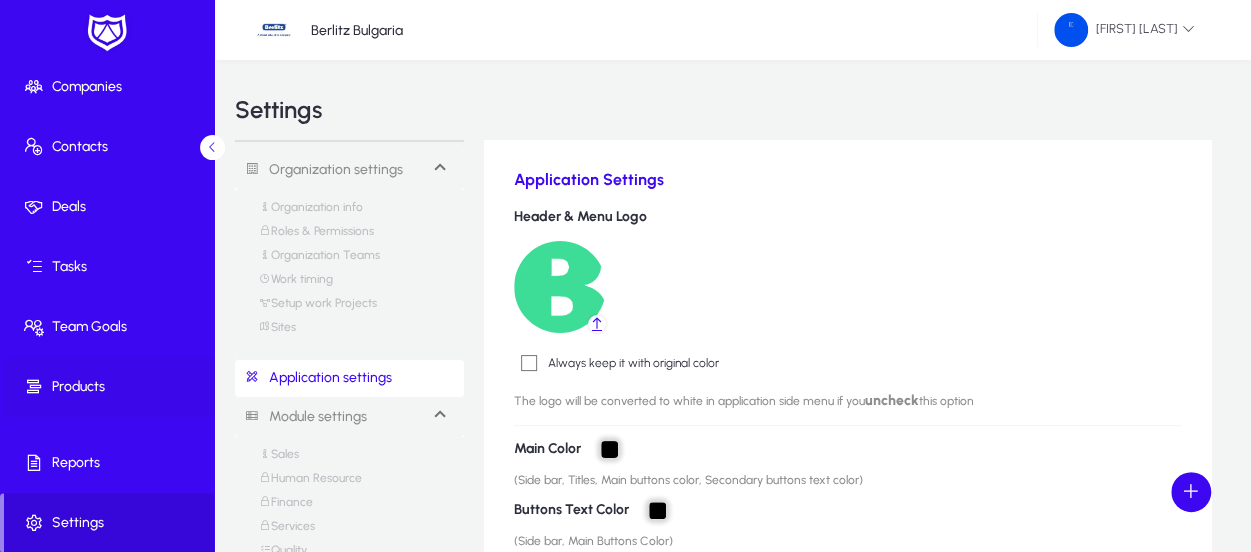click on "Products" 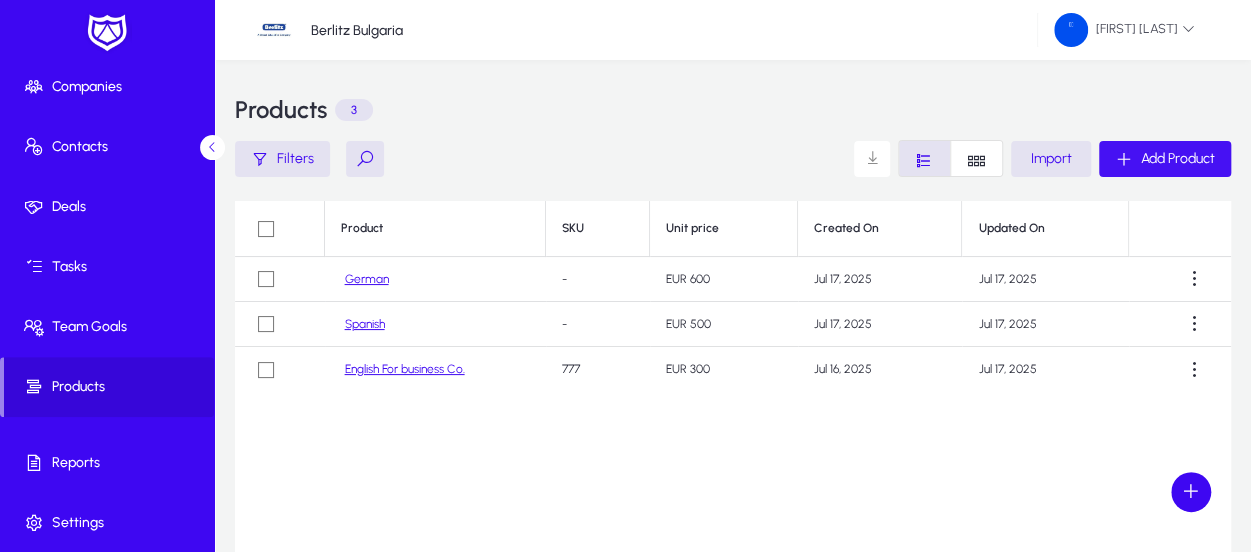 click on "Add Product" 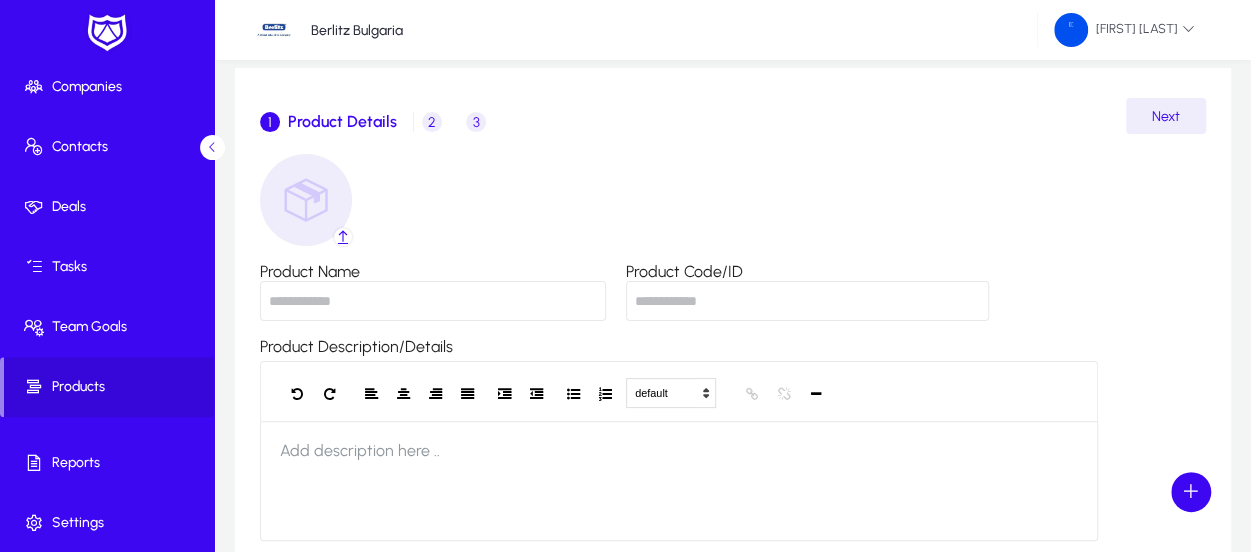 scroll, scrollTop: 200, scrollLeft: 0, axis: vertical 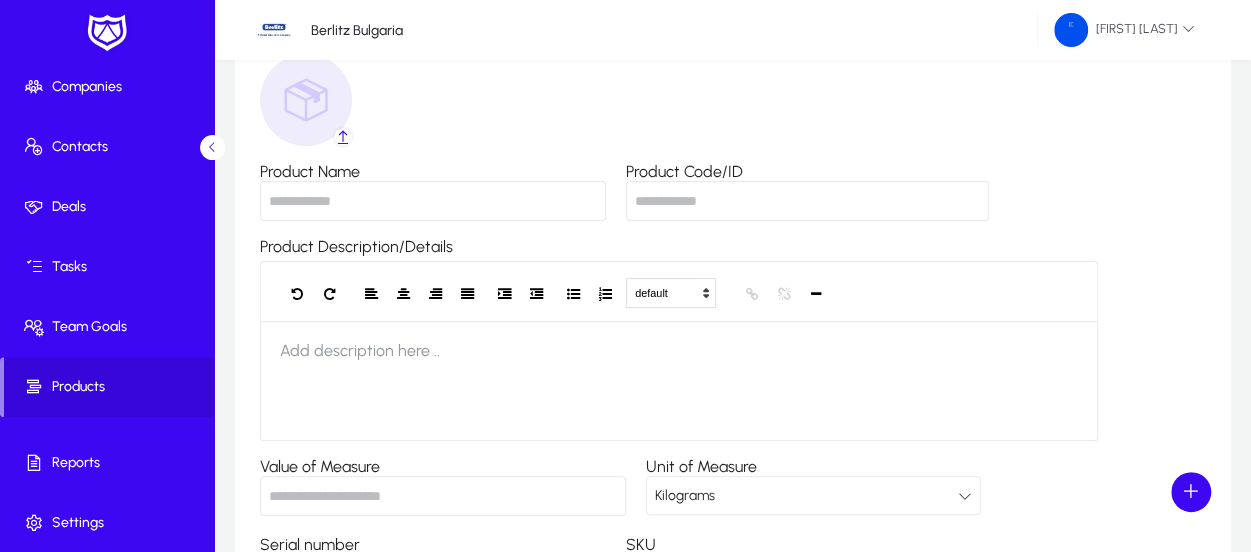 click on "Product Name" at bounding box center (433, 201) 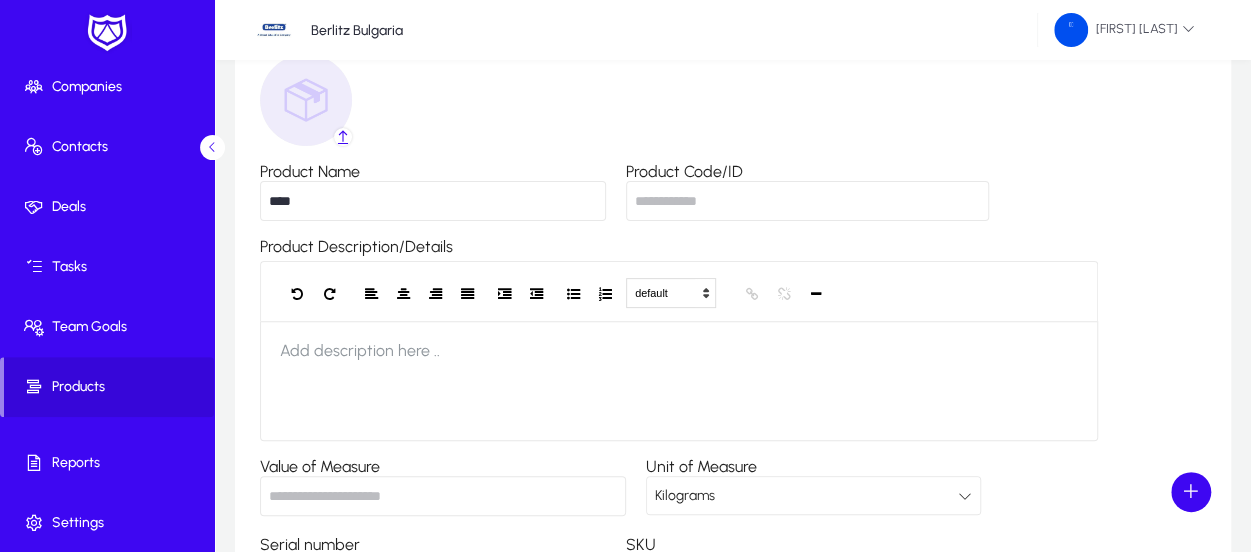 type on "****" 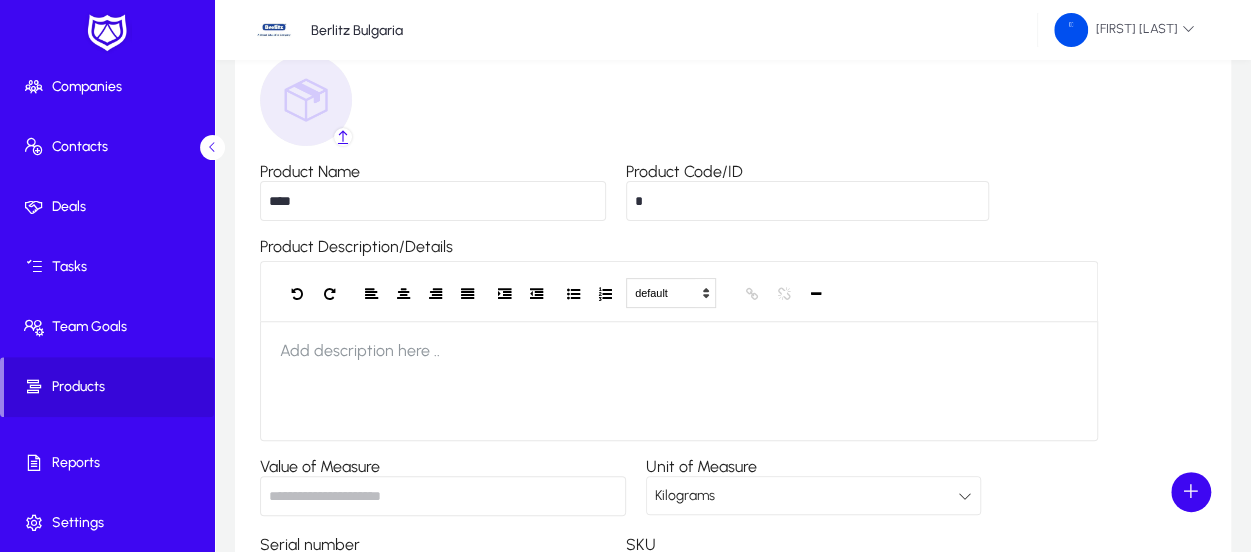type on "*" 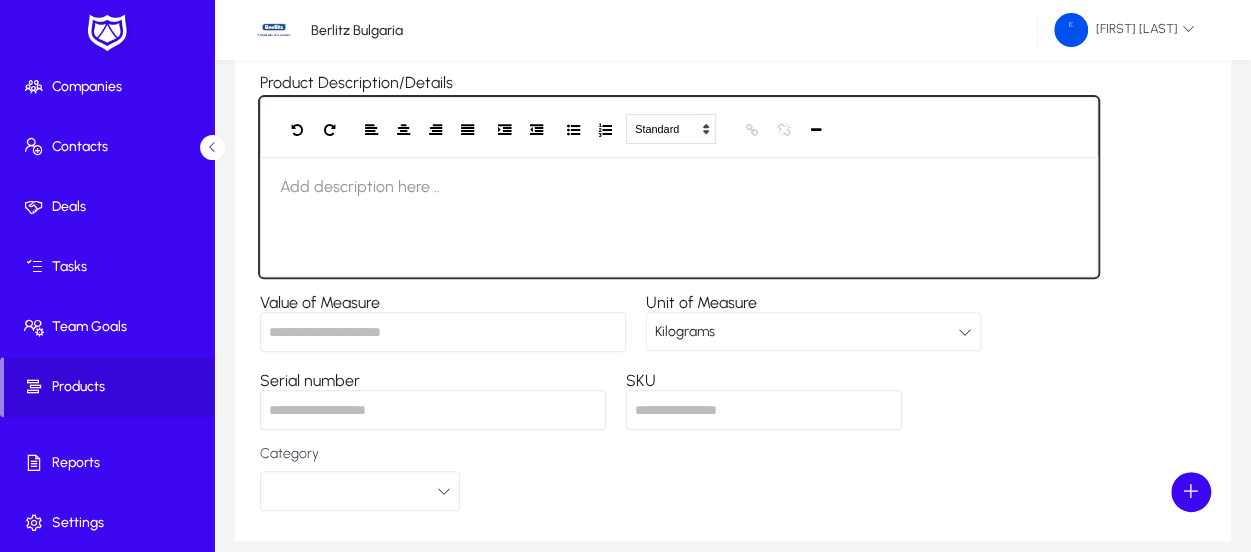 scroll, scrollTop: 400, scrollLeft: 0, axis: vertical 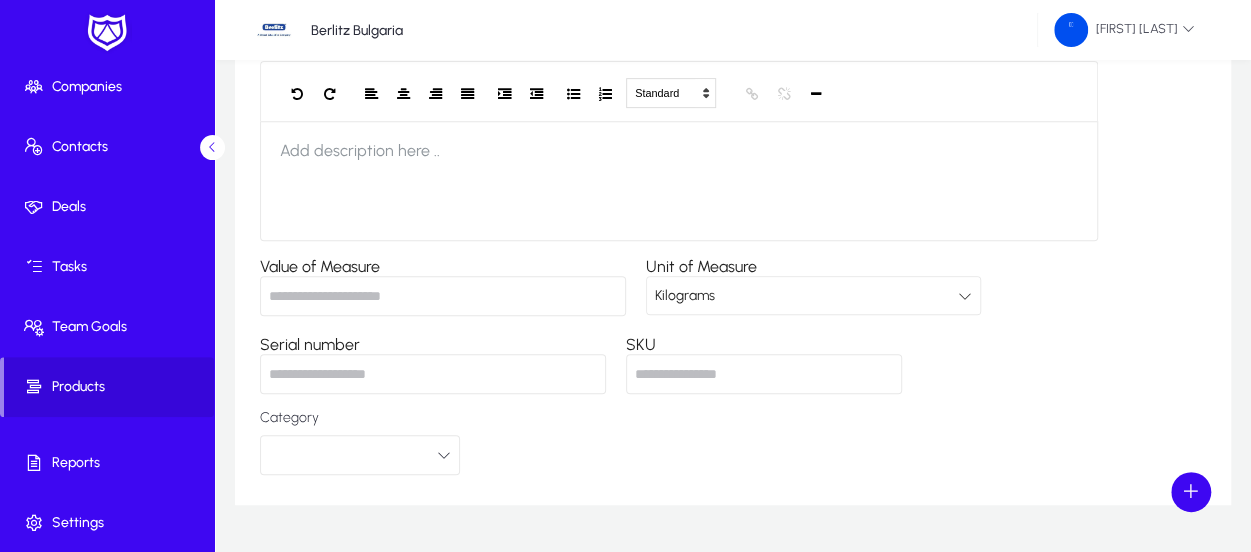 click on "Value of Measure" at bounding box center [443, 296] 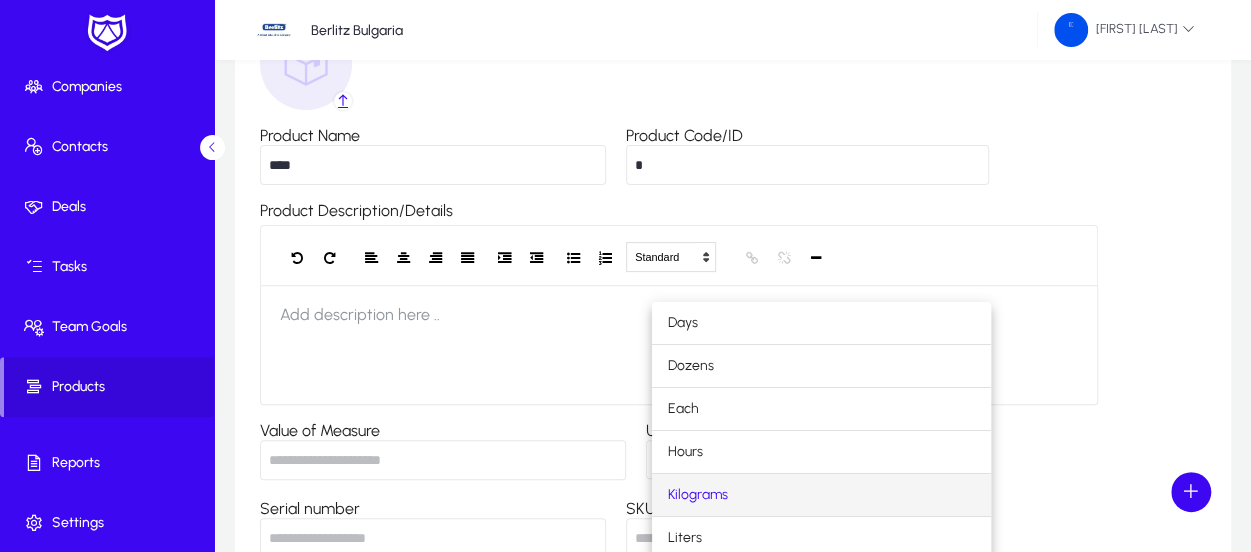 scroll, scrollTop: 100, scrollLeft: 0, axis: vertical 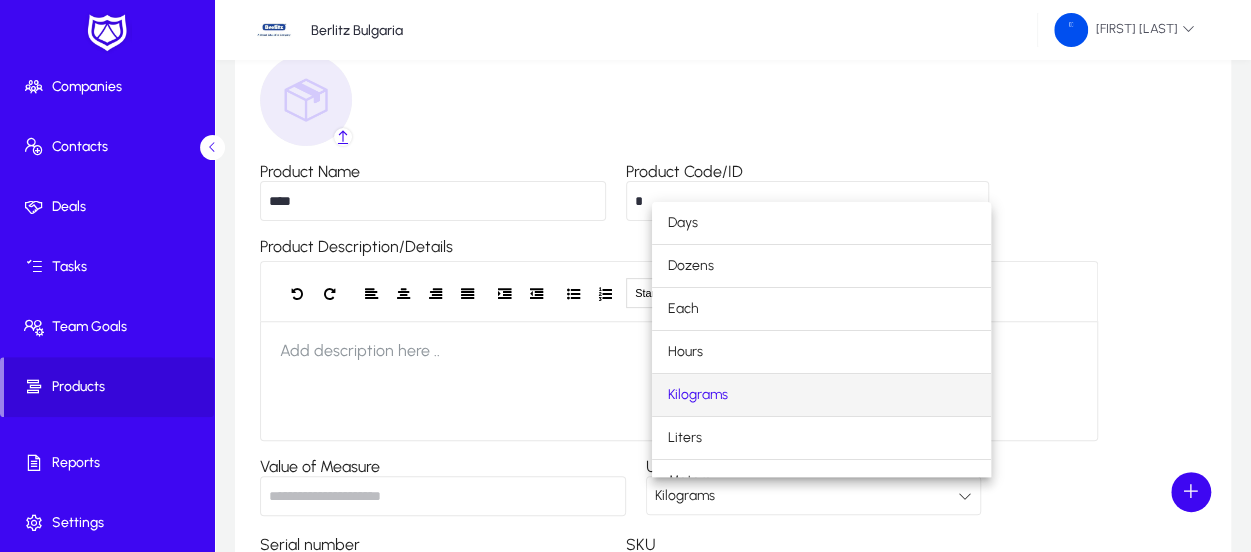 click at bounding box center [625, 276] 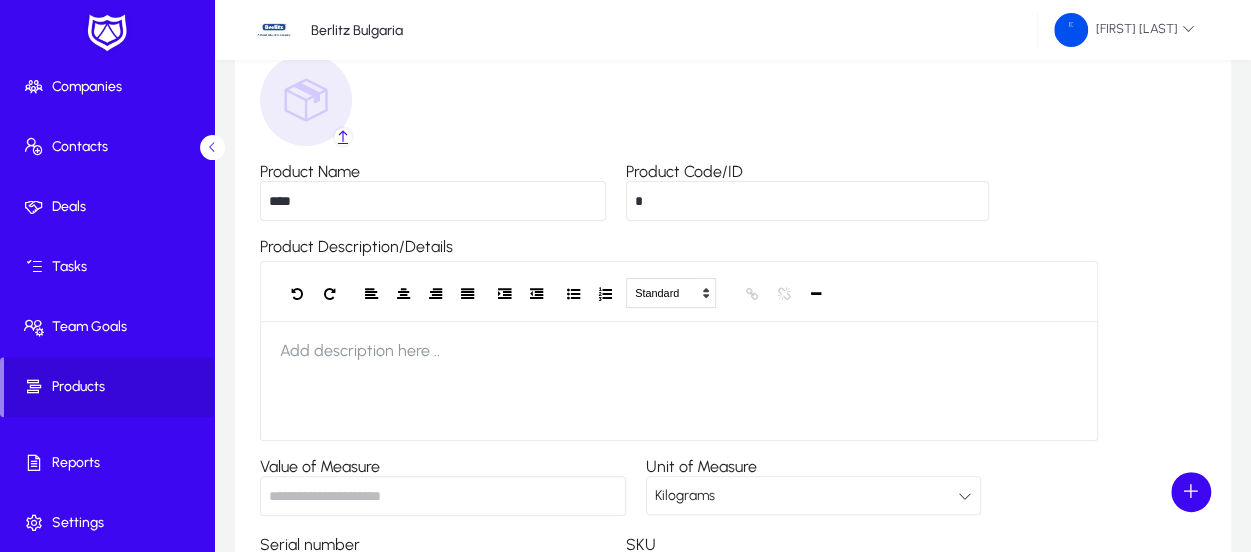 click on "Kilograms" at bounding box center [685, 495] 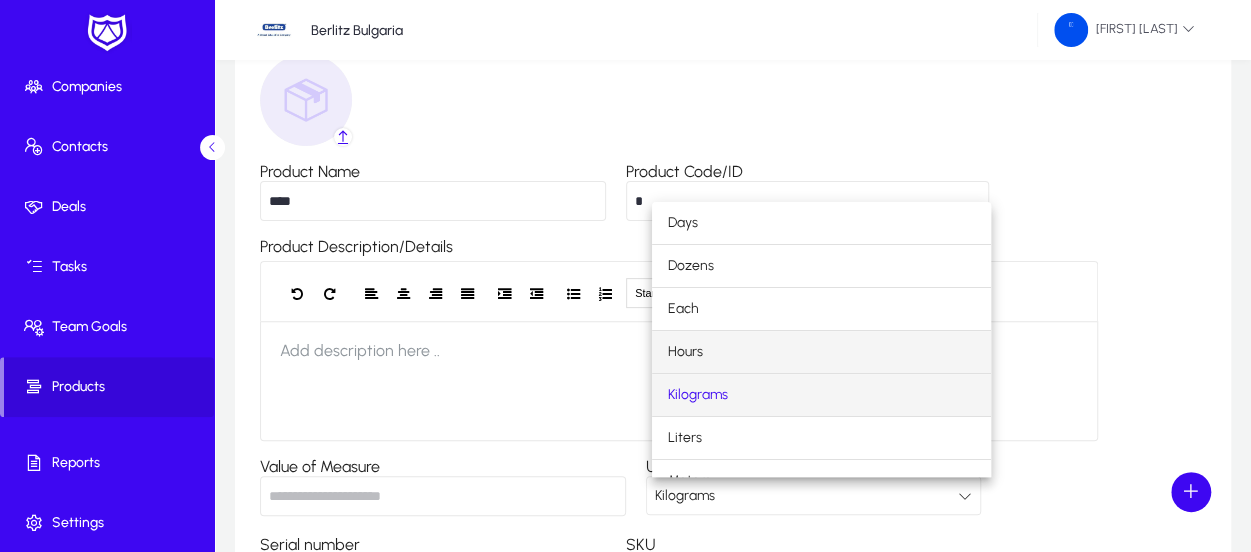 click on "Hours" at bounding box center [821, 352] 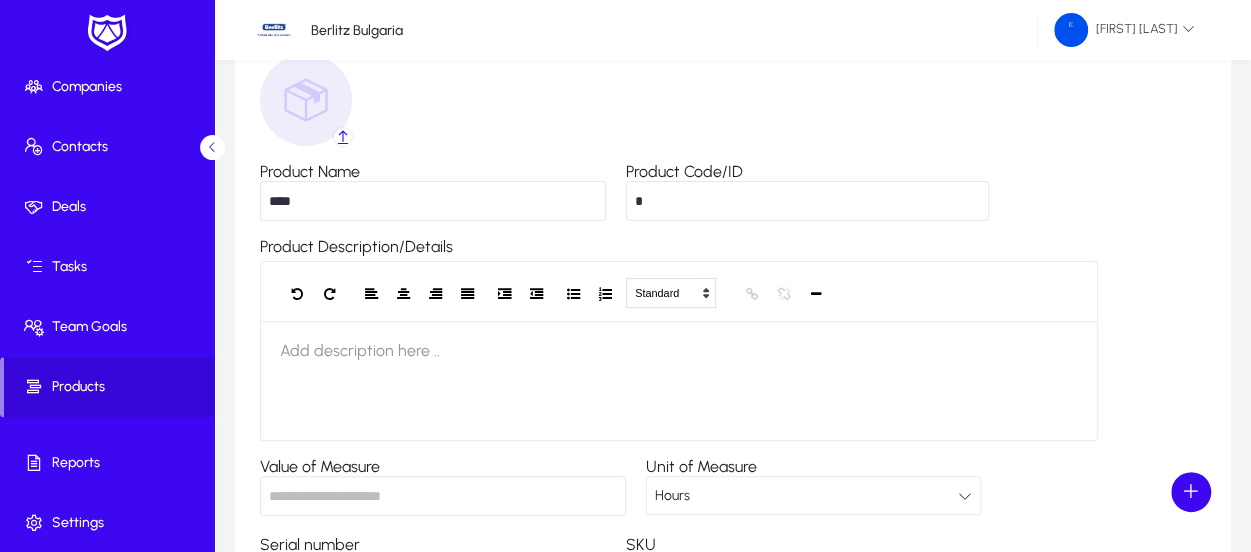 click on "Value of Measure" at bounding box center (443, 496) 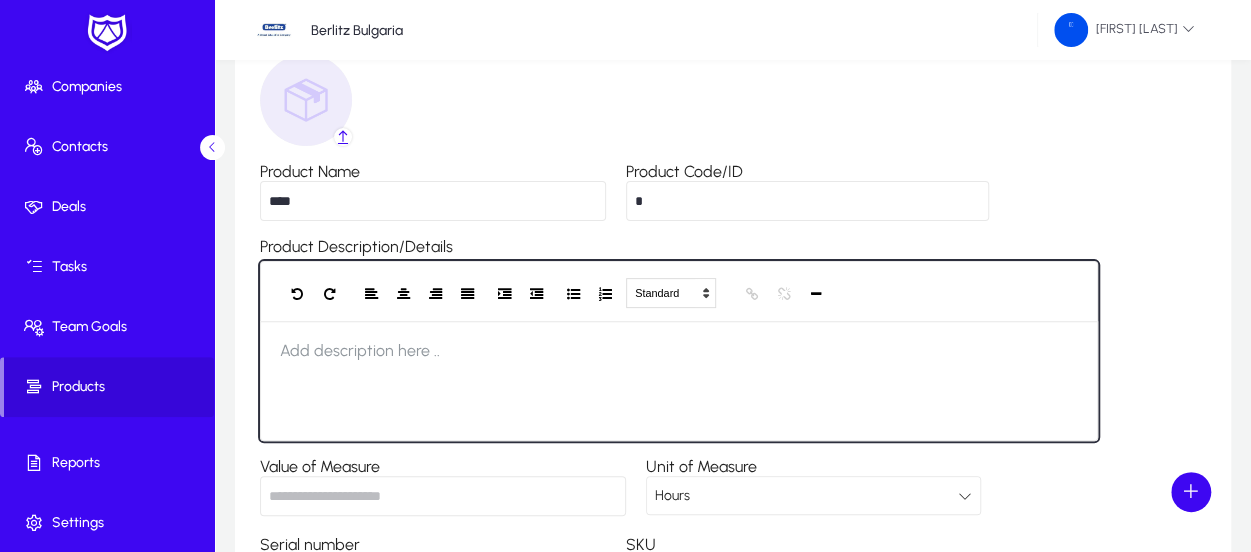 click 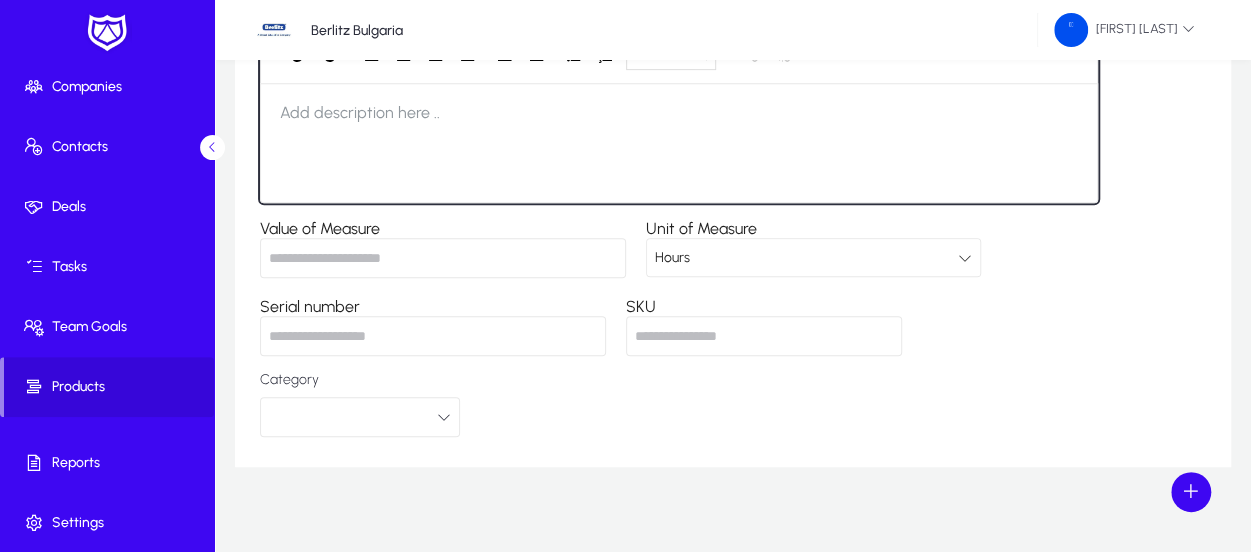scroll, scrollTop: 452, scrollLeft: 0, axis: vertical 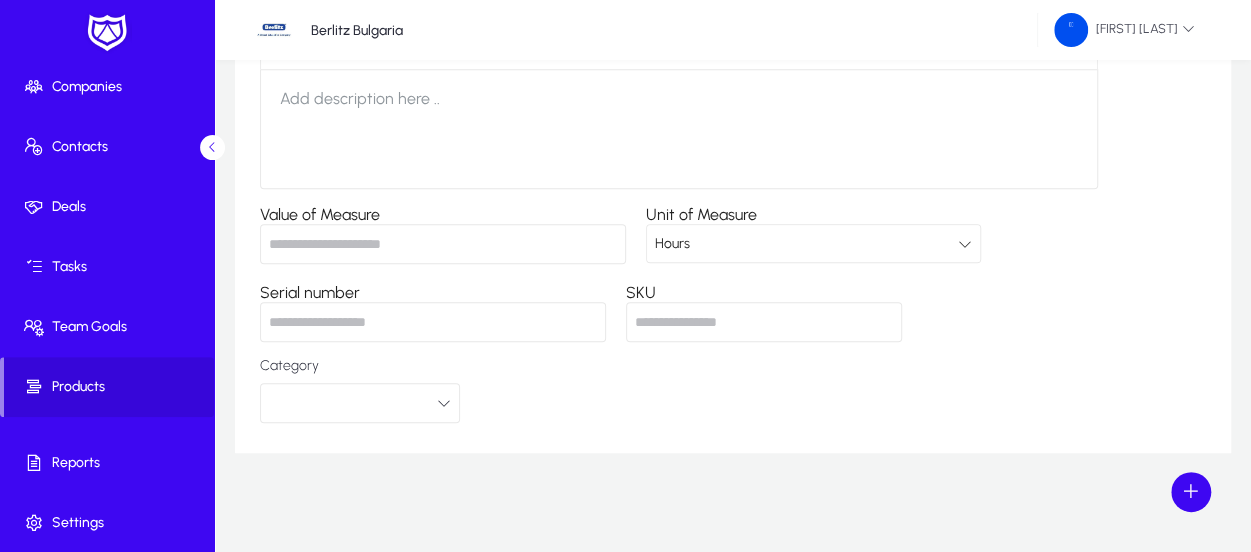 click on "Serial number" at bounding box center [433, 322] 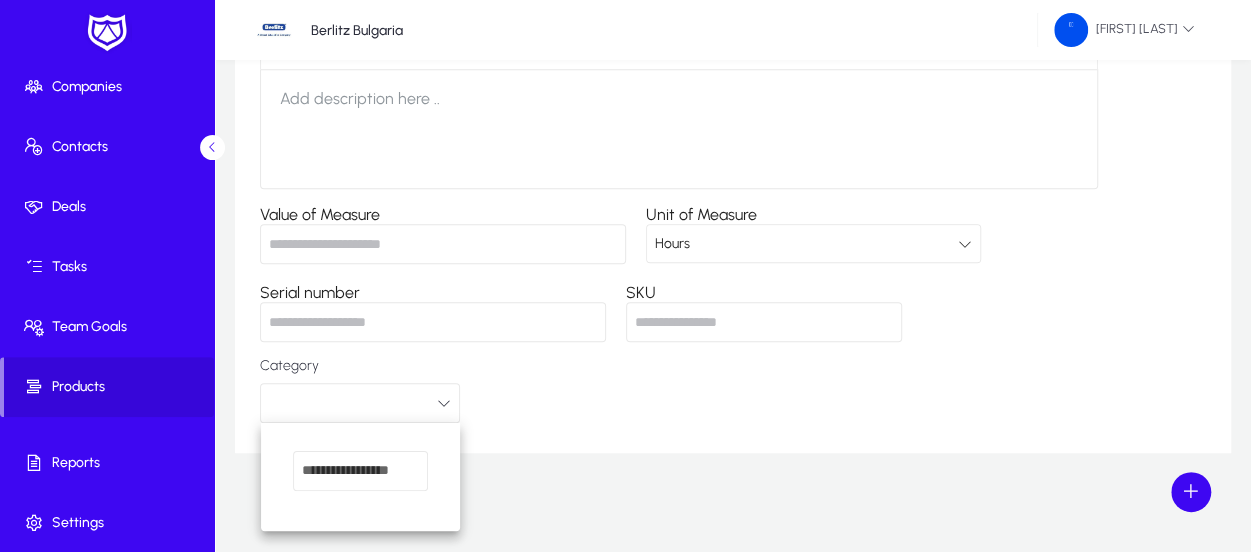 click at bounding box center [625, 276] 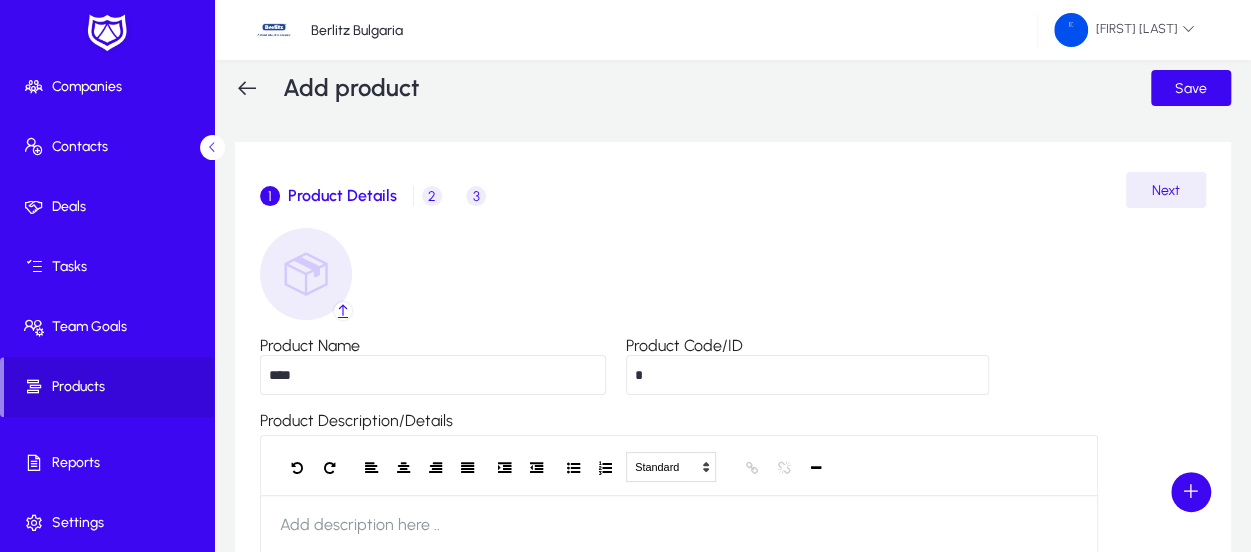 scroll, scrollTop: 0, scrollLeft: 0, axis: both 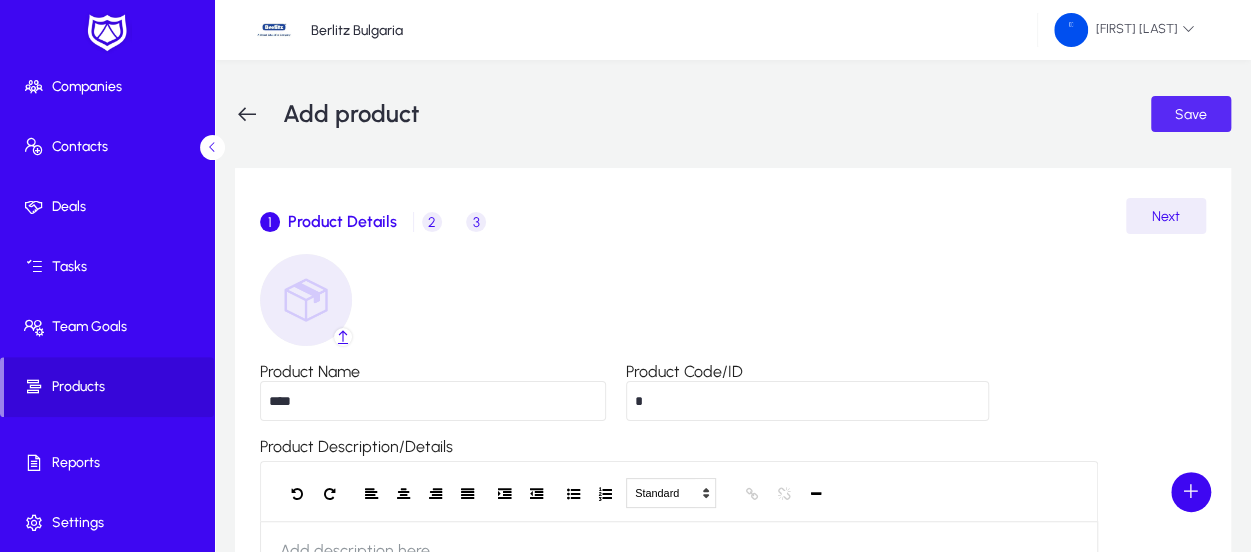 click on "Save" 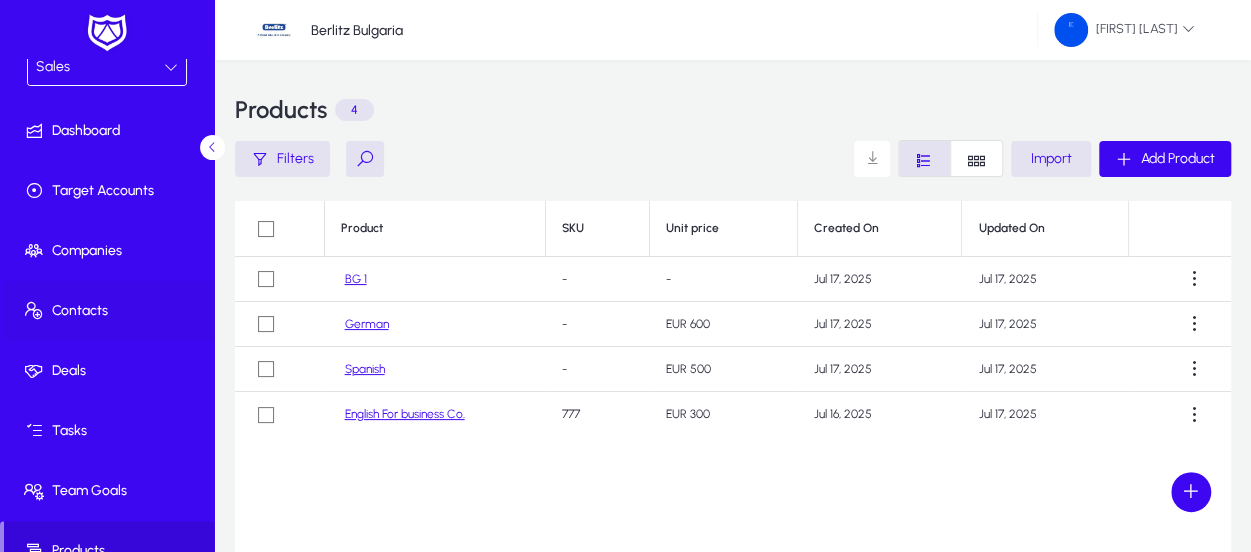 scroll, scrollTop: 0, scrollLeft: 0, axis: both 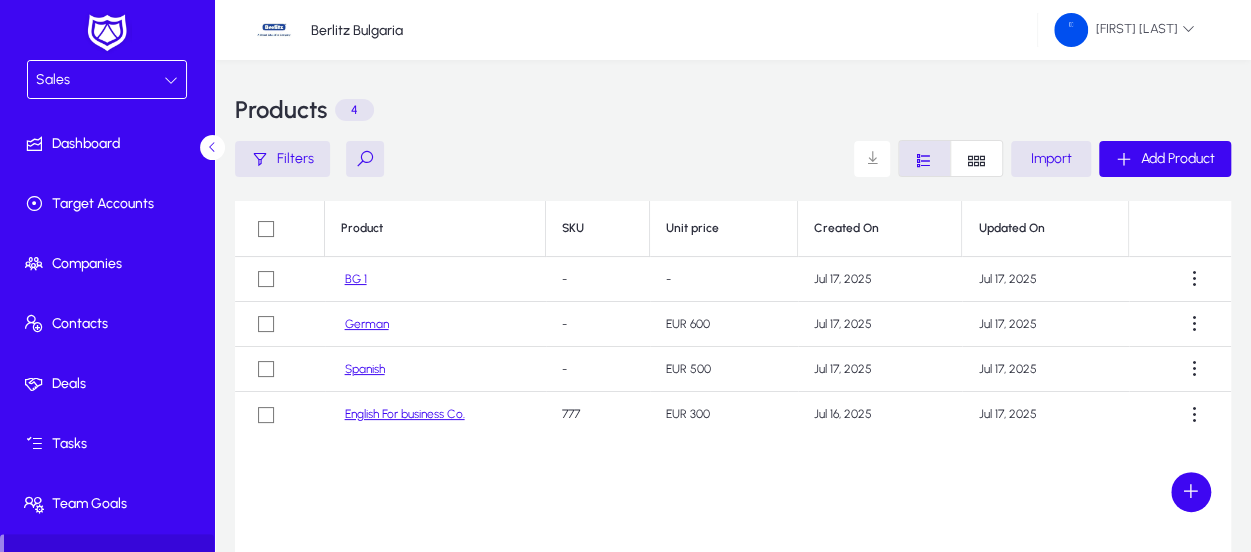 click on "Sales" at bounding box center (100, 80) 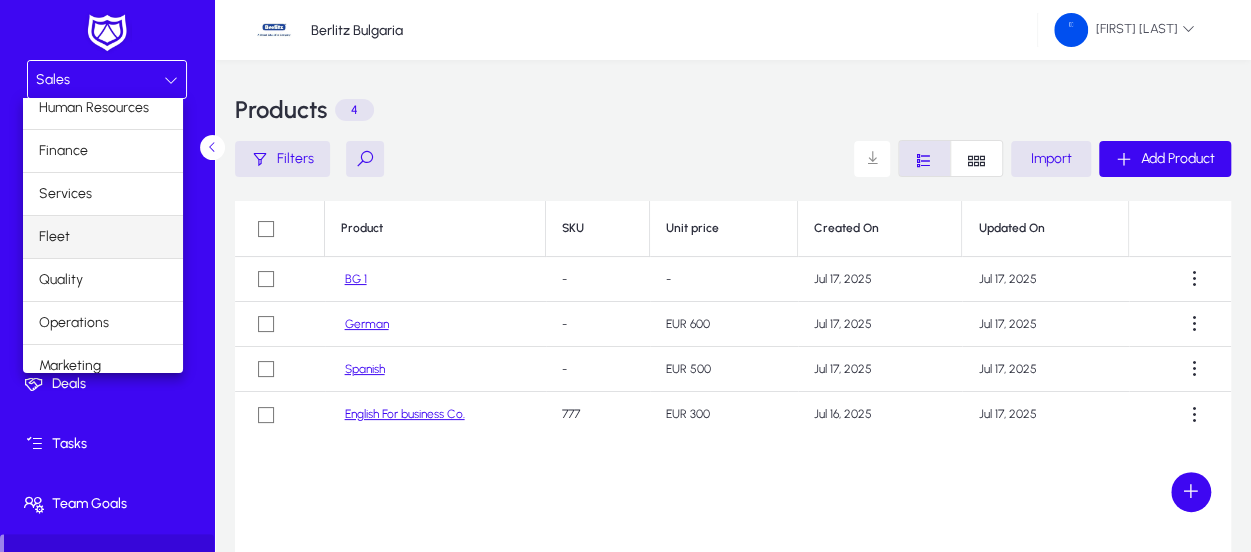 scroll, scrollTop: 65, scrollLeft: 0, axis: vertical 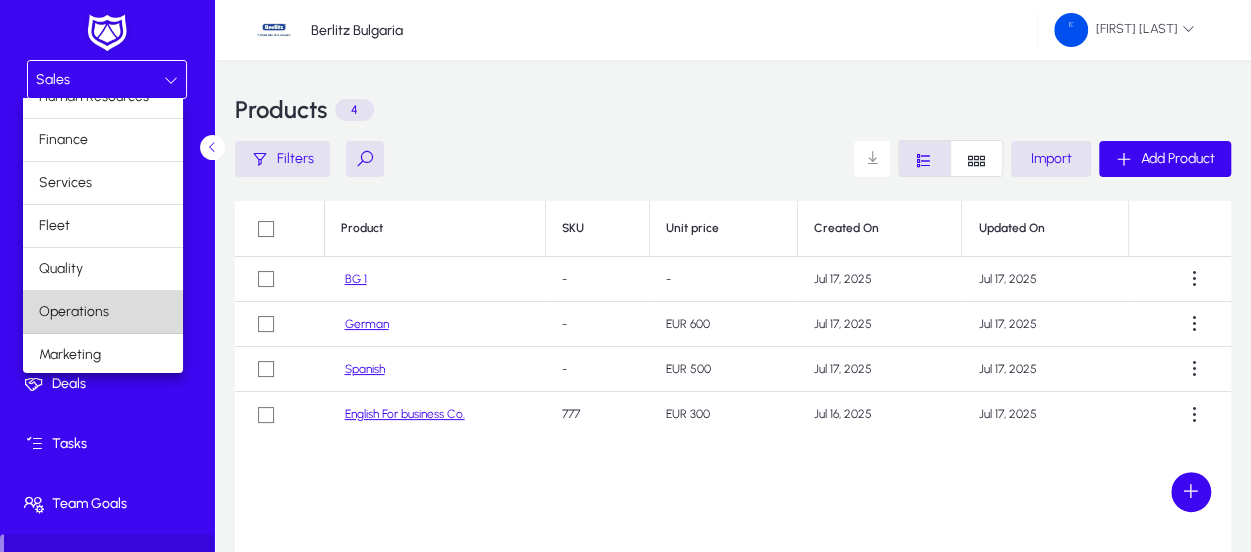 click on "Operations" at bounding box center [103, 312] 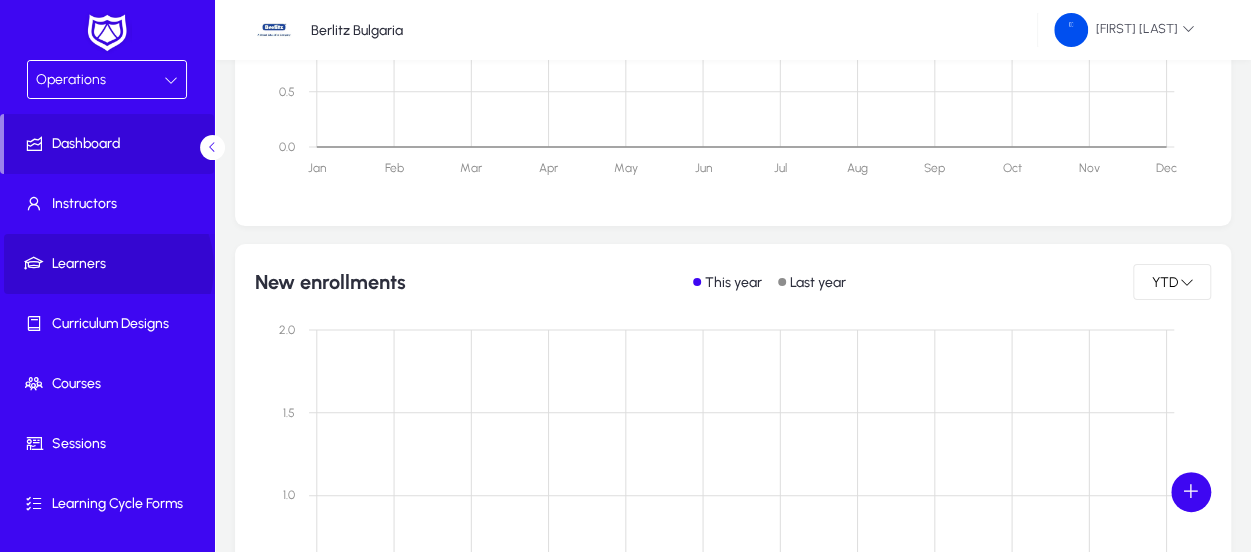 click on "Learners" 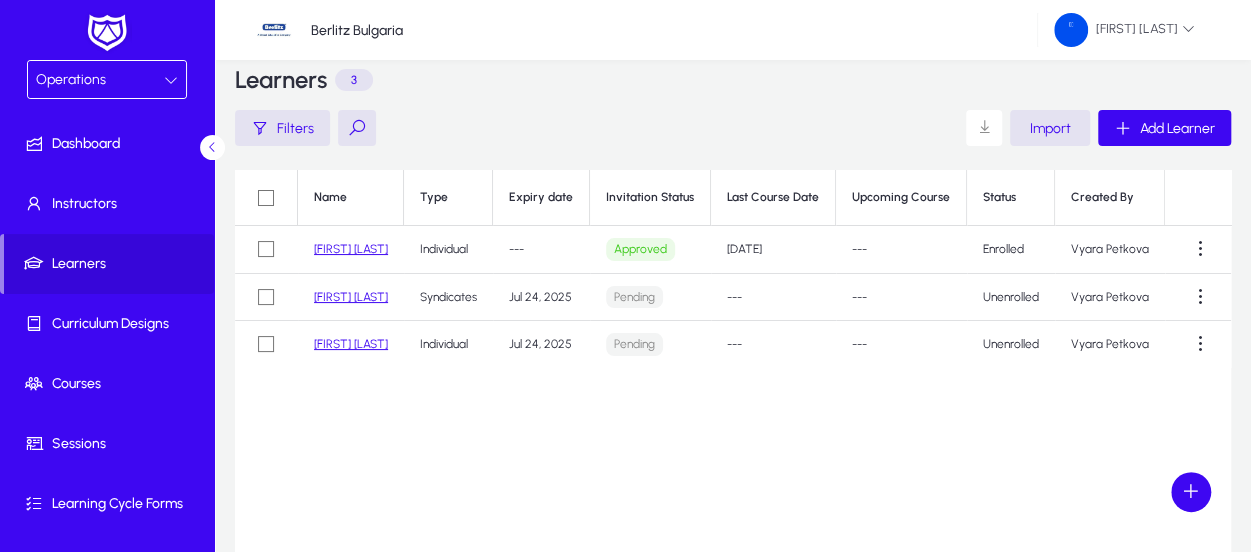 scroll, scrollTop: 4, scrollLeft: 0, axis: vertical 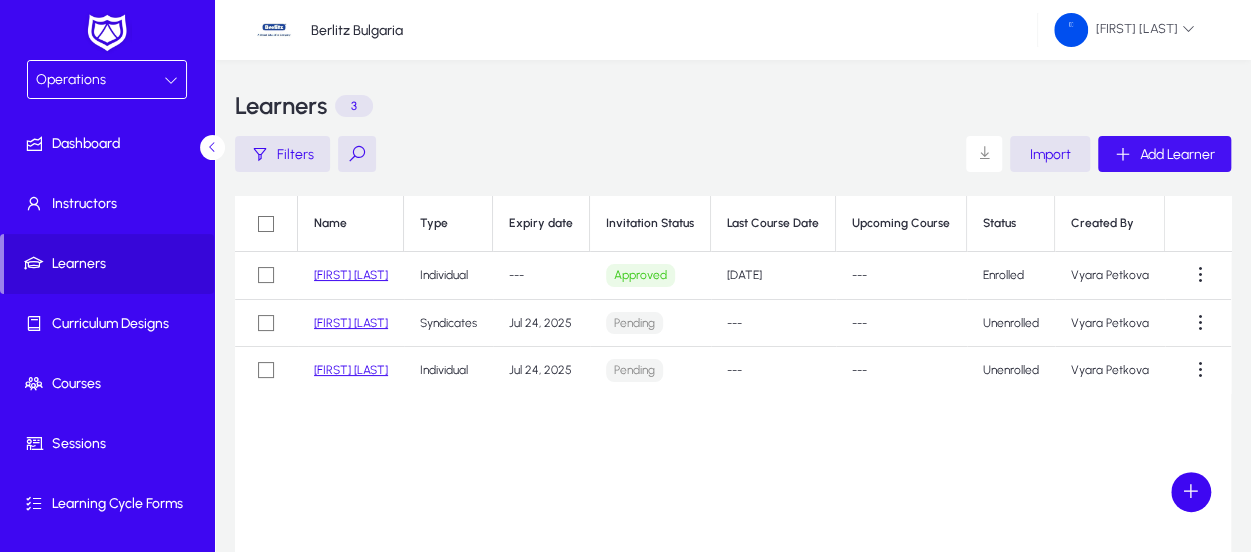 click 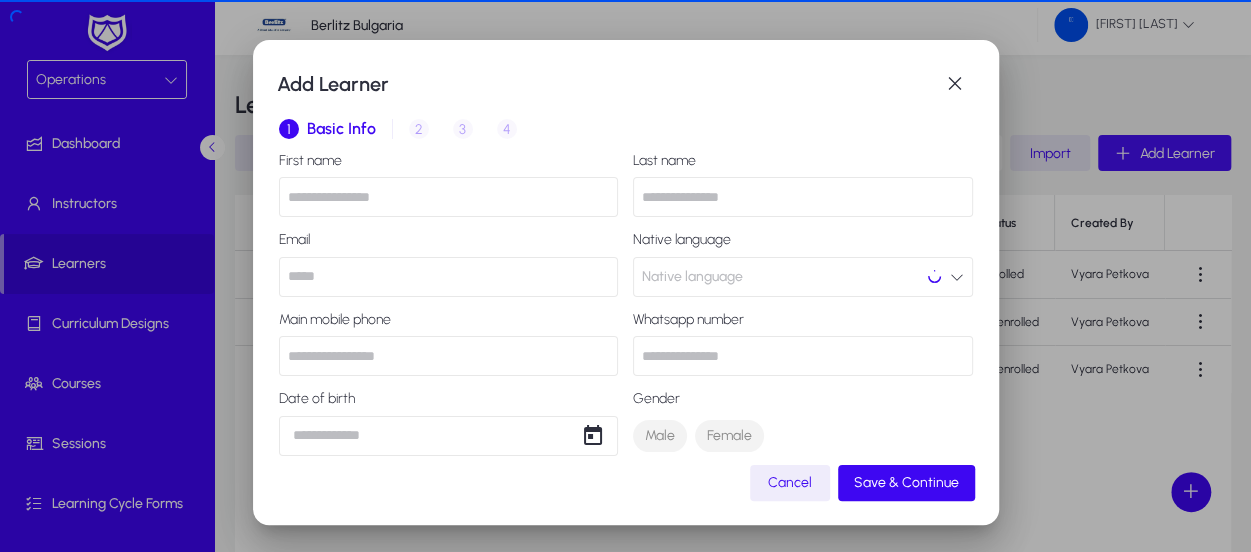 scroll, scrollTop: 0, scrollLeft: 0, axis: both 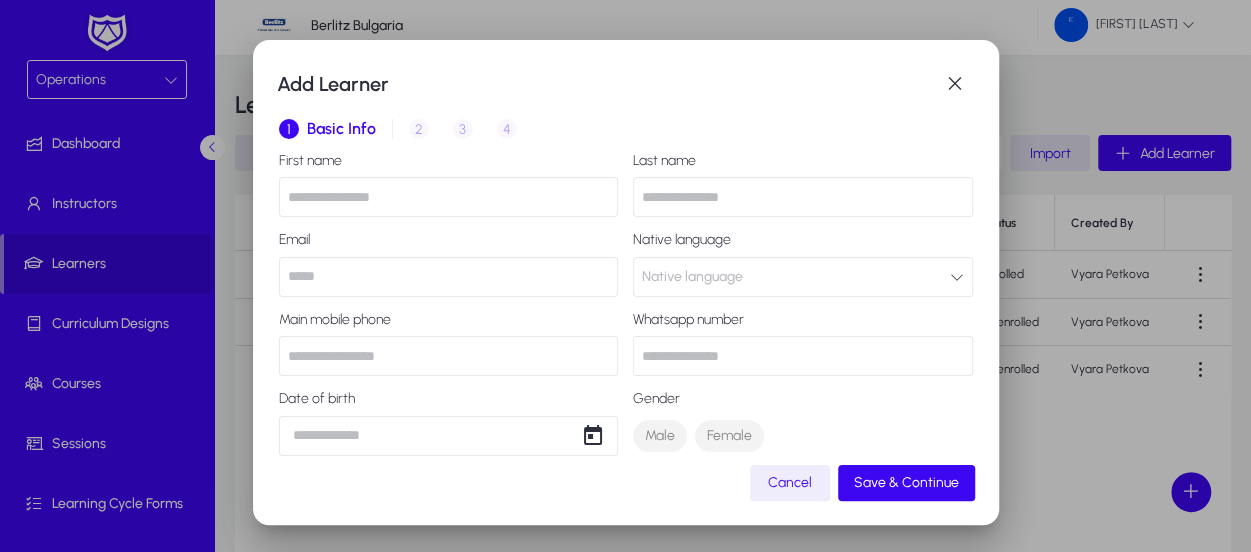 click at bounding box center [449, 197] 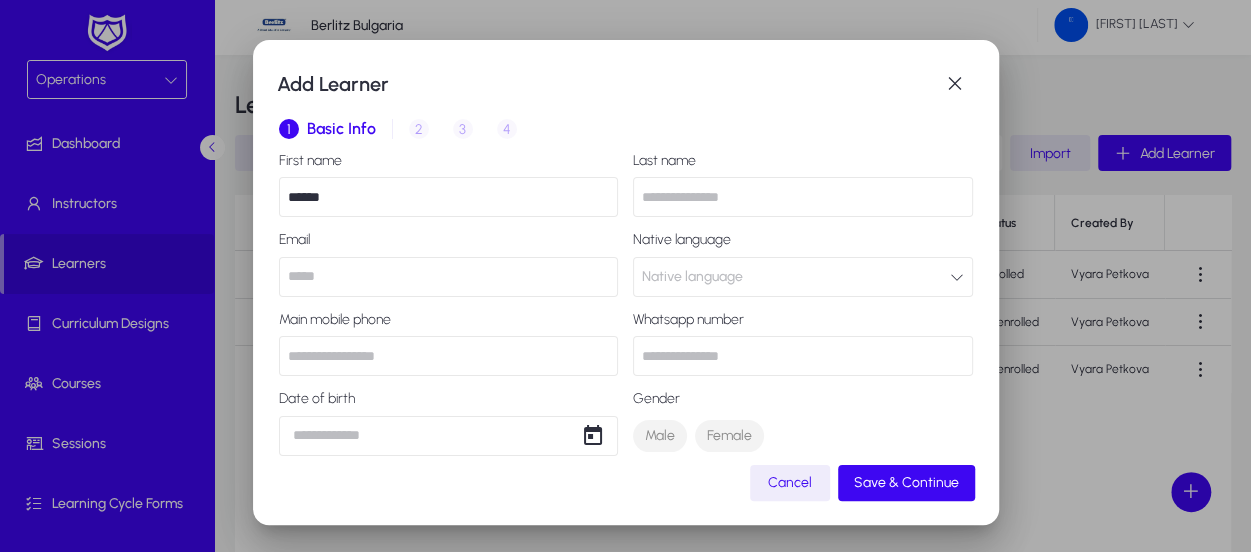 type on "******" 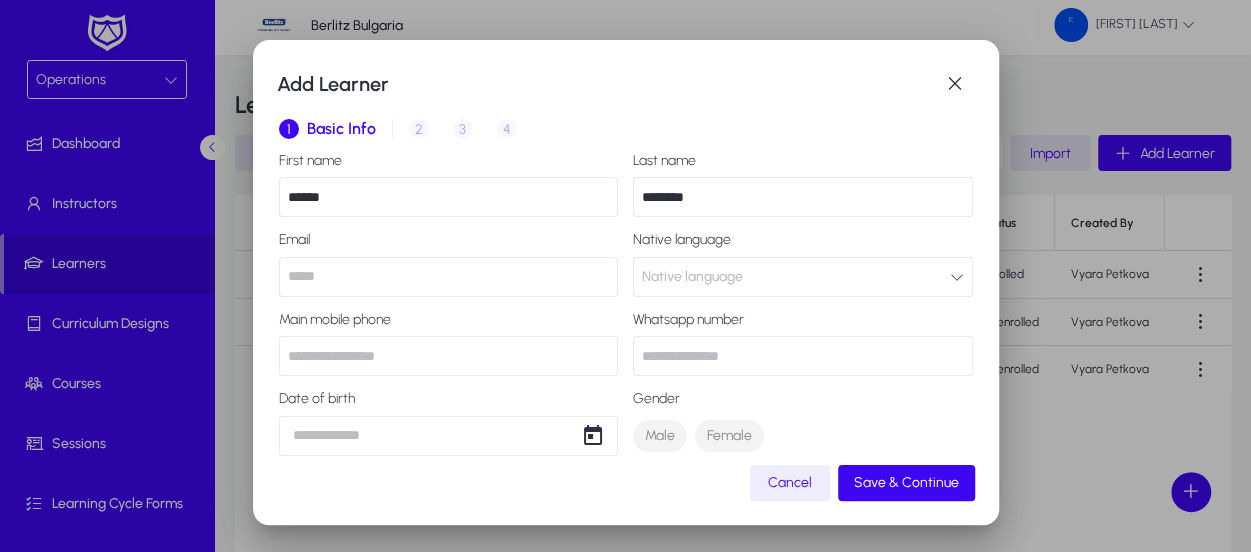 type on "********" 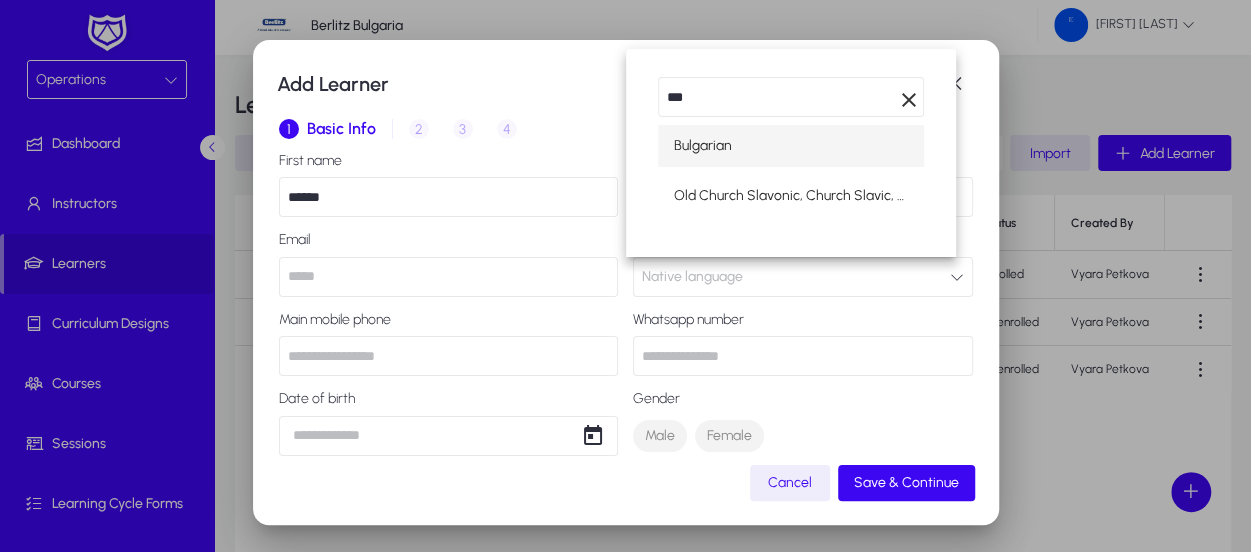 type on "***" 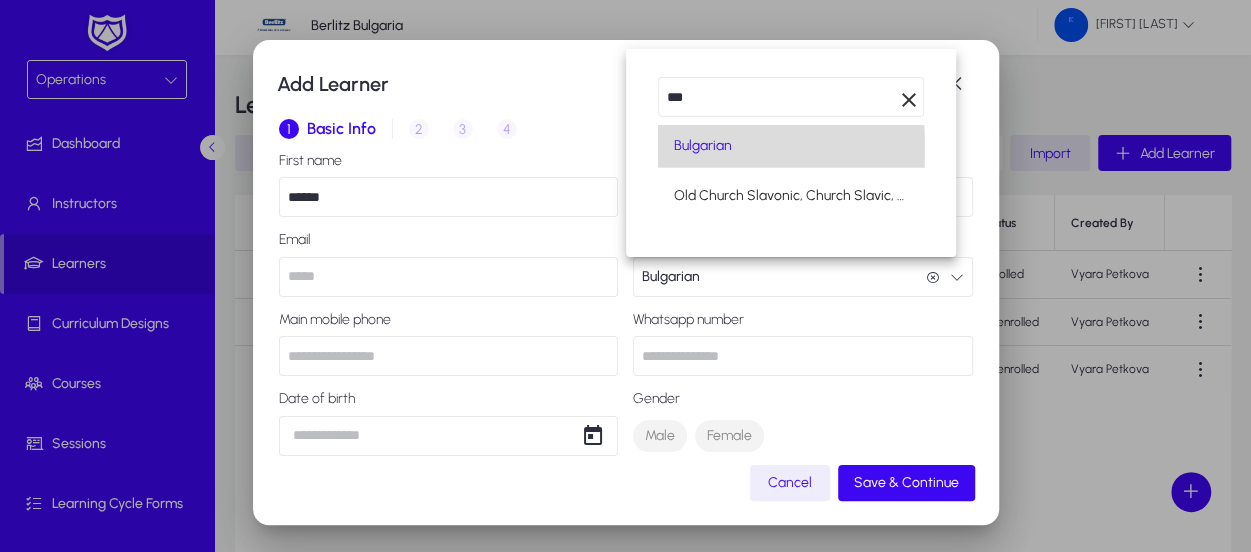 scroll, scrollTop: 0, scrollLeft: 0, axis: both 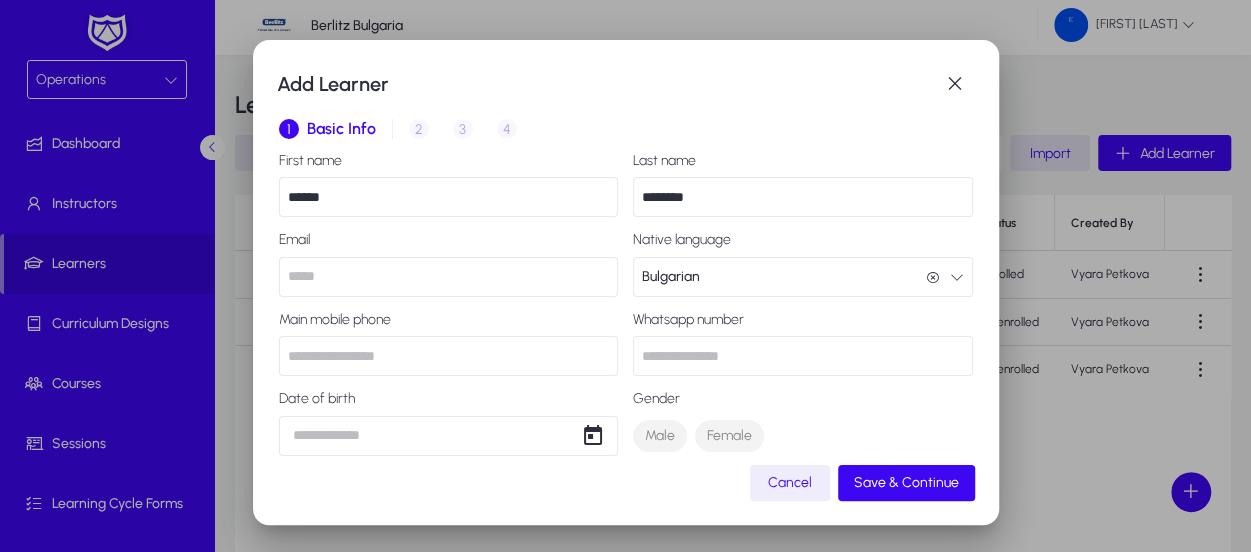 click at bounding box center [449, 277] 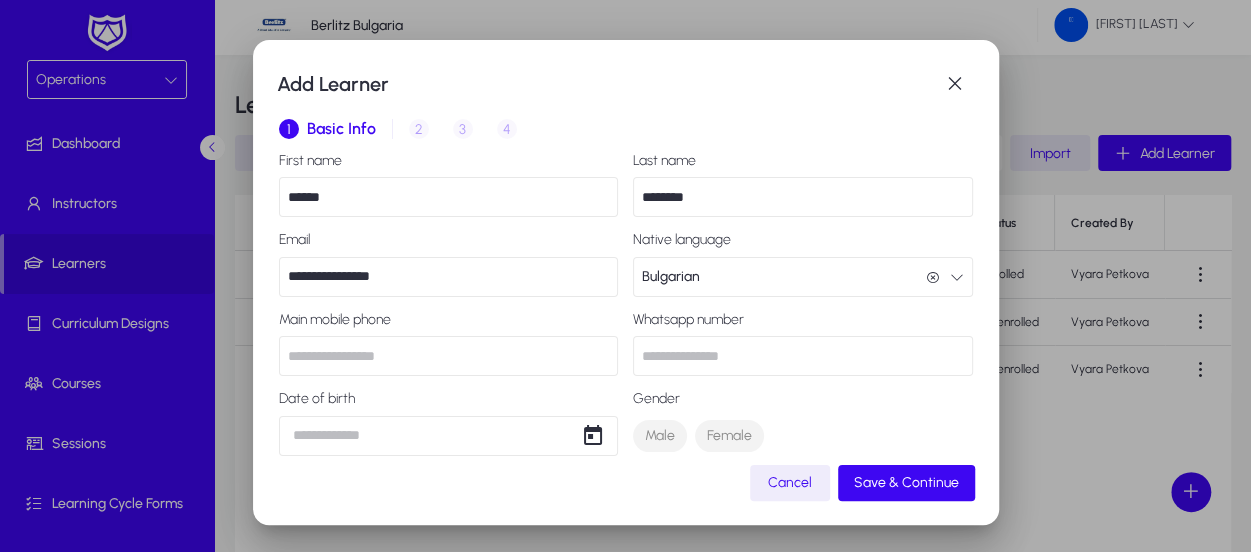 type on "**********" 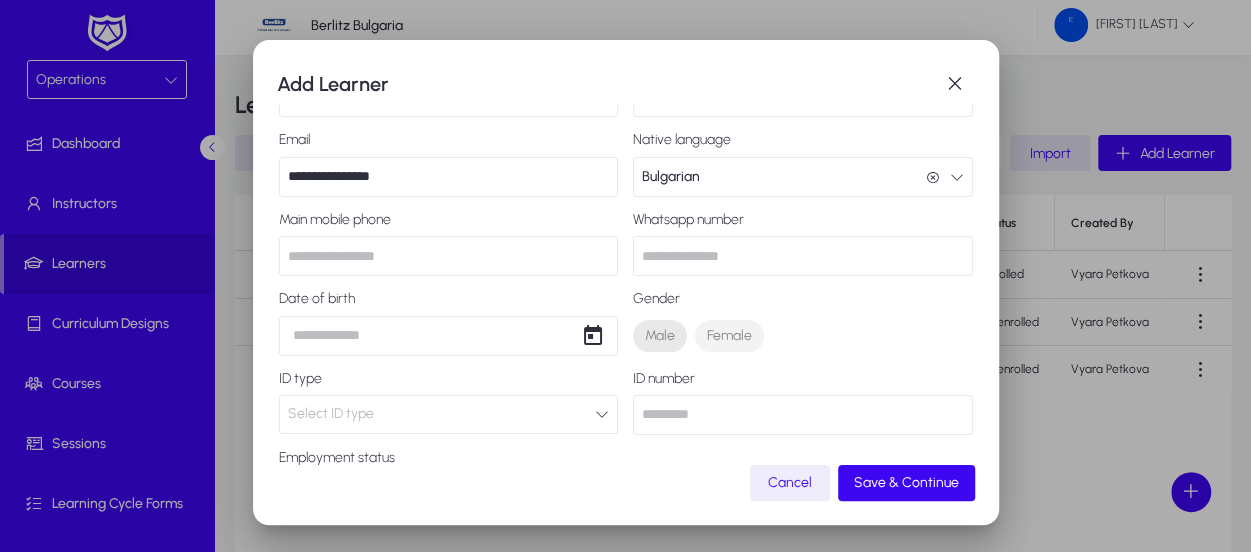 click on "Male" at bounding box center [660, 336] 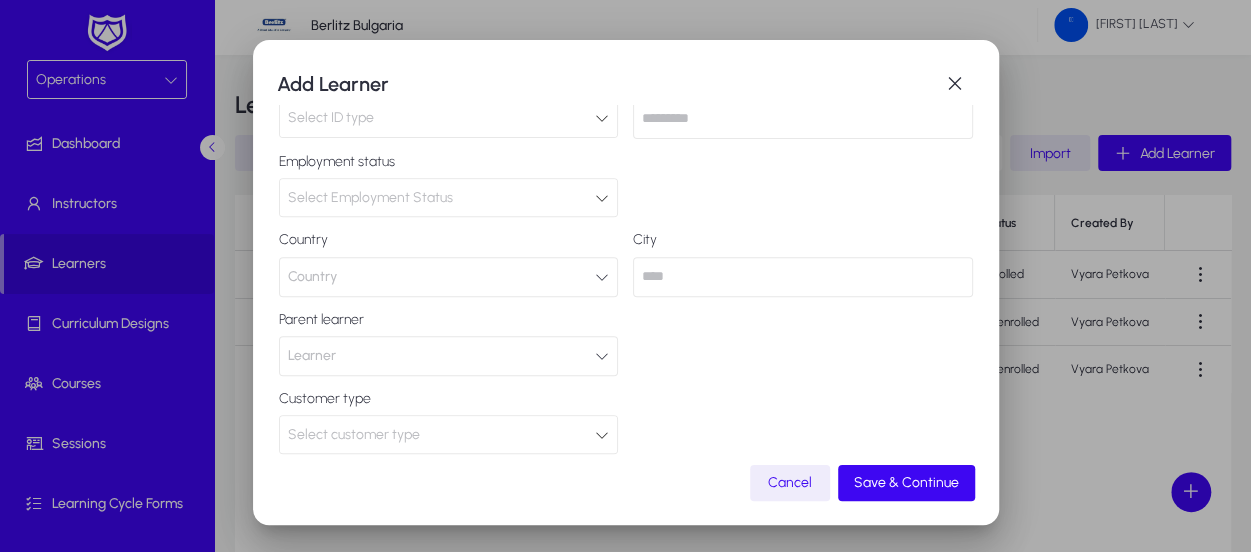 scroll, scrollTop: 400, scrollLeft: 0, axis: vertical 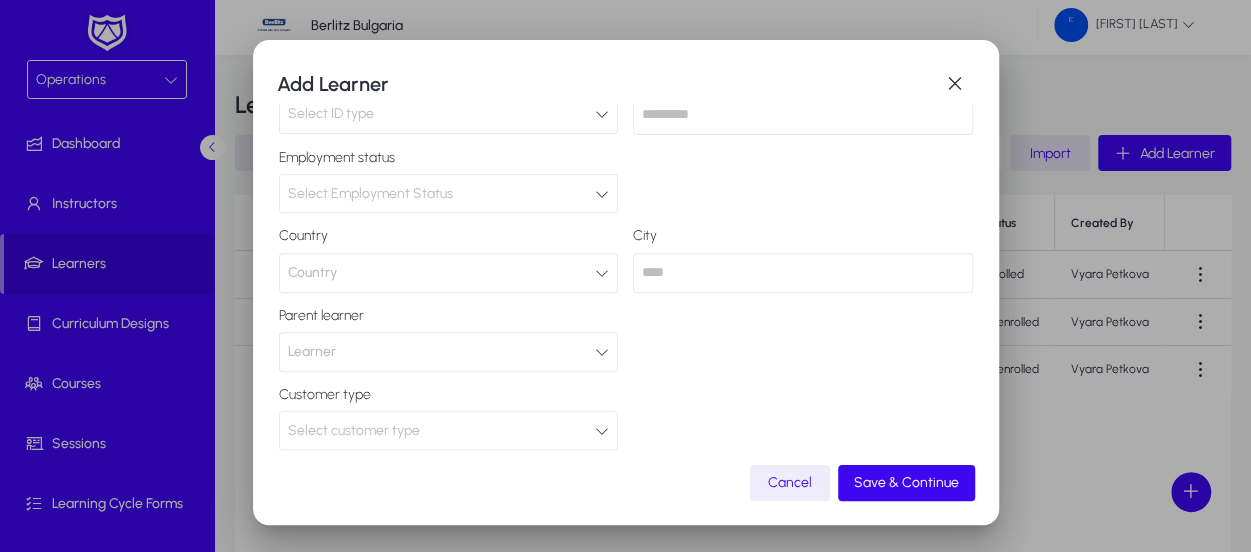 click on "Country" at bounding box center (449, 273) 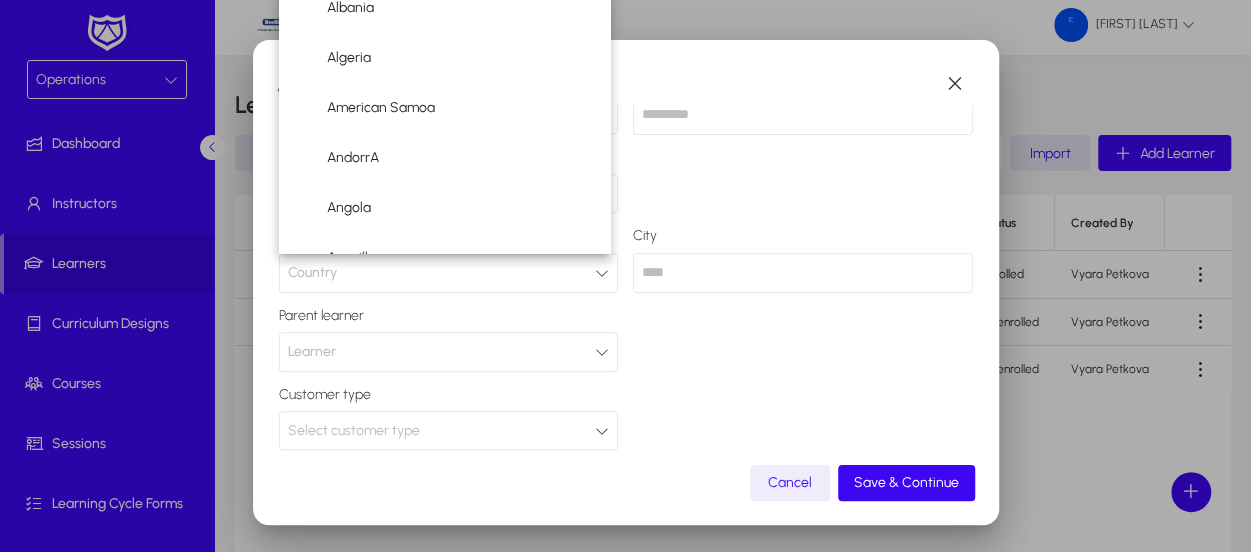 click at bounding box center [625, 276] 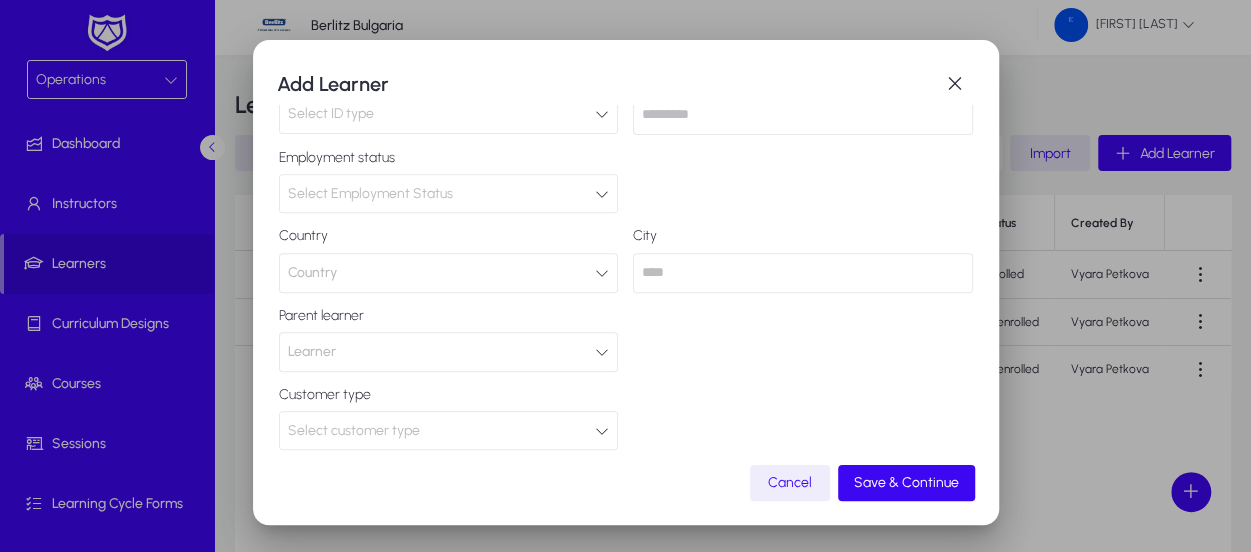 click at bounding box center [803, 273] 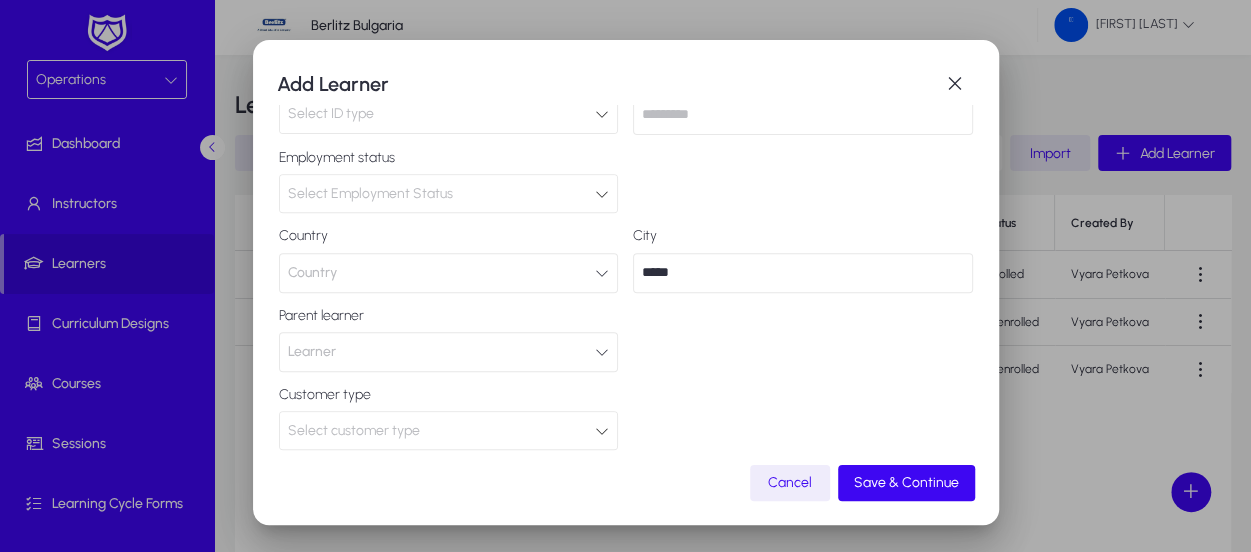type on "*****" 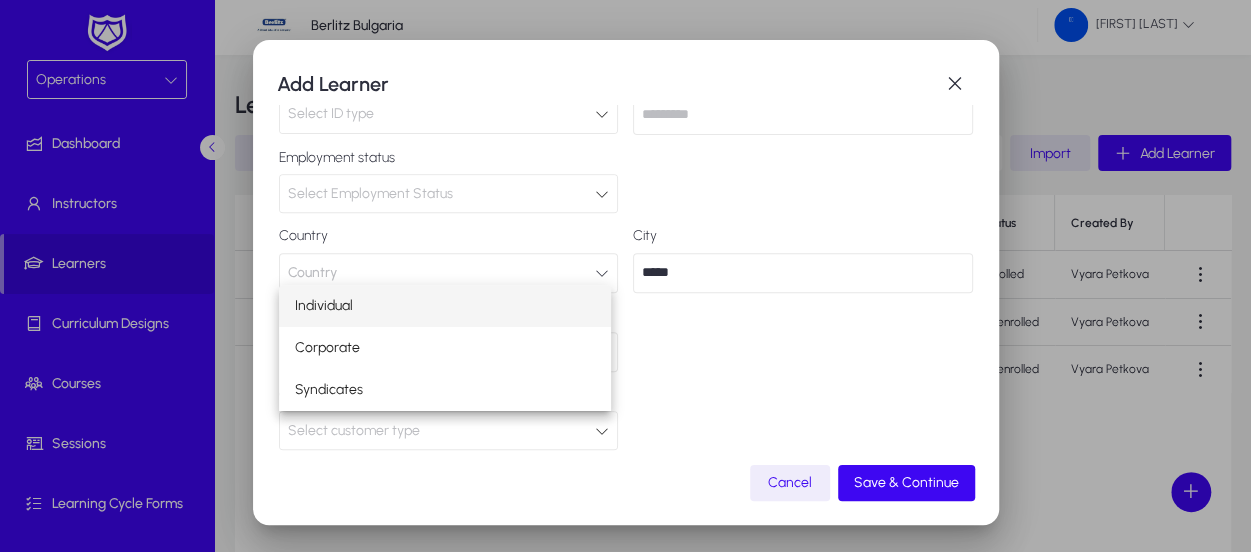click on "Individual" at bounding box center (445, 306) 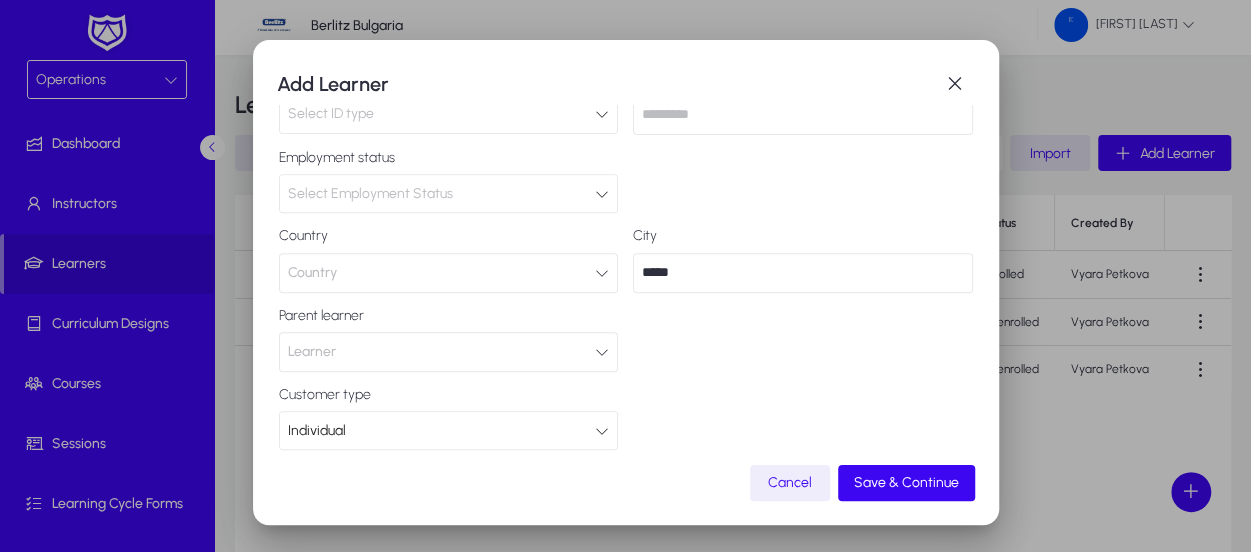 click on "**********" at bounding box center (626, 141) 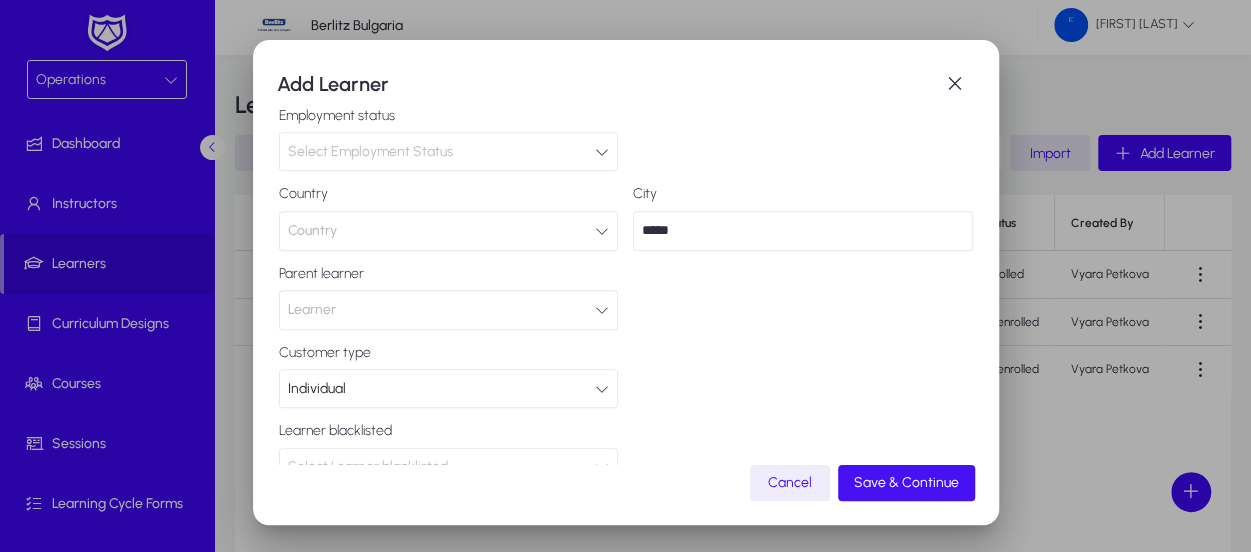 scroll, scrollTop: 494, scrollLeft: 0, axis: vertical 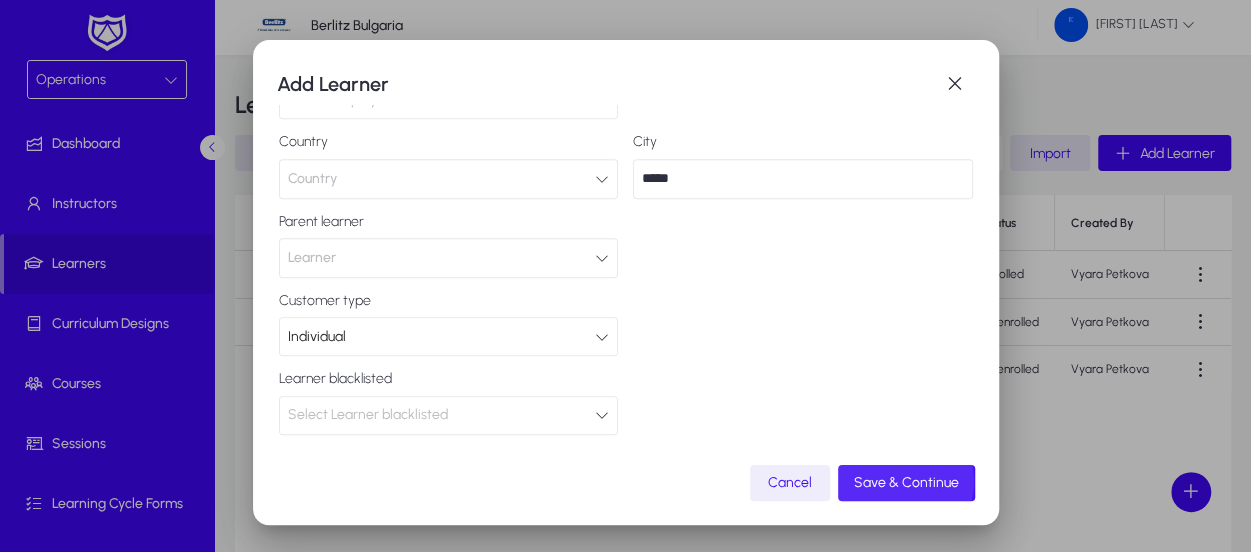 click on "Save & Continue" 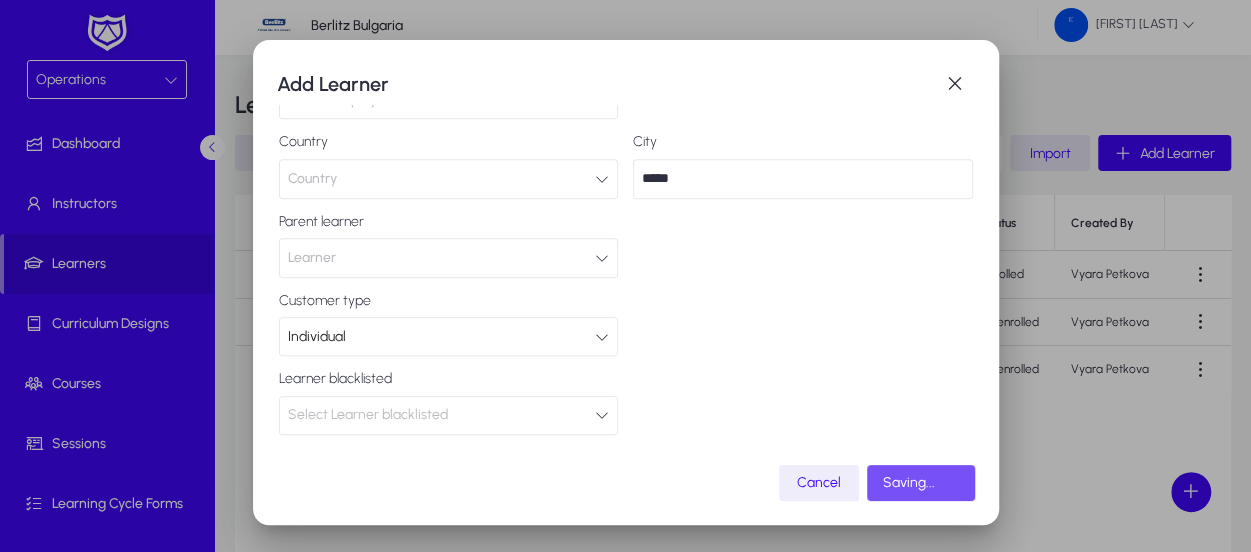 scroll, scrollTop: 0, scrollLeft: 0, axis: both 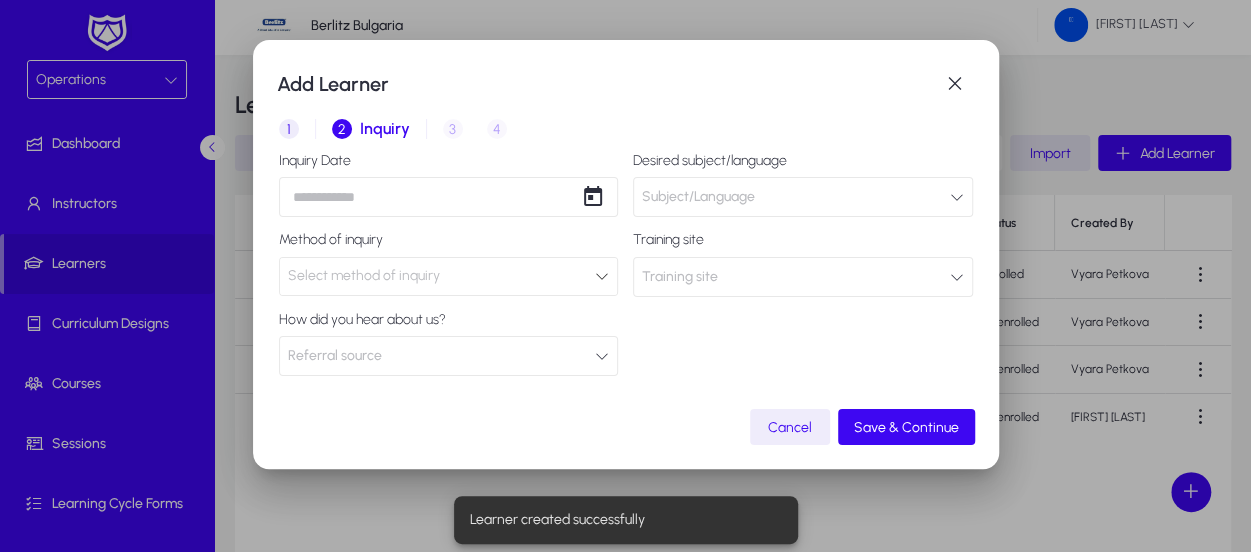 click on "Add Learner 1  Basic Info  2  Inquiry  3  Interview  4  Placement  Inquiry Date  Desired subject/language  Subject/Language     Method of inquiry Select method of inquiry  Training site  Training site      How did you hear about us?  Referral source        Cancel   Save & Continue   Learner created successfully" at bounding box center (625, 276) 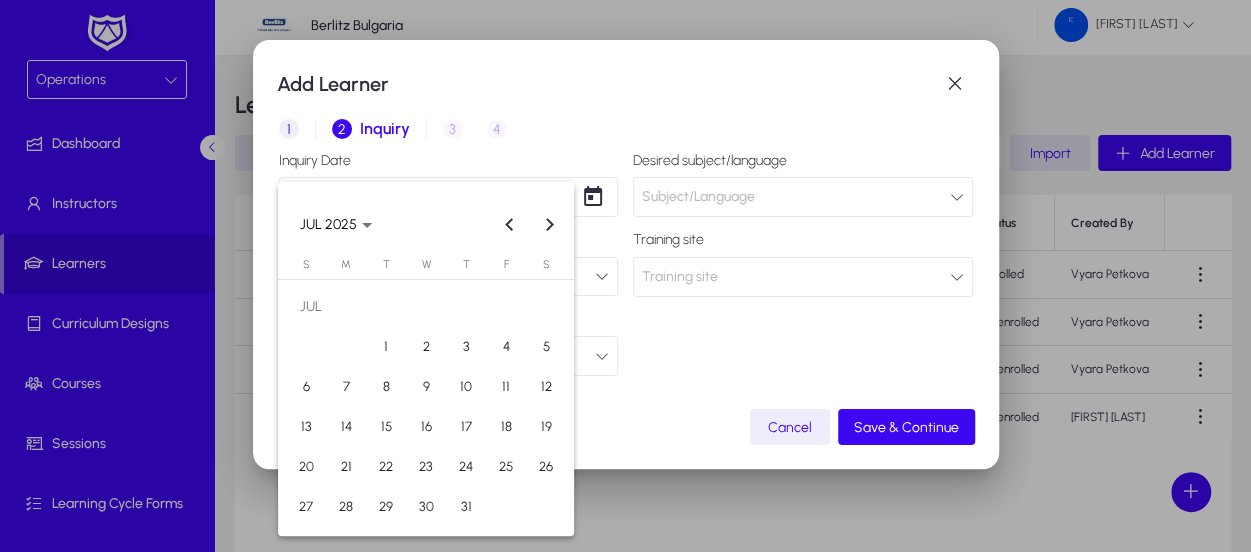 click on "17" at bounding box center (466, 427) 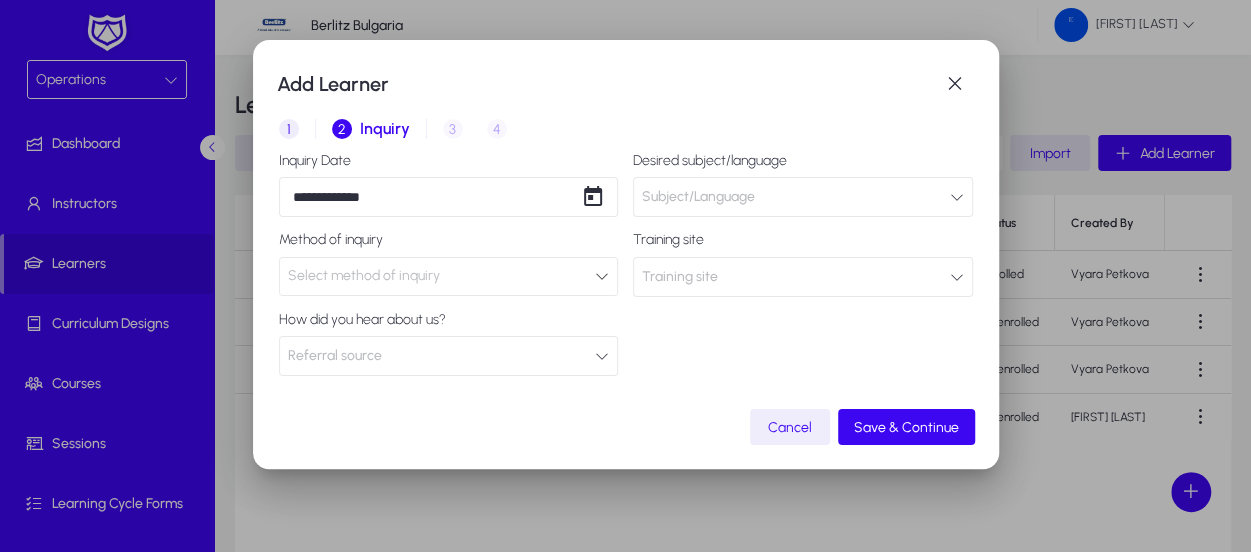 click on "Subject/Language" at bounding box center (698, 197) 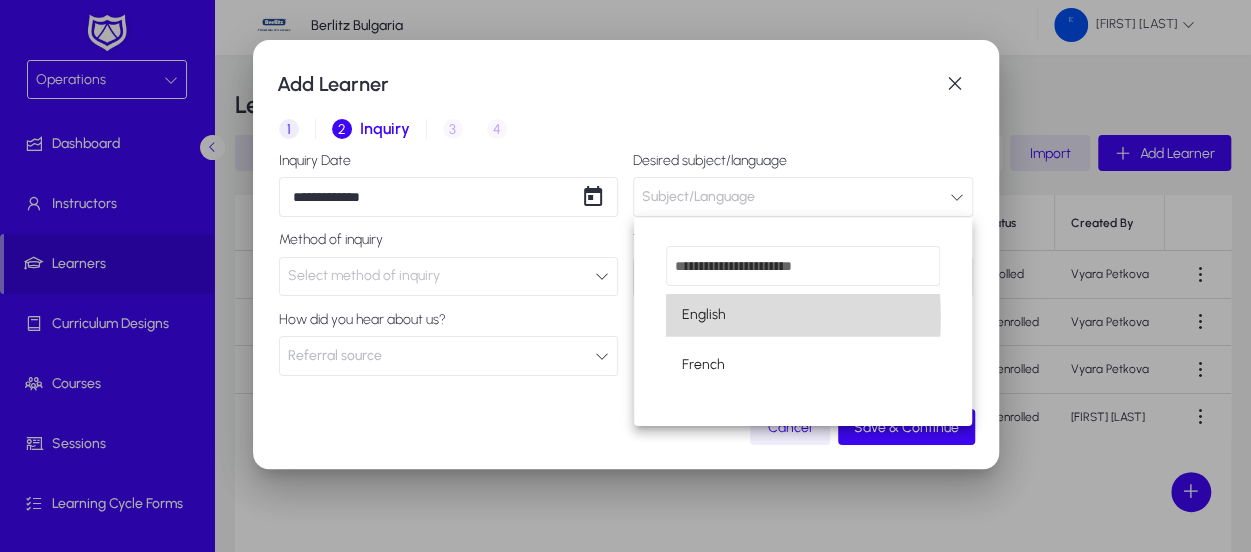 click on "English" at bounding box center [704, 315] 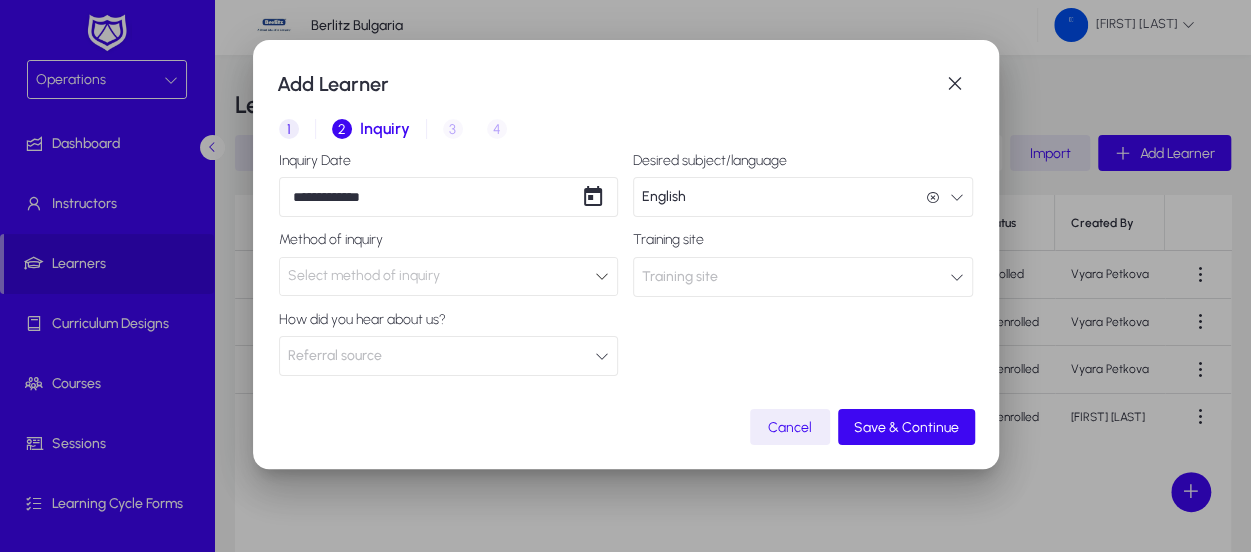 click on "Select method of inquiry" at bounding box center (442, 276) 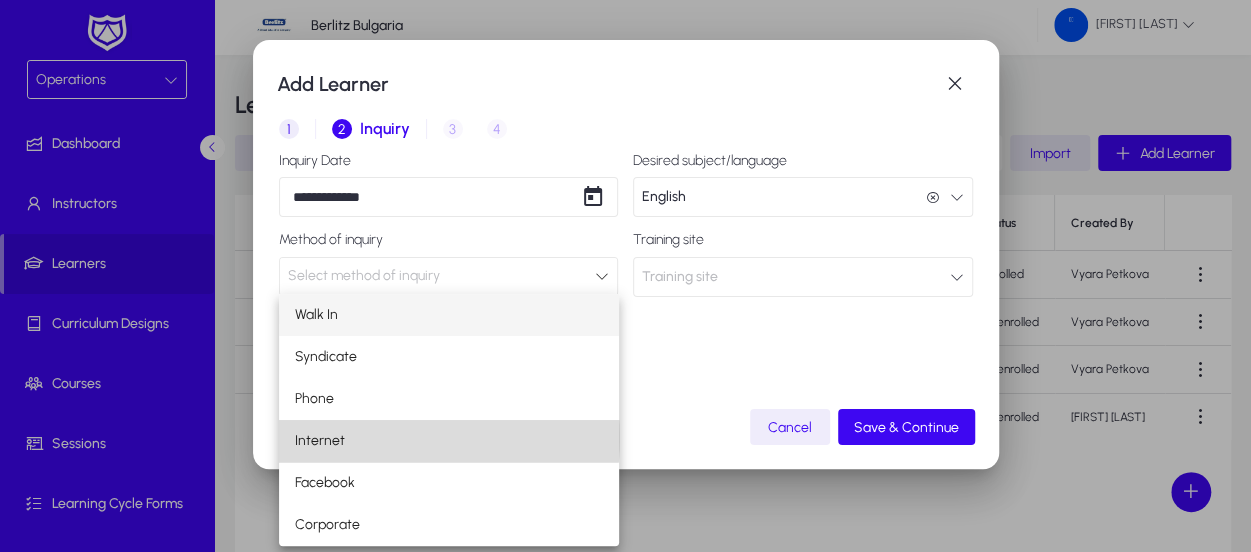 click on "Internet" at bounding box center [449, 441] 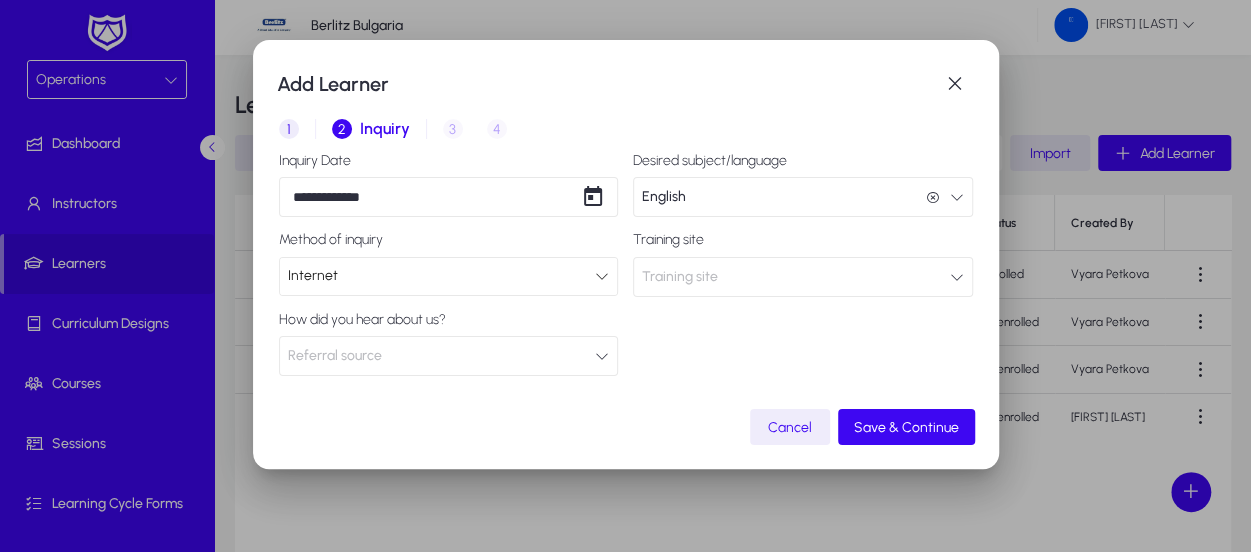 click on "Referral source" at bounding box center (449, 356) 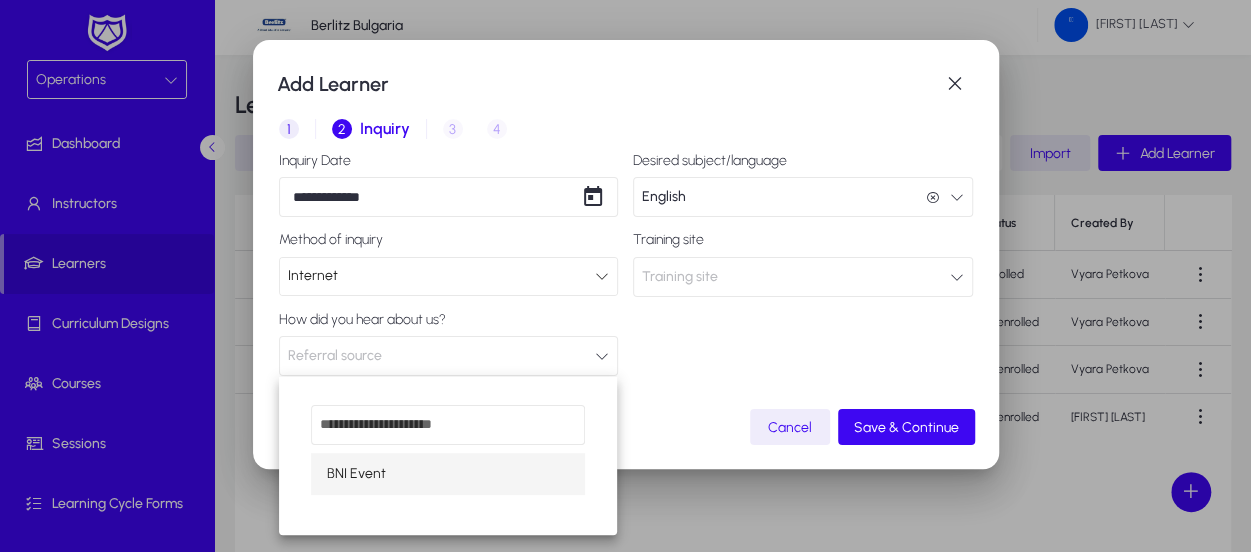 click at bounding box center [625, 276] 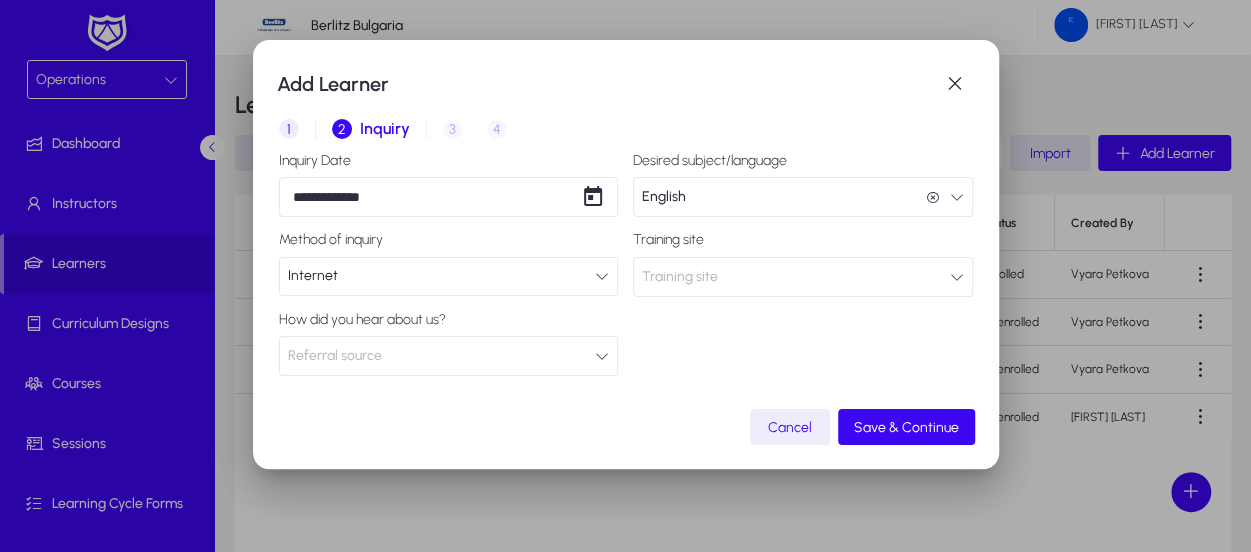 click on "Internet" at bounding box center (442, 276) 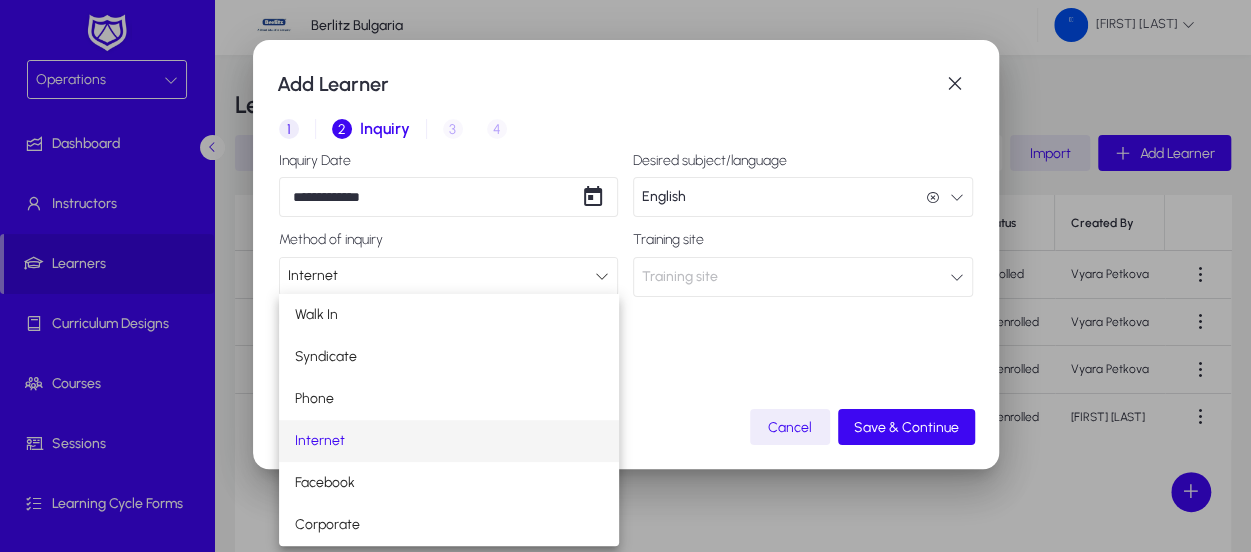 click at bounding box center (625, 276) 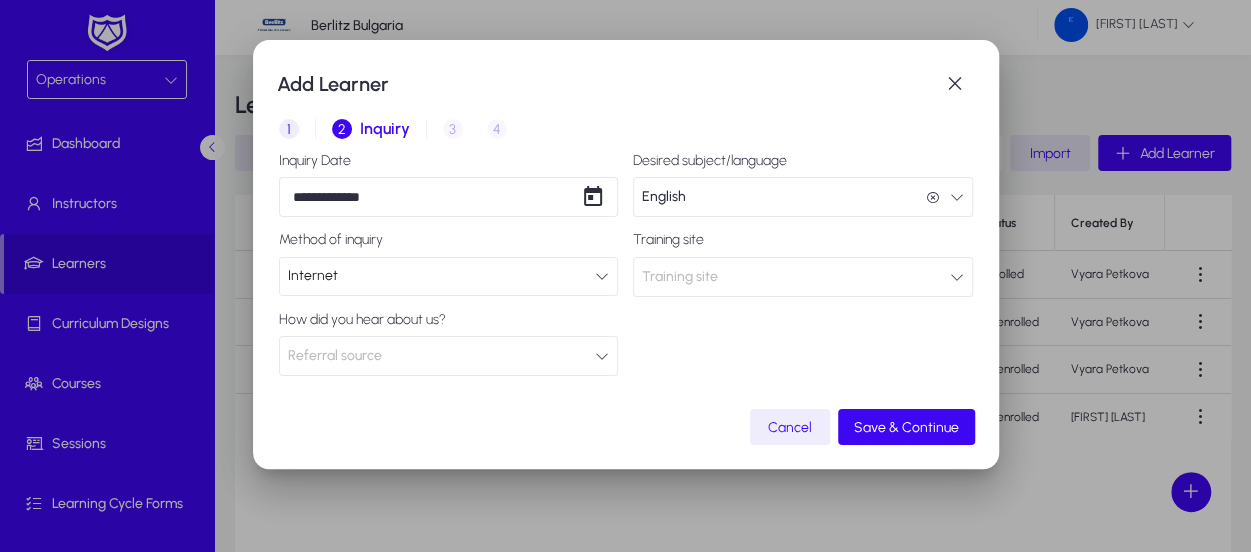 click on "Training site" at bounding box center (680, 277) 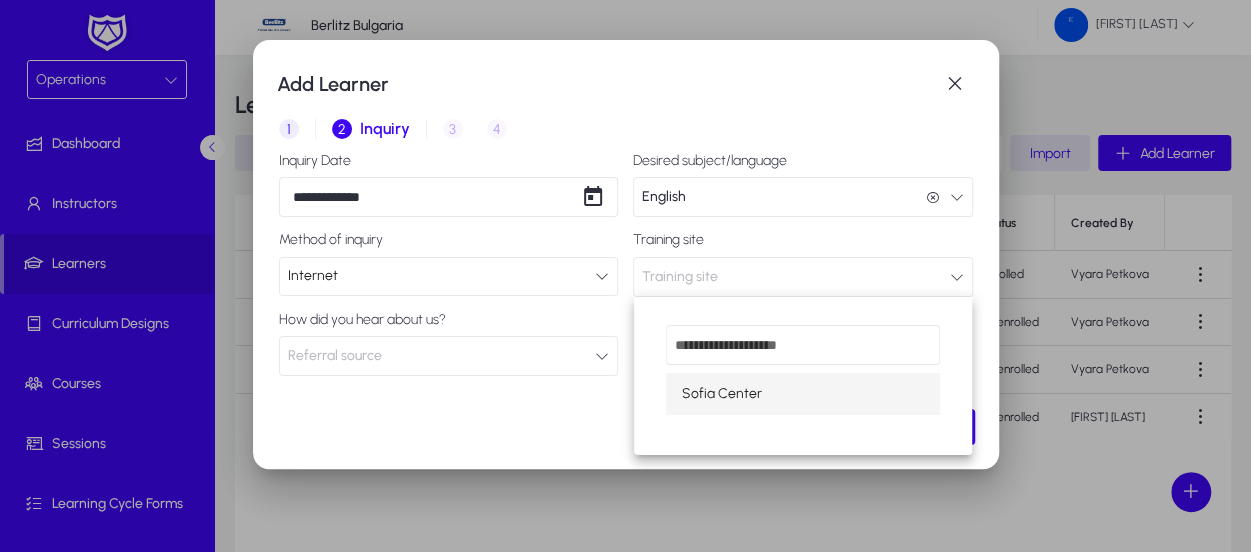 click on "Sofia Center" at bounding box center (722, 394) 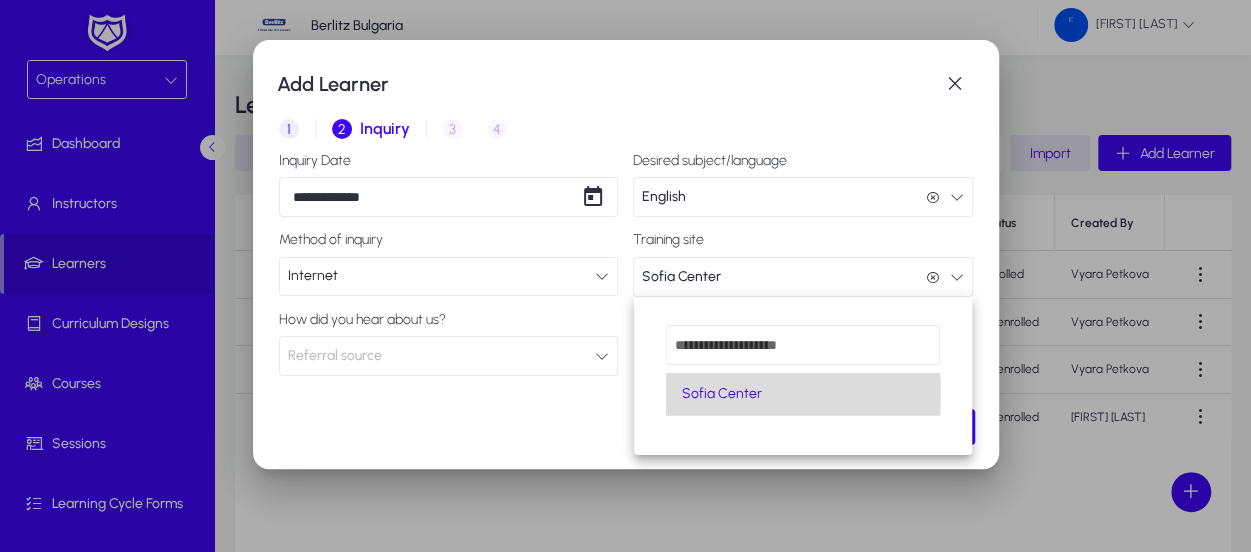 scroll, scrollTop: 0, scrollLeft: 0, axis: both 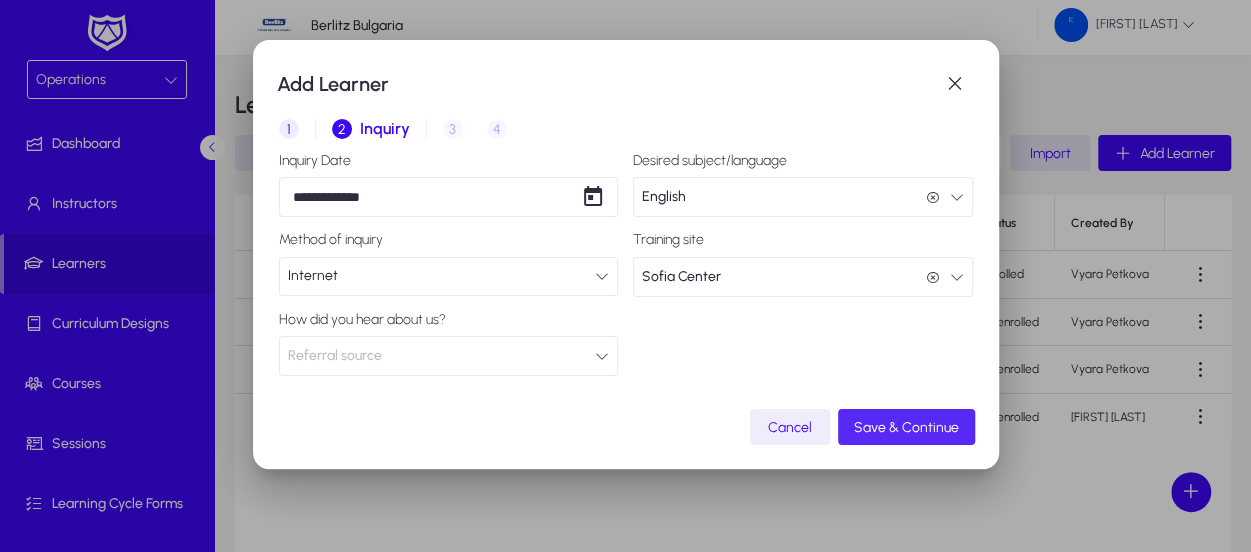 click on "Save & Continue" 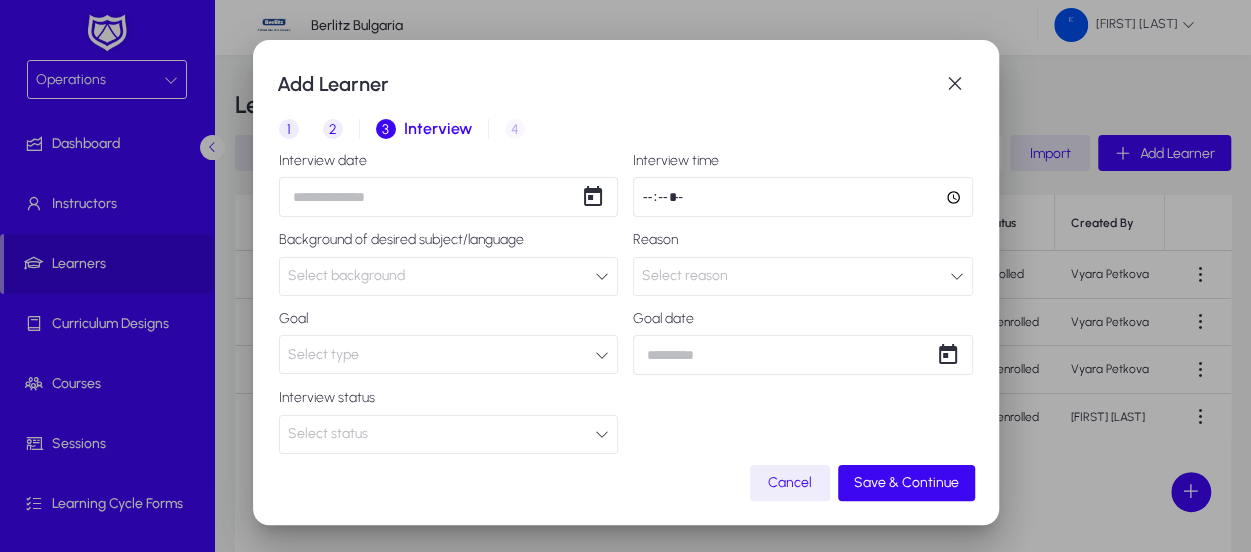 click on "Select type" at bounding box center (442, 355) 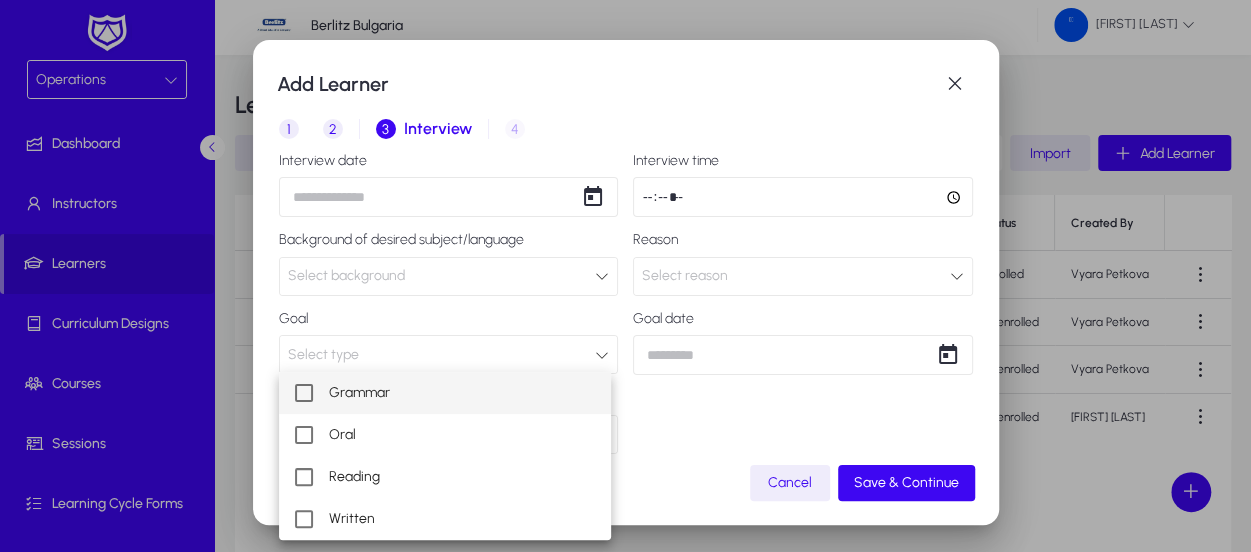 click at bounding box center (625, 276) 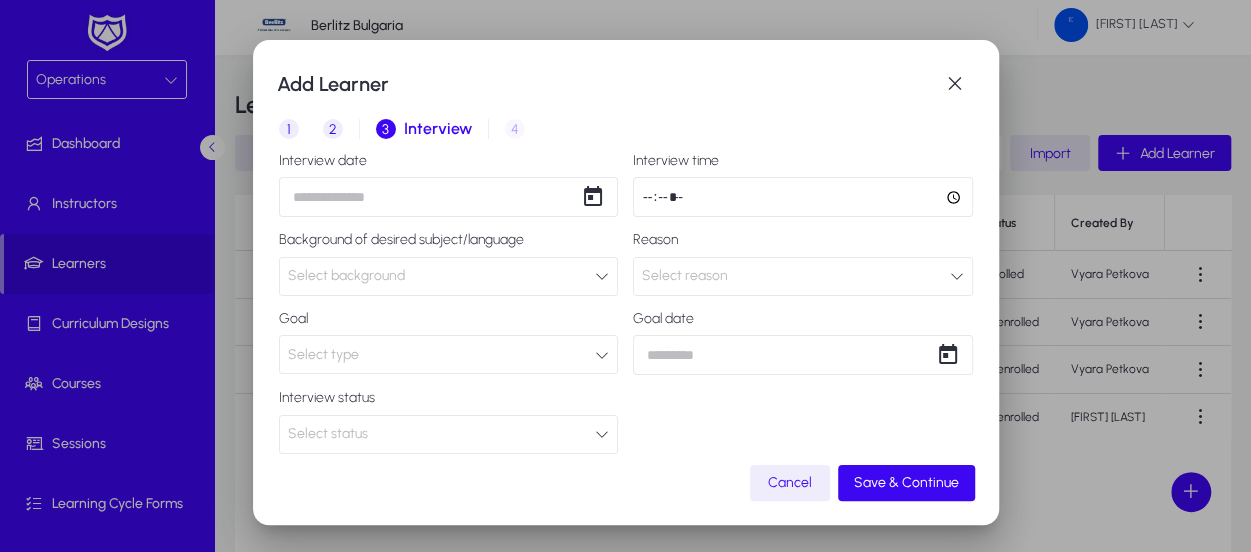 scroll, scrollTop: 20, scrollLeft: 0, axis: vertical 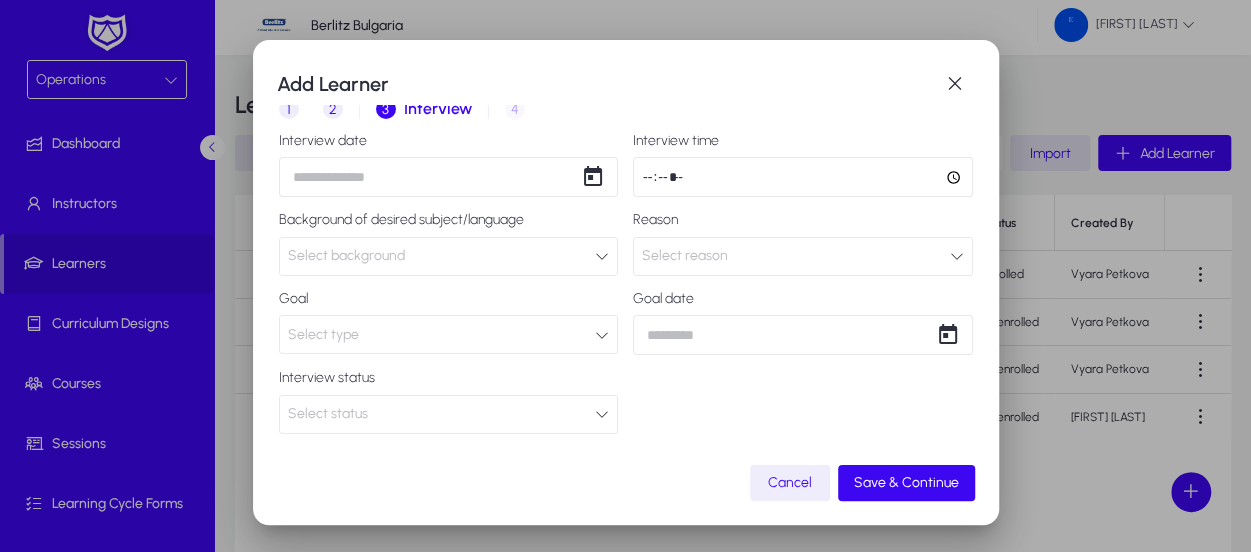 click at bounding box center [602, 414] 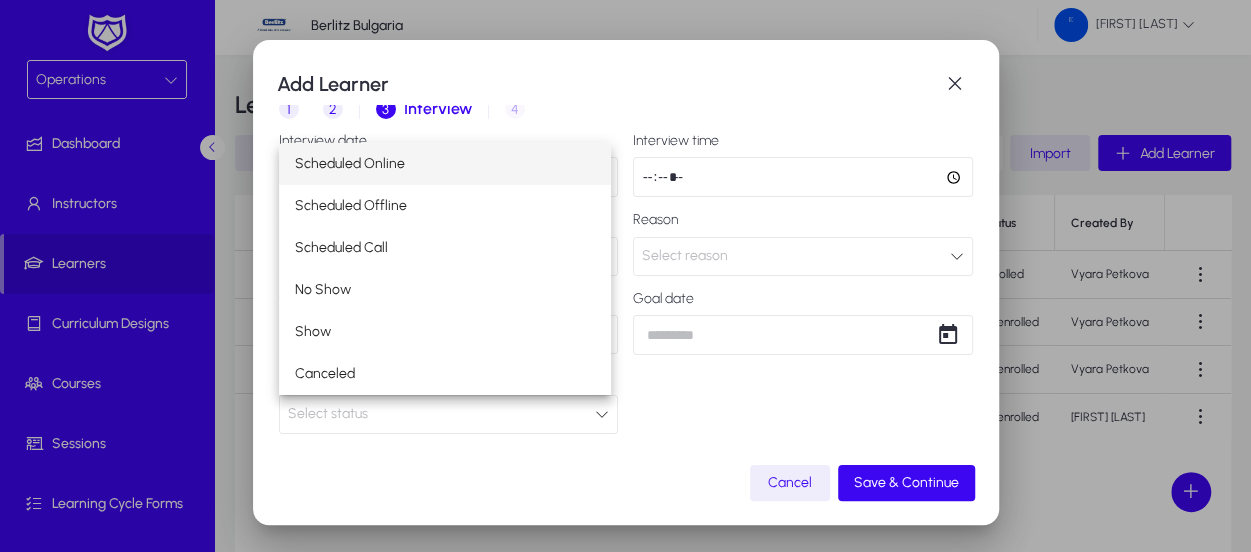 click at bounding box center [625, 276] 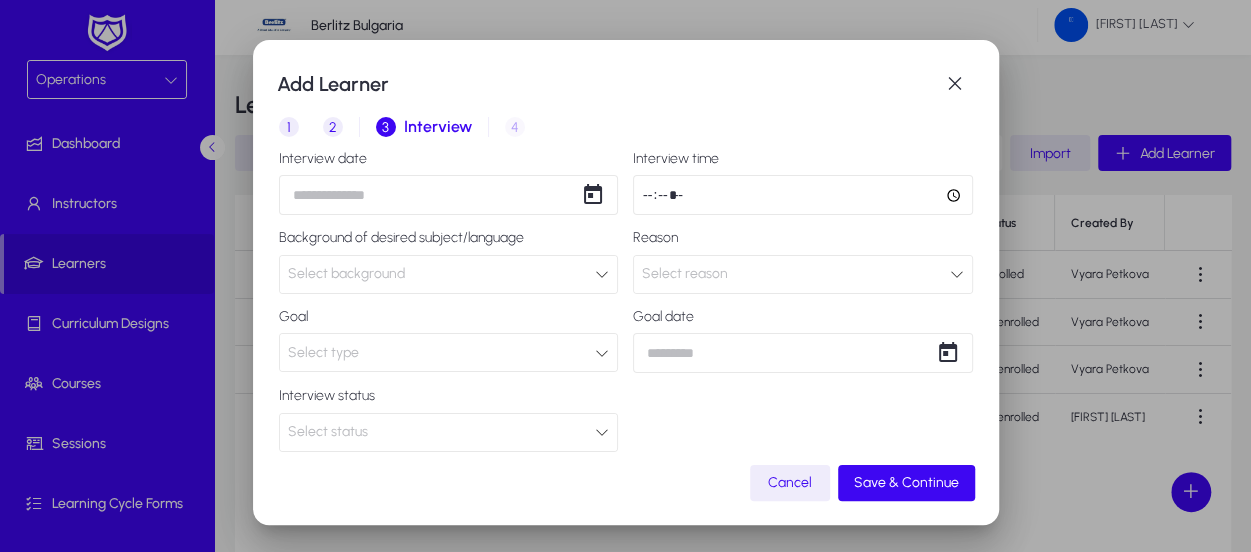 scroll, scrollTop: 0, scrollLeft: 0, axis: both 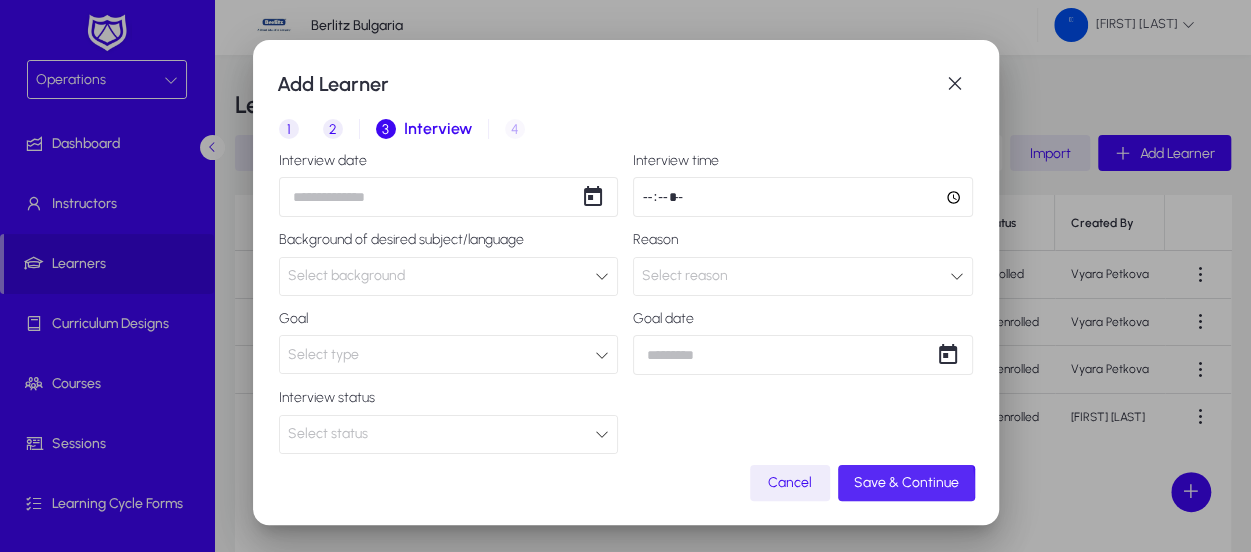 click on "Save & Continue" 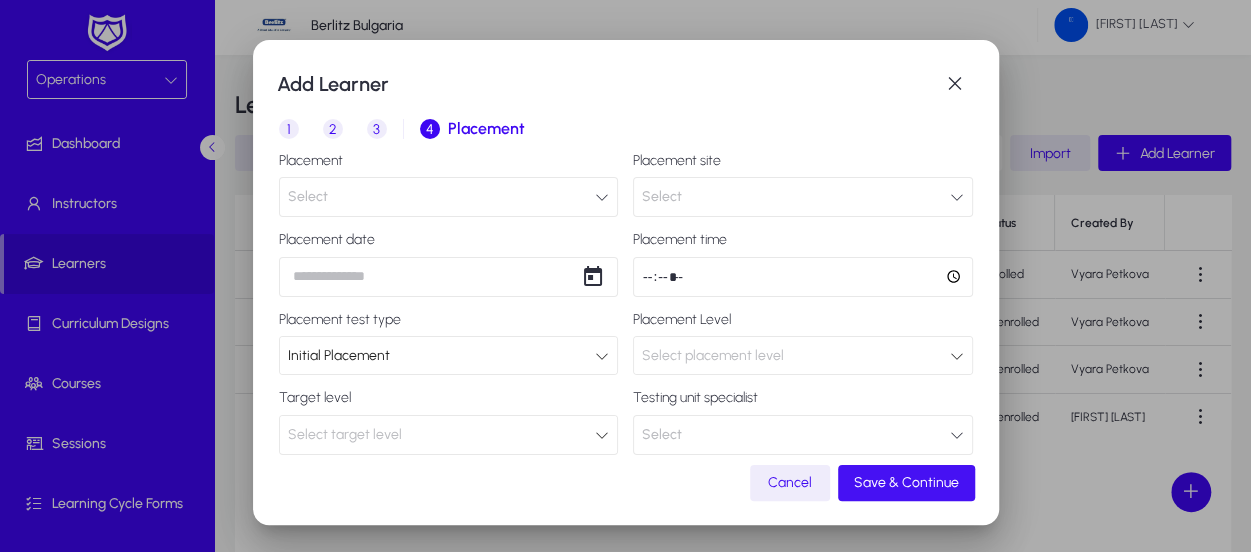 click on "Save & Continue" 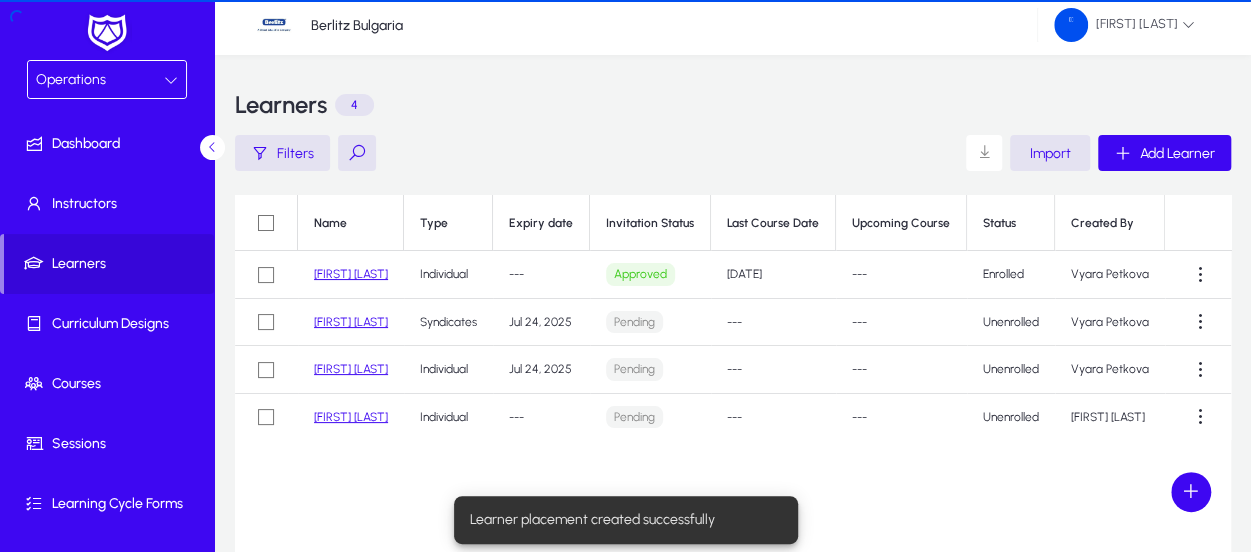 scroll, scrollTop: 4, scrollLeft: 0, axis: vertical 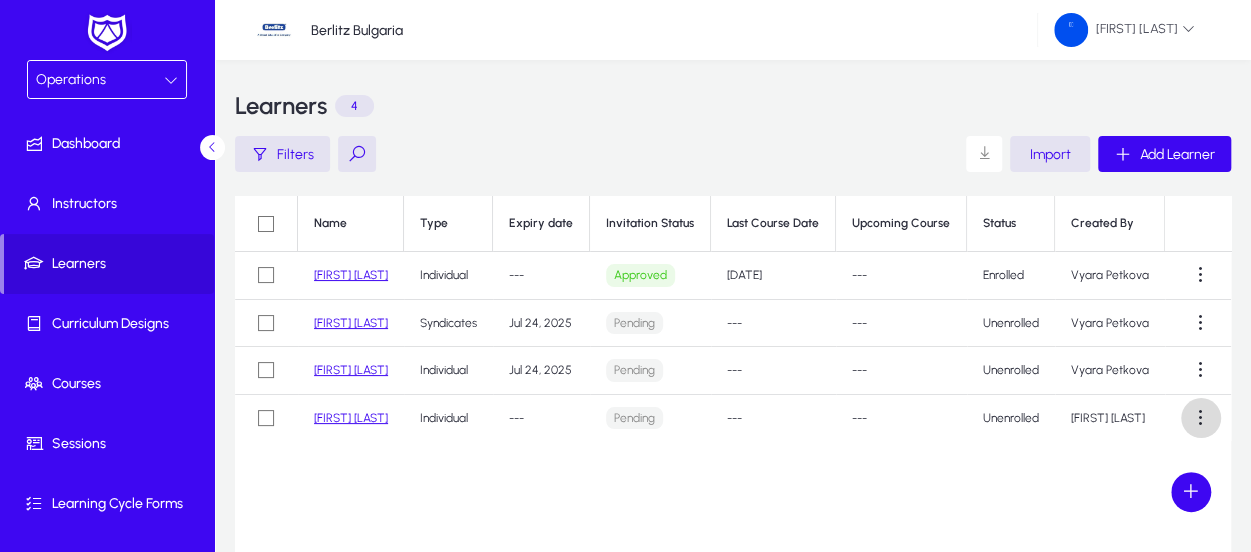 click 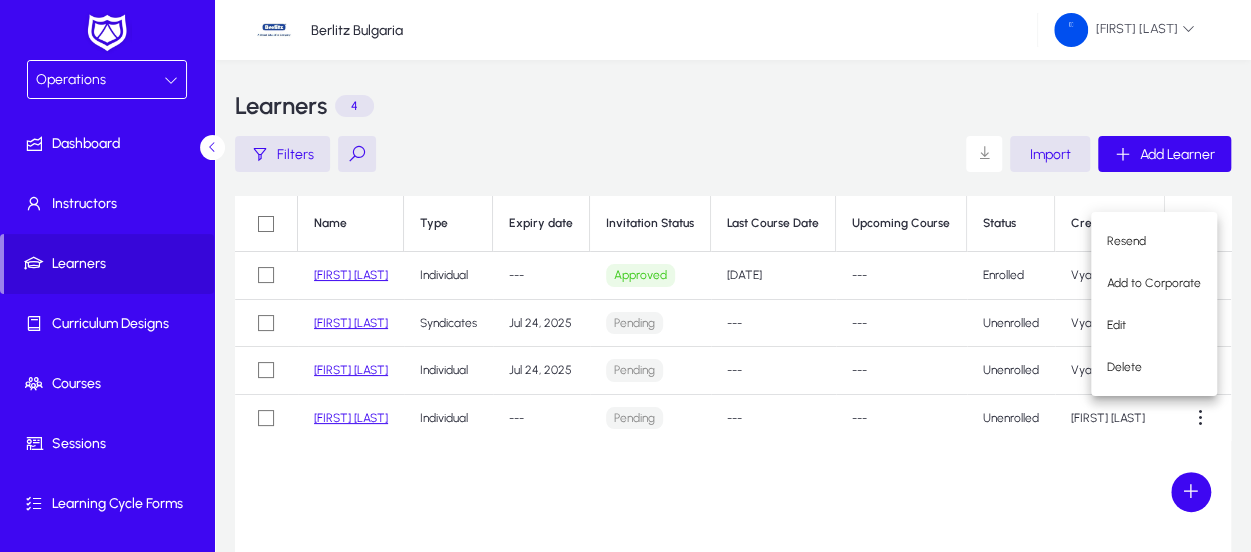 click at bounding box center [625, 276] 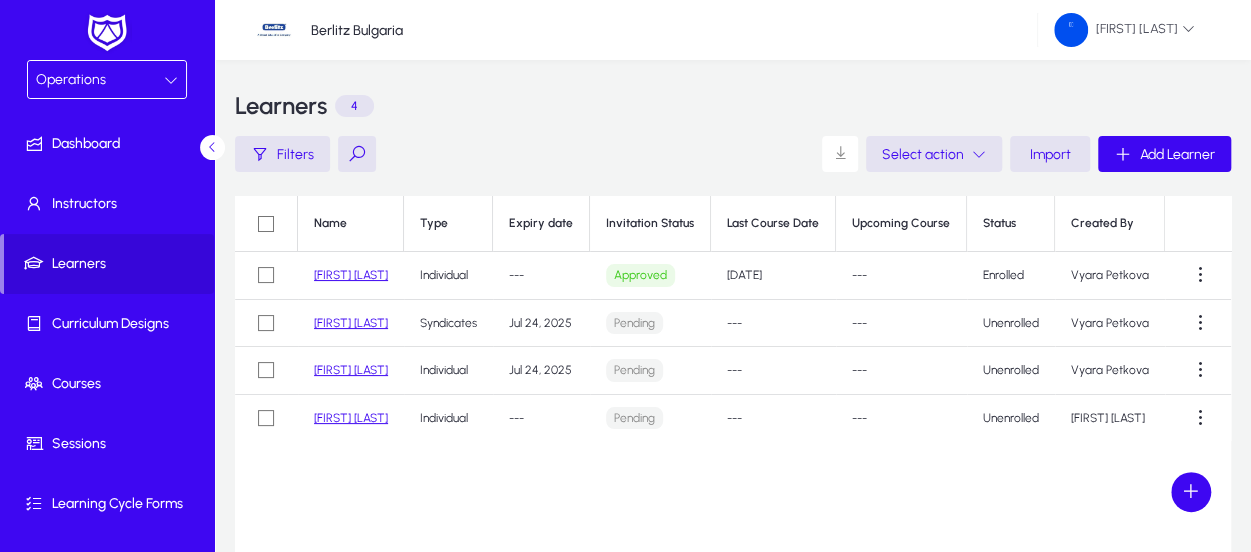 click on "[FIRST] [LAST]" 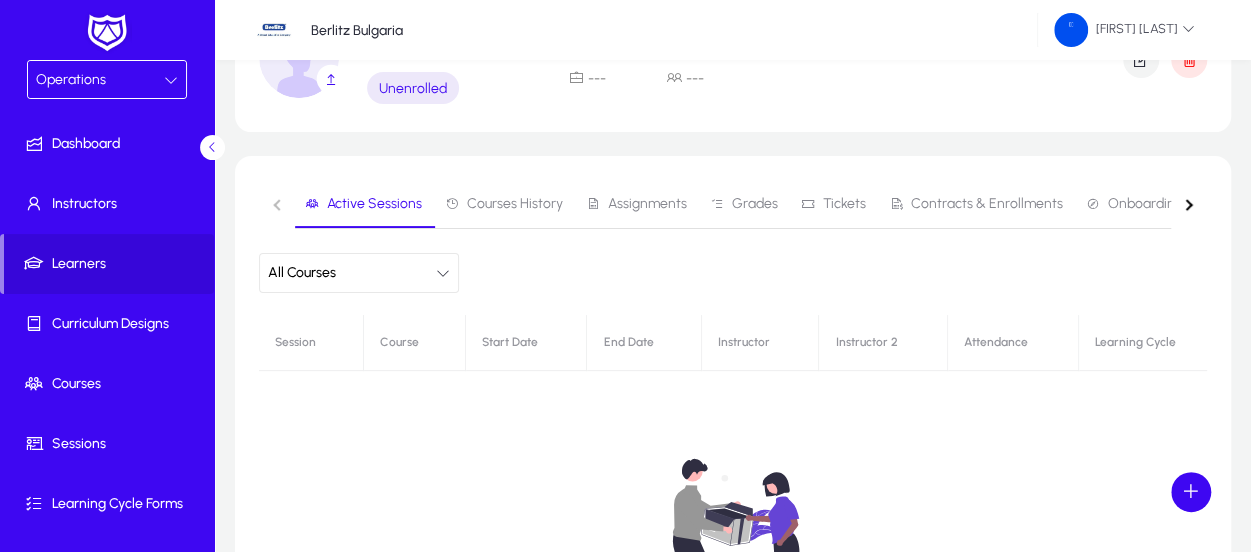 scroll, scrollTop: 104, scrollLeft: 0, axis: vertical 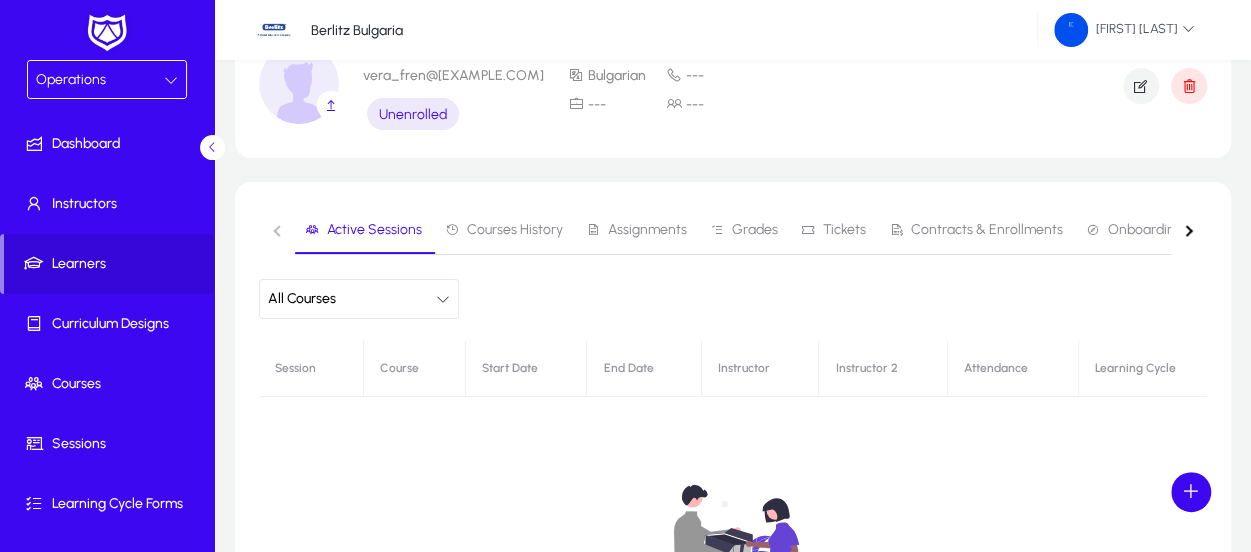 click on "Courses History" at bounding box center [515, 230] 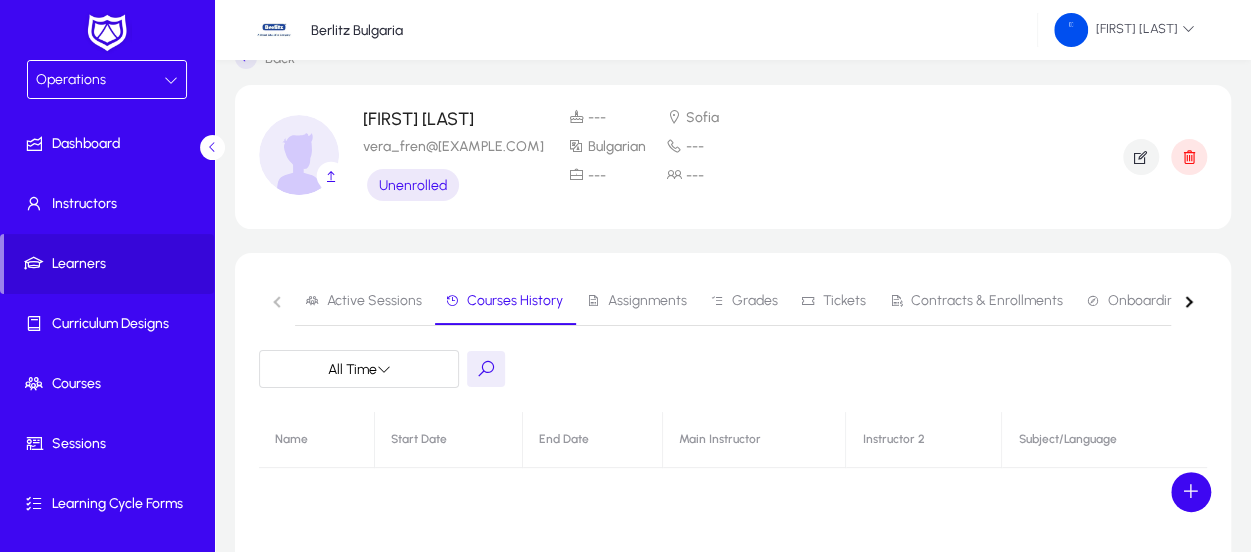 scroll, scrollTop: 0, scrollLeft: 0, axis: both 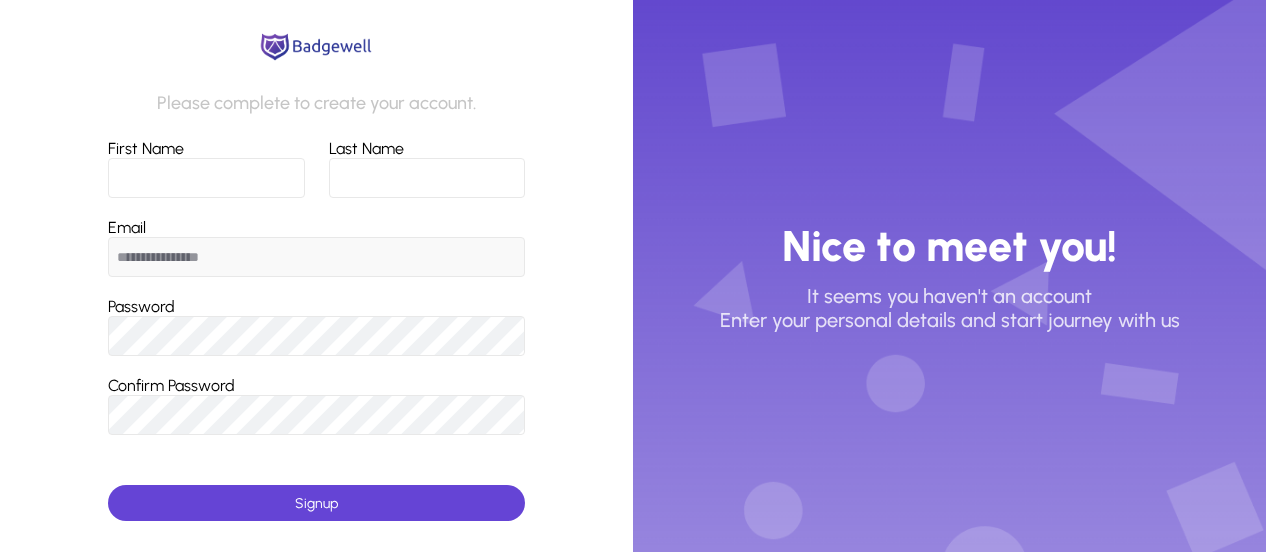 click on "First Name" at bounding box center (206, 178) 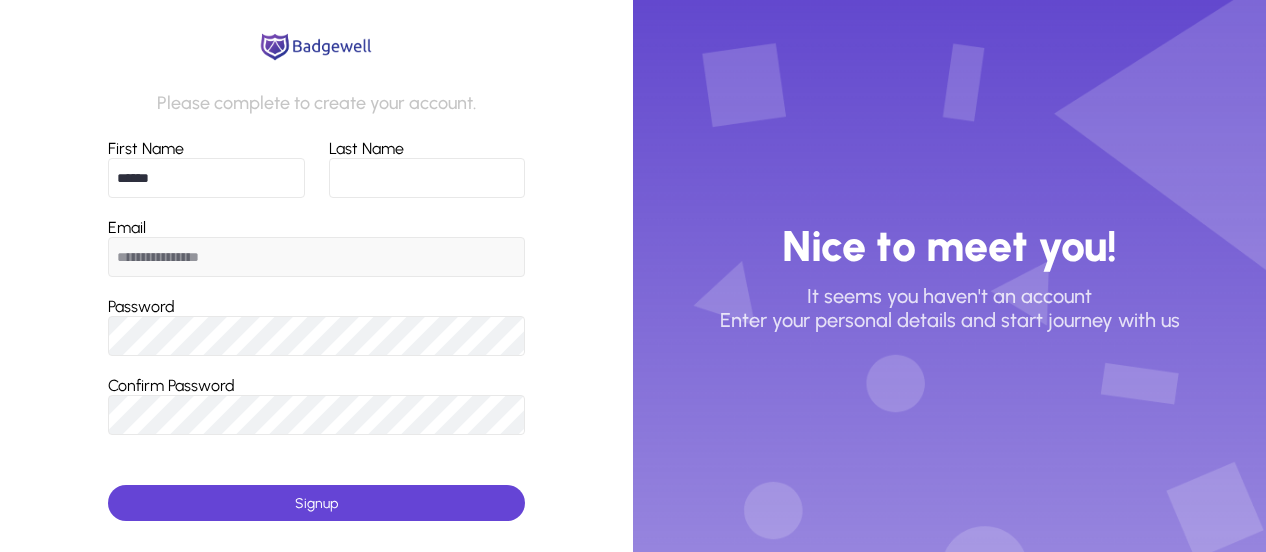 type on "******" 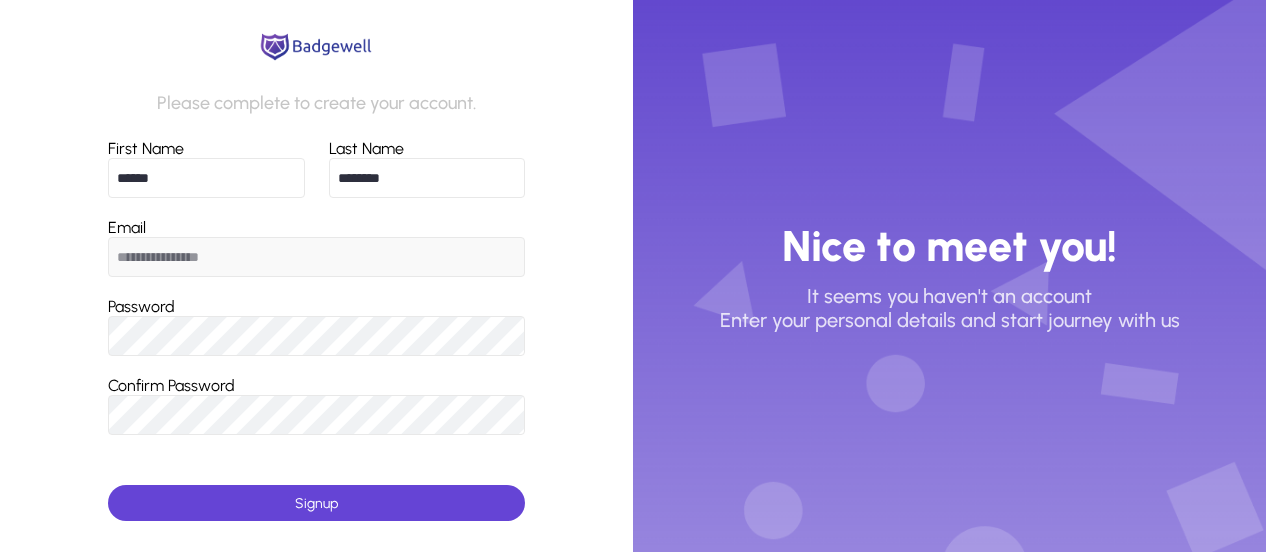 type on "********" 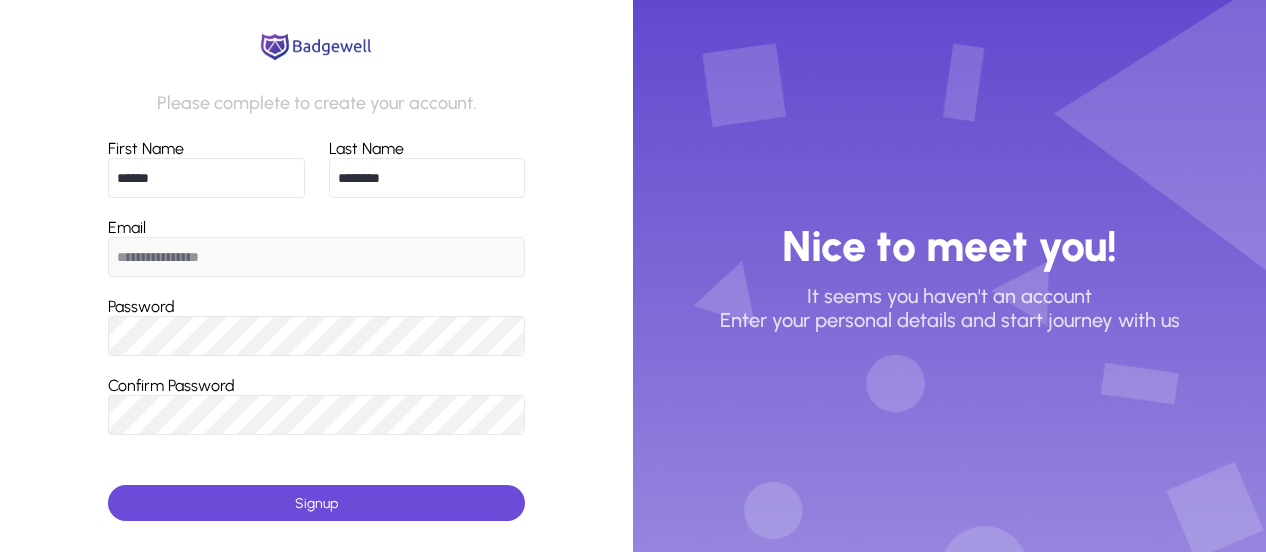 click 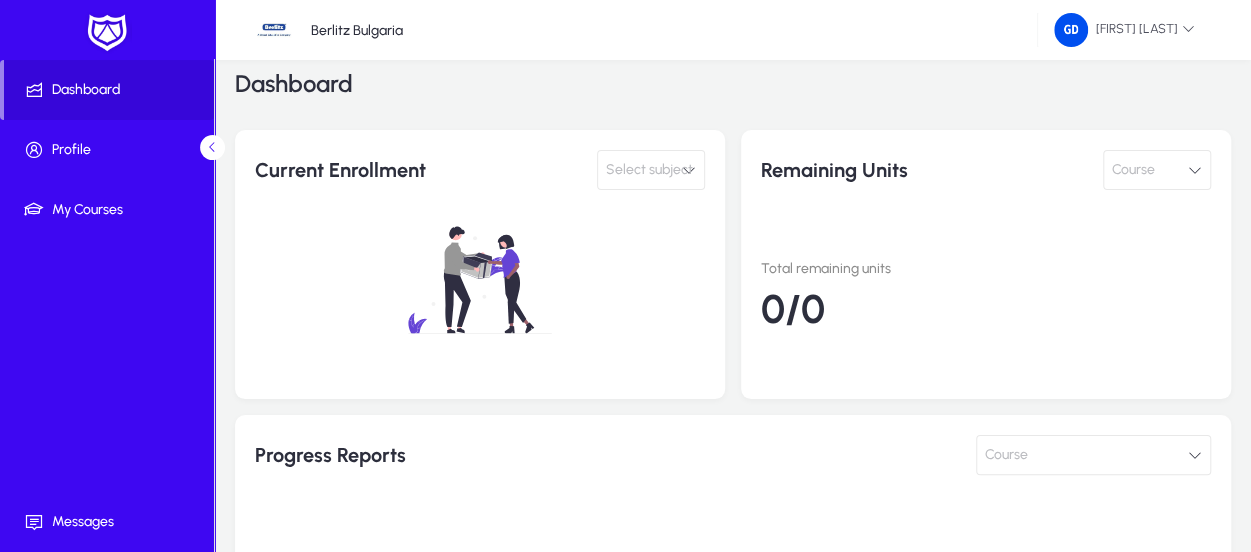scroll, scrollTop: 0, scrollLeft: 0, axis: both 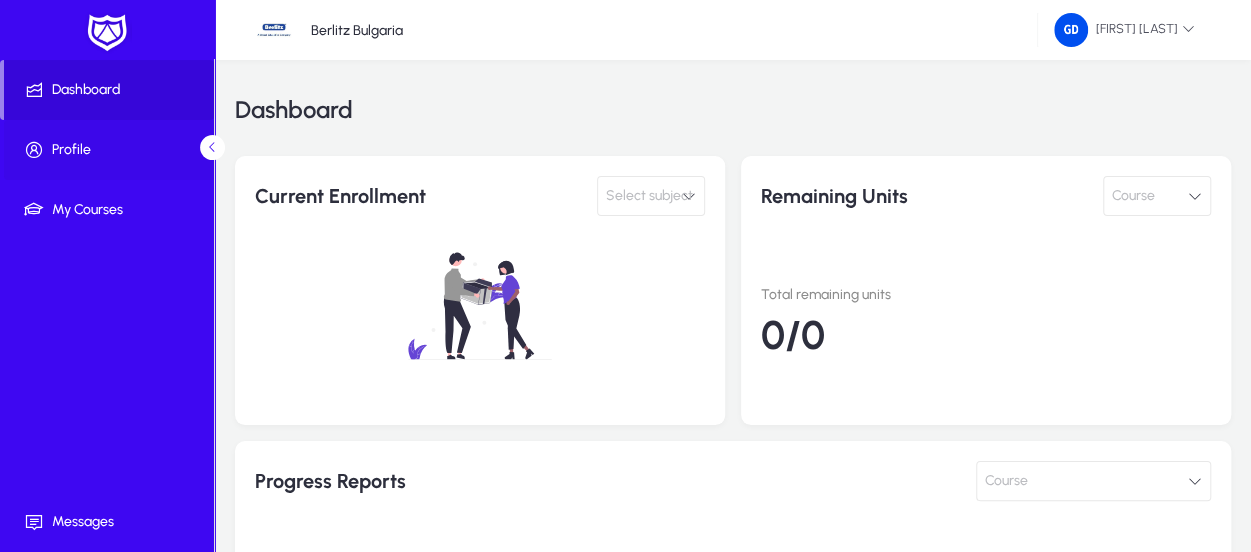 click on "Profile" 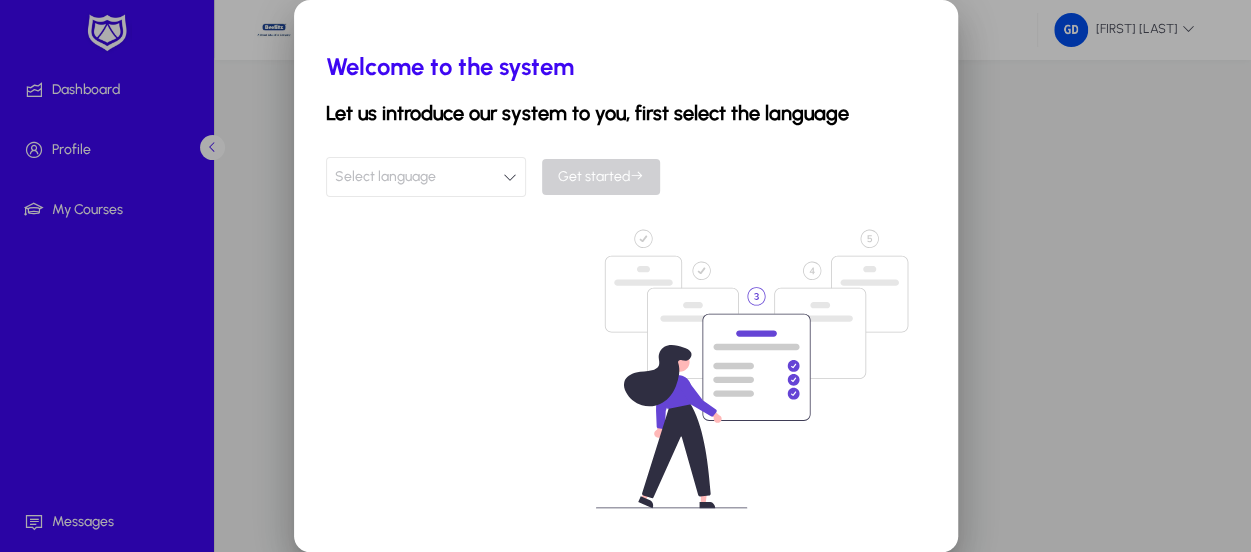click on "Select language" at bounding box center [426, 177] 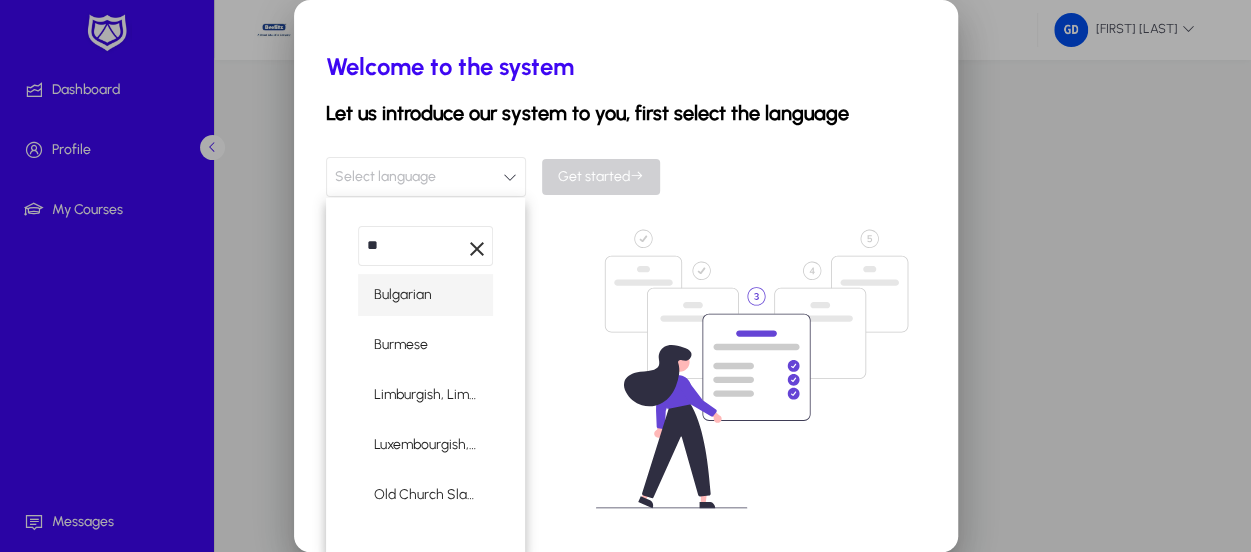 type on "**" 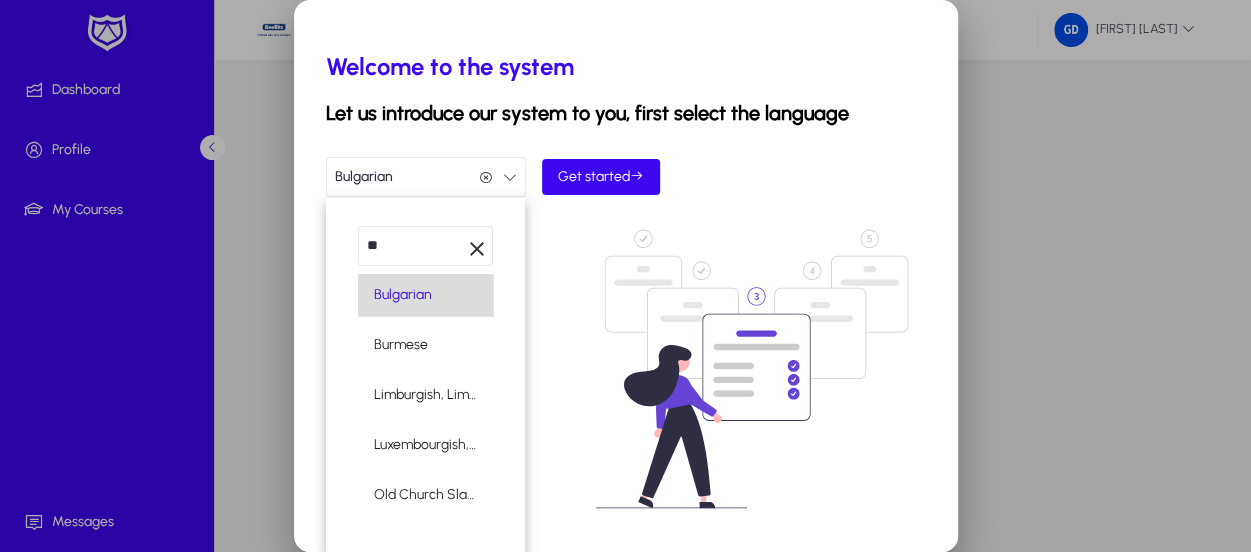 scroll, scrollTop: 0, scrollLeft: 0, axis: both 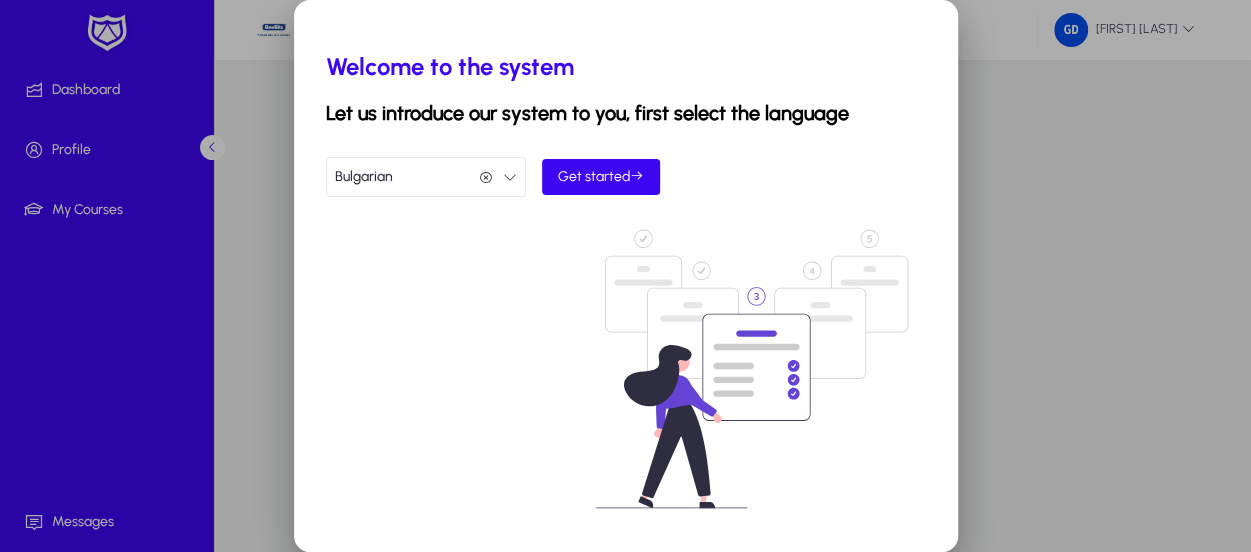 drag, startPoint x: 489, startPoint y: 173, endPoint x: 471, endPoint y: 181, distance: 19.697716 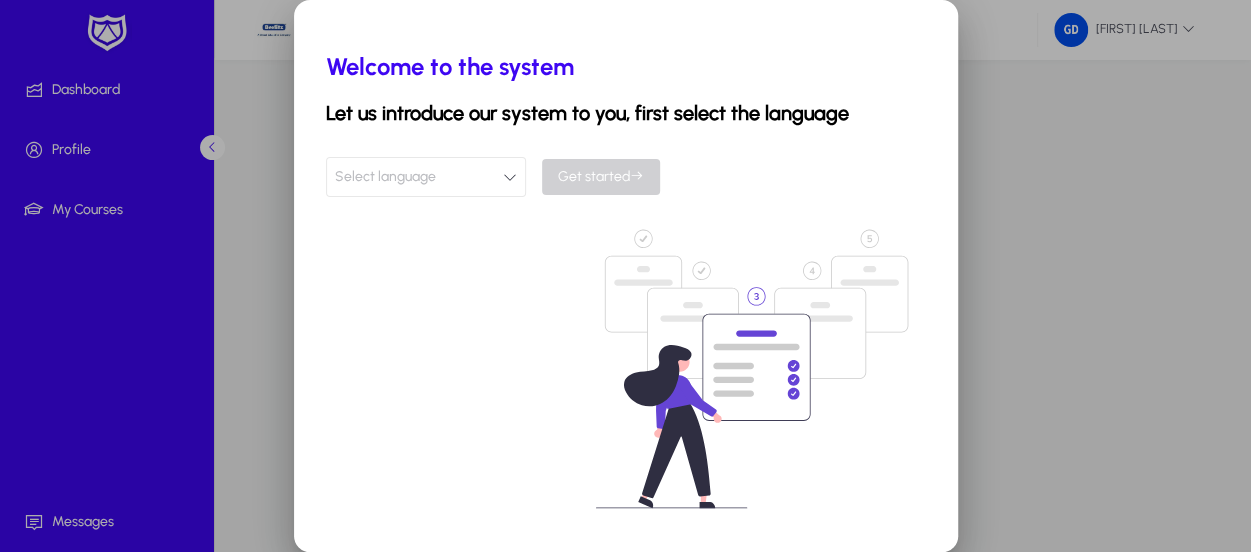 click on "Select language" at bounding box center [385, 177] 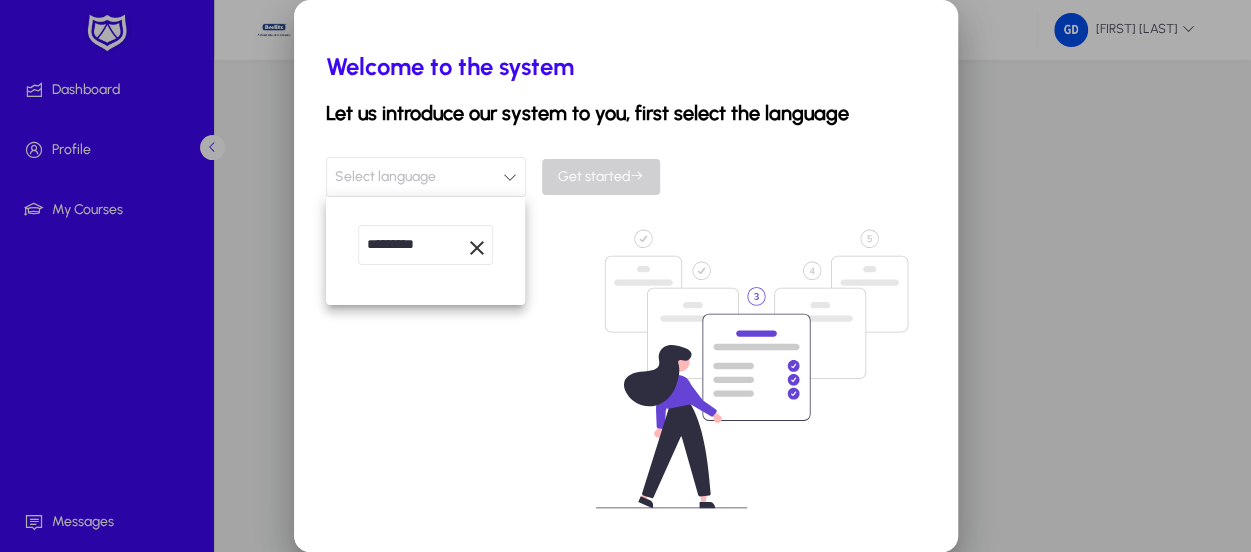 click on "*********" at bounding box center [425, 245] 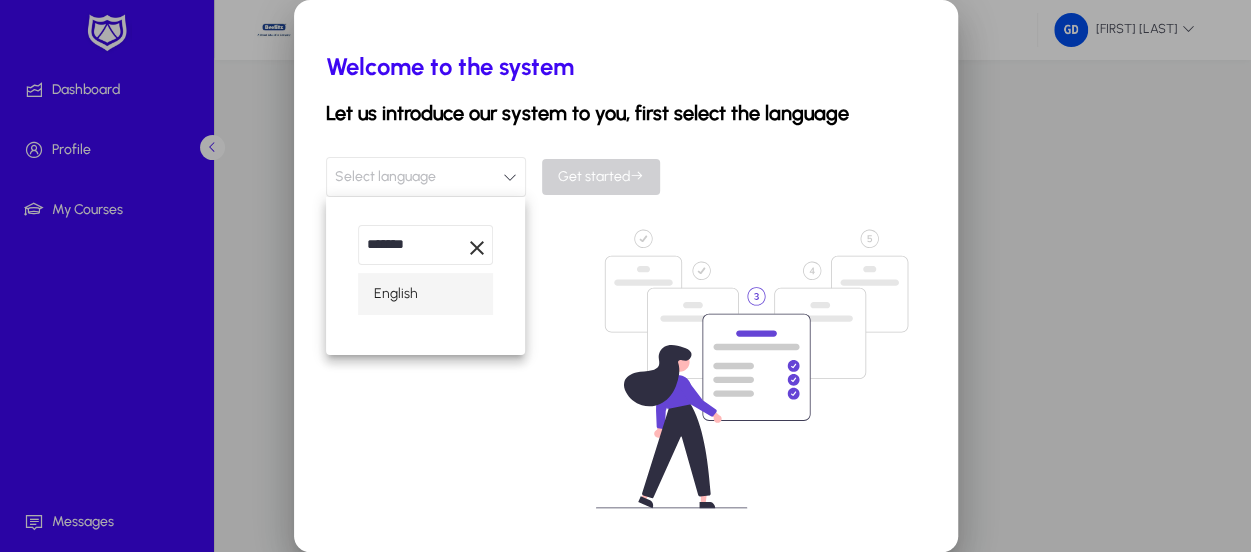 type on "*******" 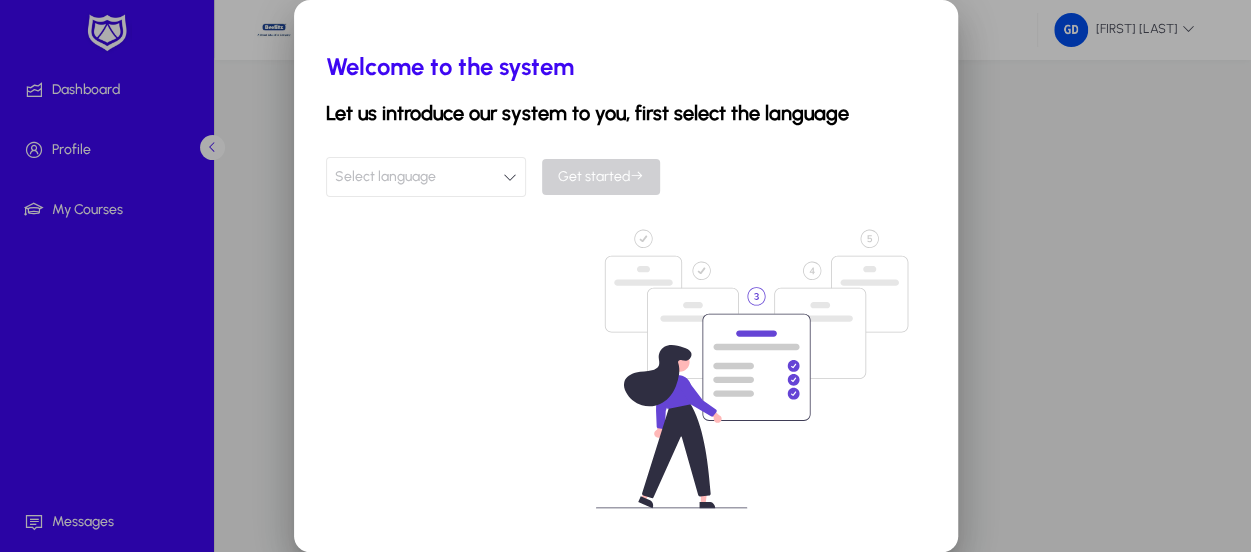 click on "Get started" at bounding box center [601, 177] 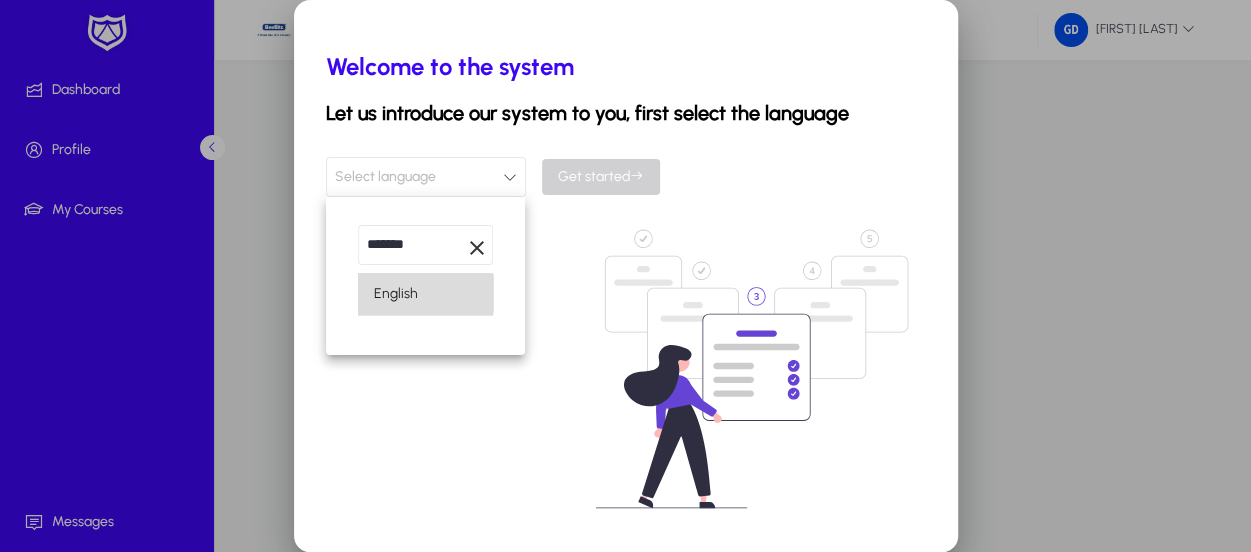 click on "English" at bounding box center (396, 294) 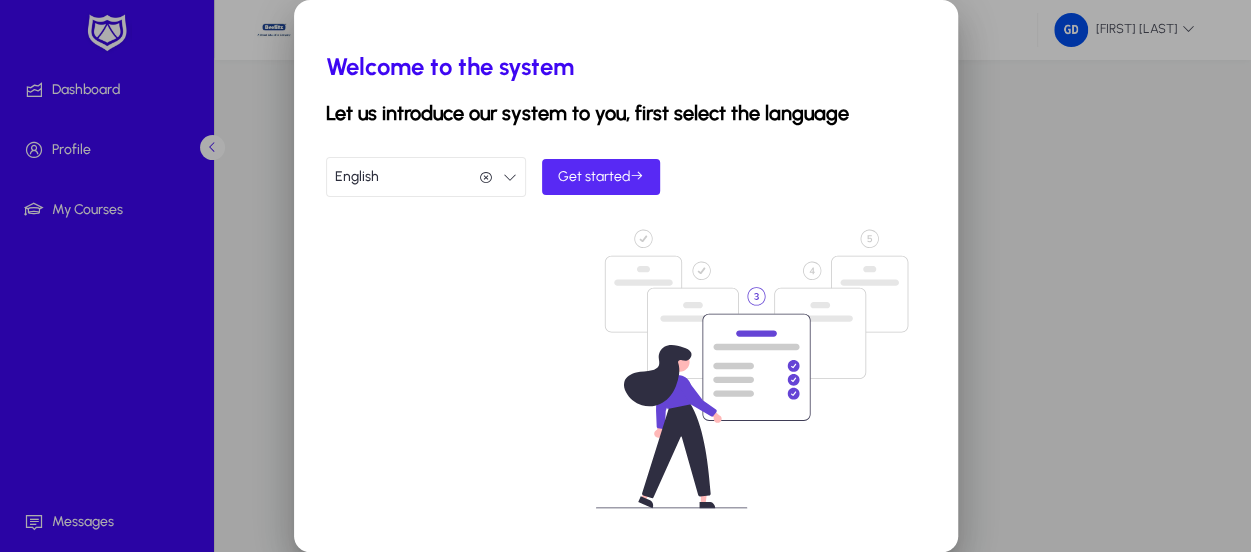 click on "Get started" at bounding box center [601, 176] 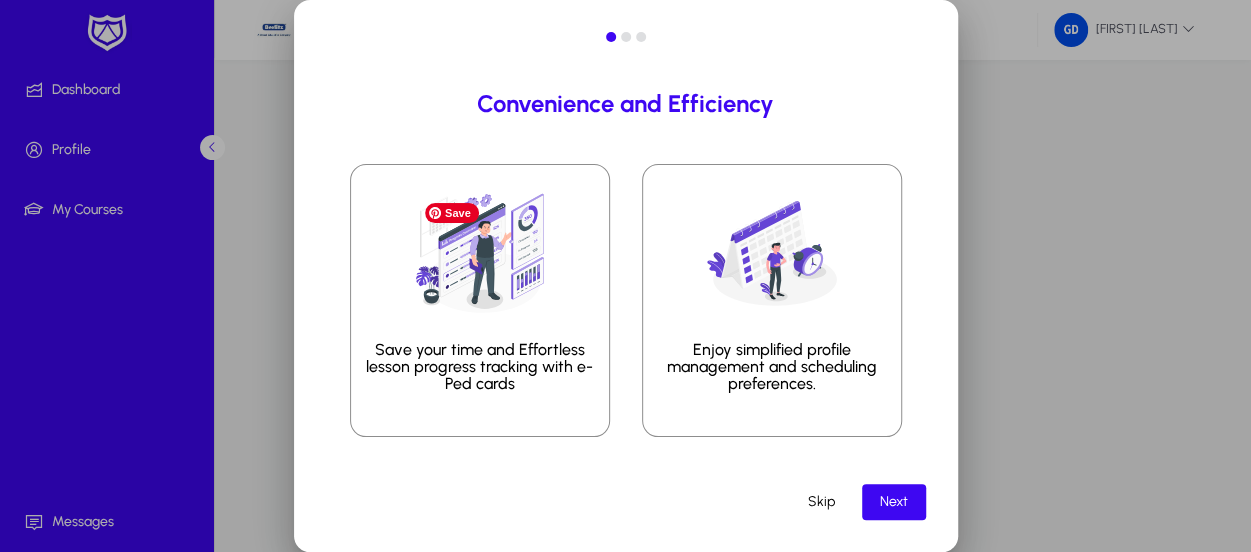 click at bounding box center [480, 253] 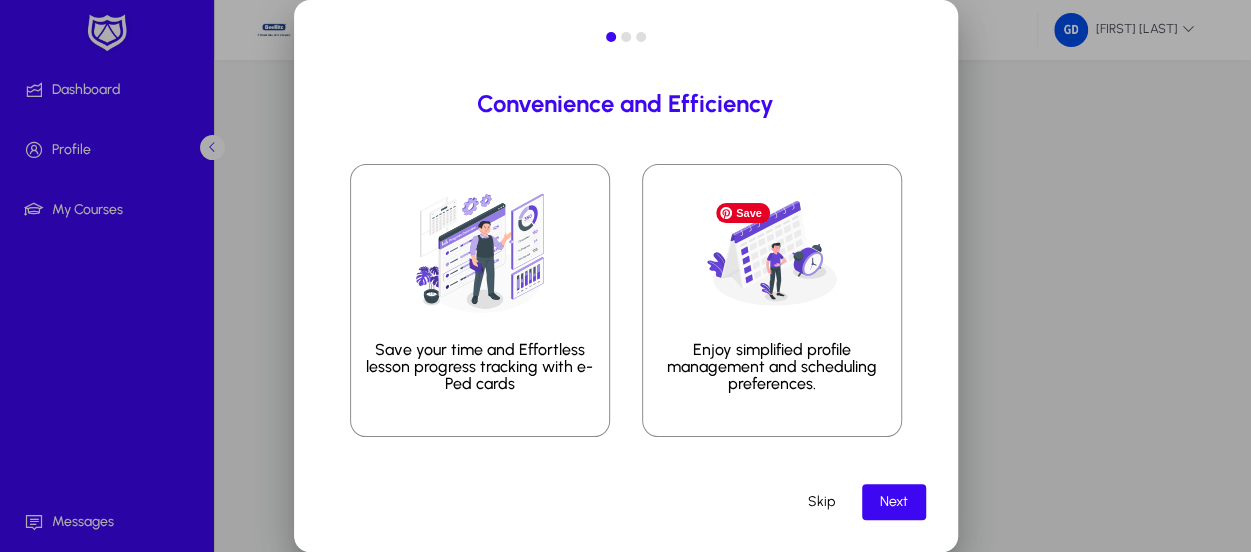 click at bounding box center (772, 253) 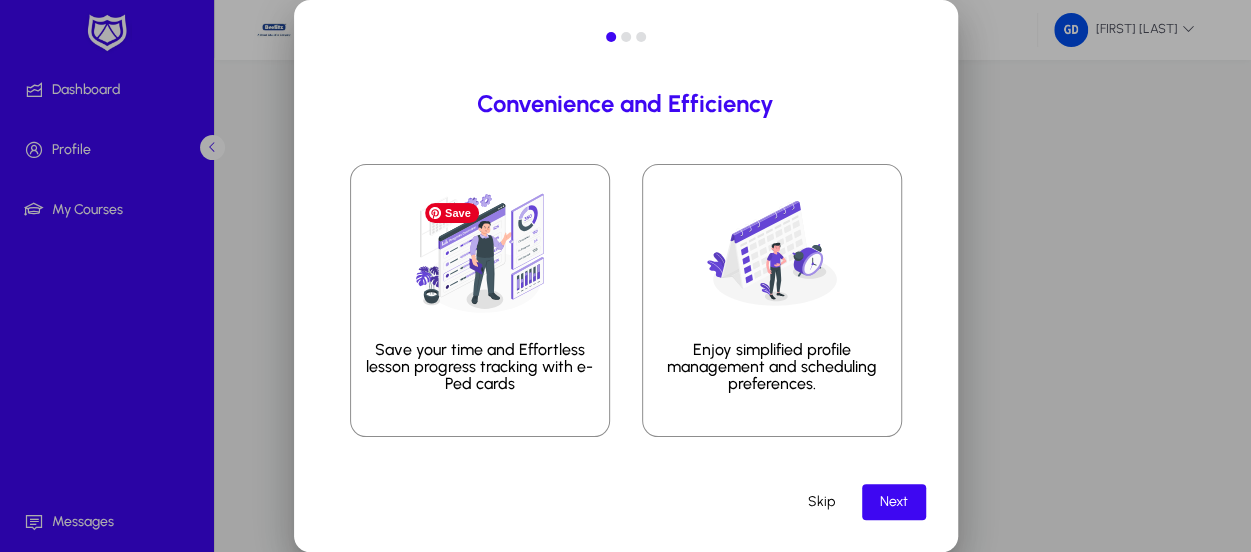 click at bounding box center (480, 253) 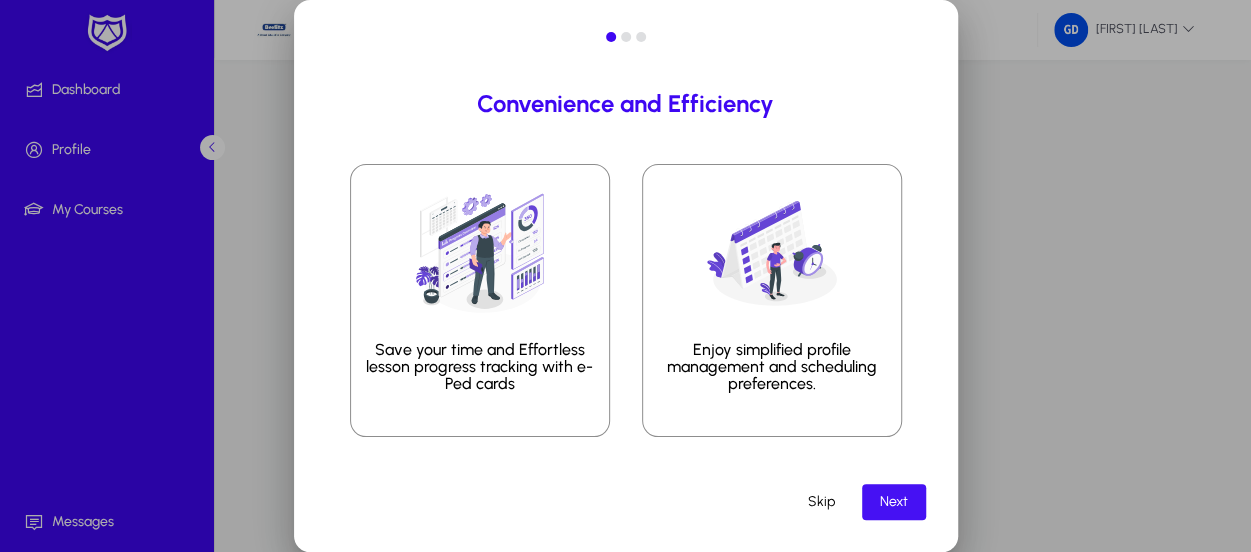 click on "Next" at bounding box center (894, 501) 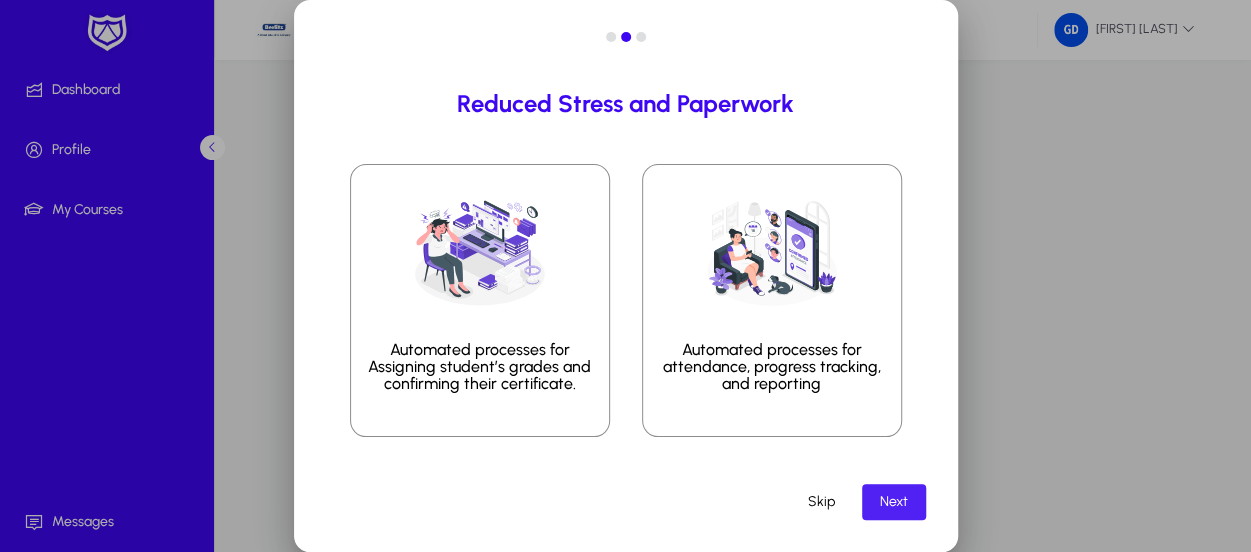 click on "Next" at bounding box center (894, 501) 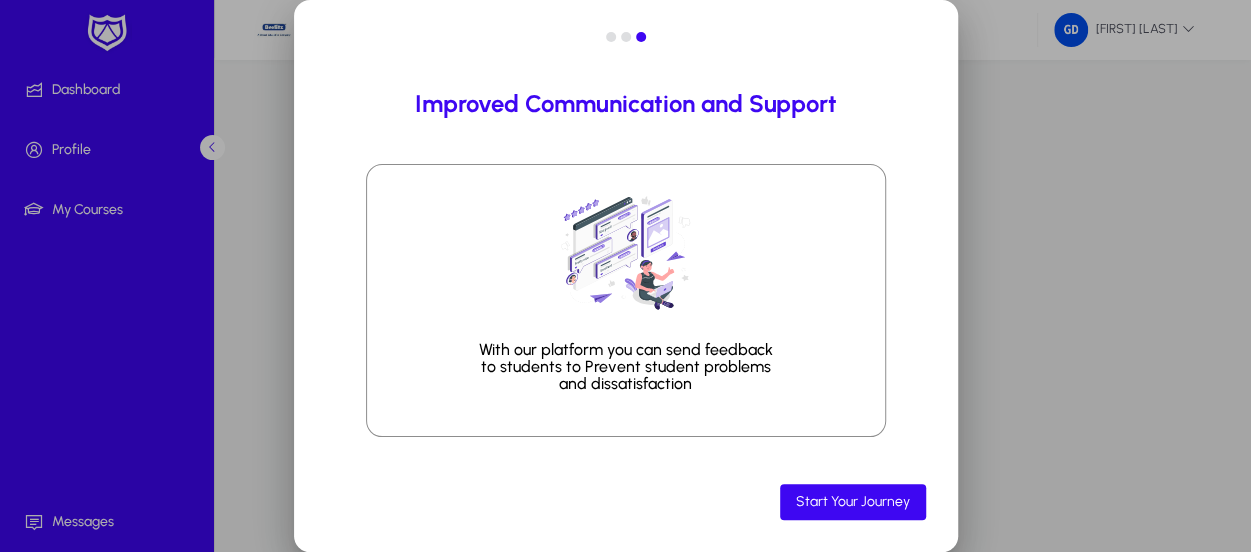 click on "Start Your Journey" at bounding box center [853, 501] 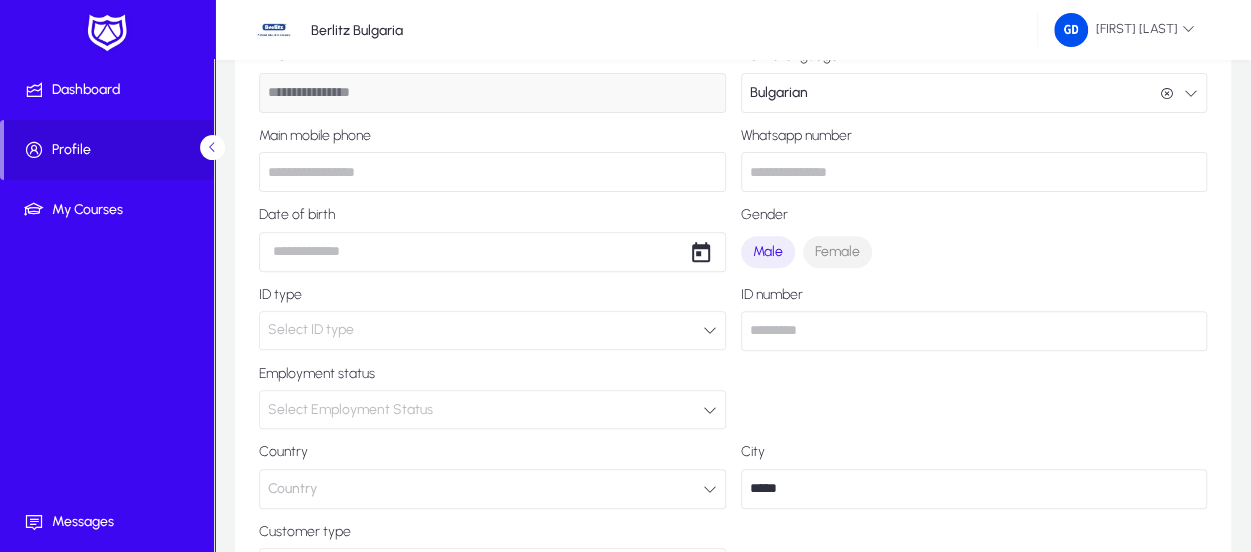 scroll, scrollTop: 300, scrollLeft: 0, axis: vertical 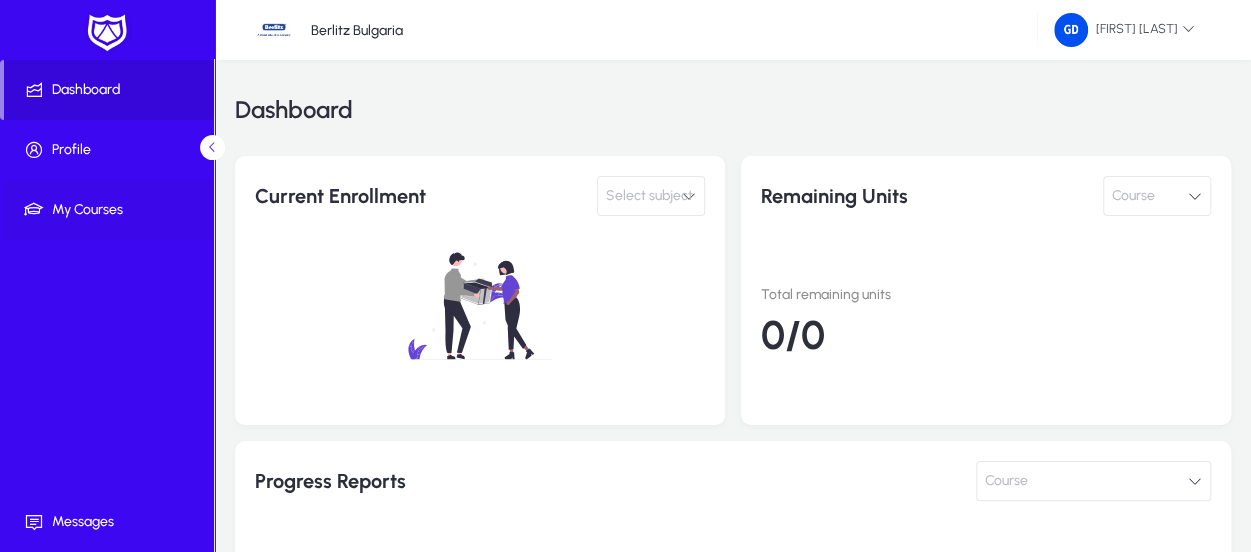 click on "My Courses" 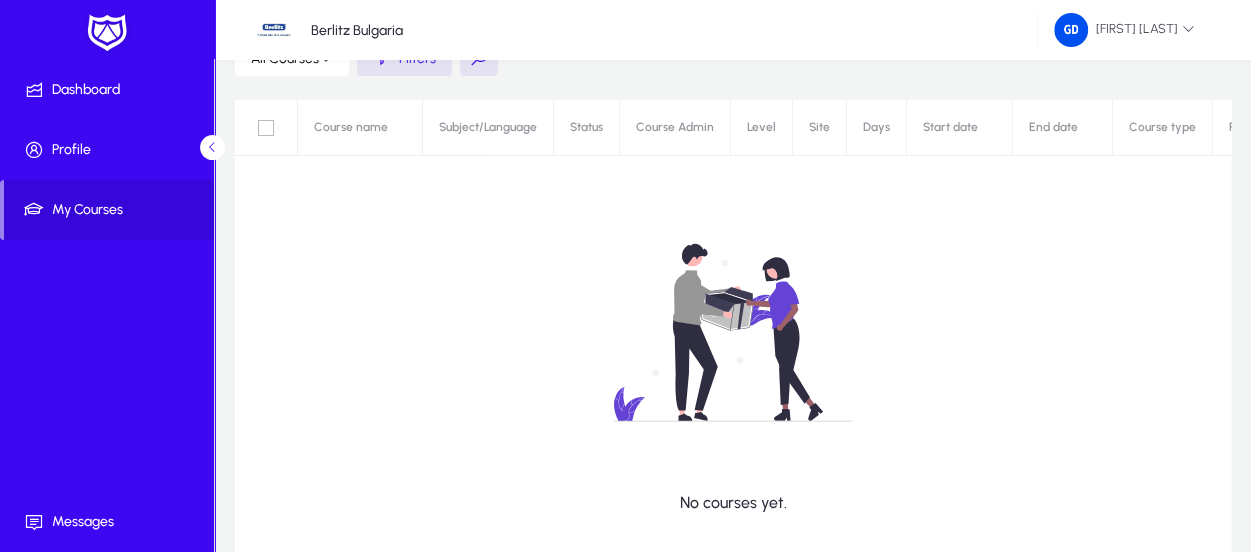 scroll, scrollTop: 0, scrollLeft: 0, axis: both 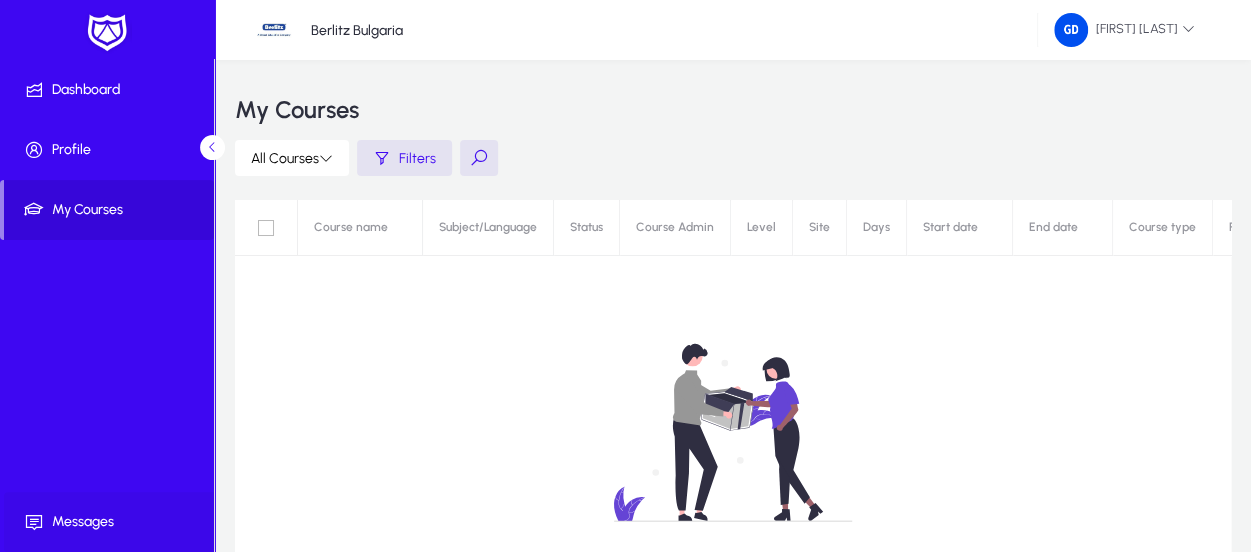 click on "Messages" 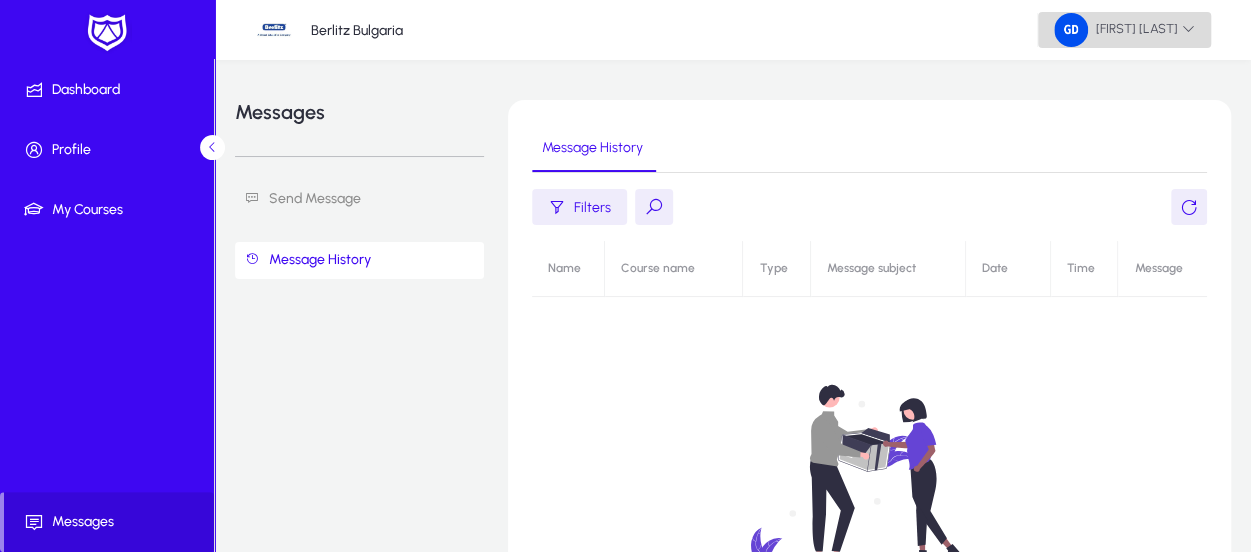click 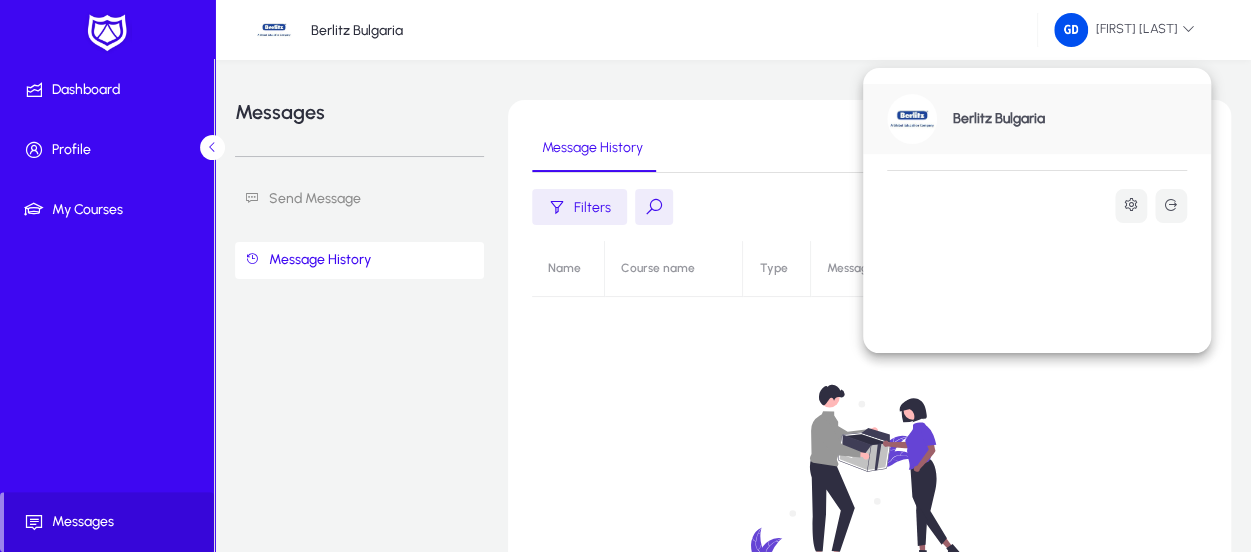 click on "Berlitz Bulgaria" at bounding box center (1037, 119) 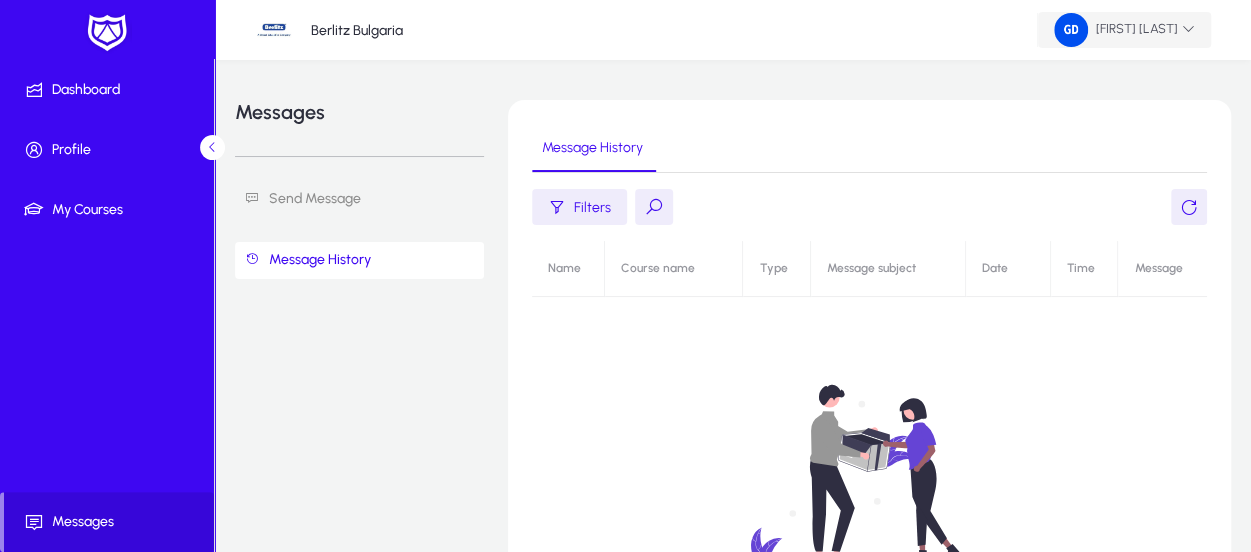 click on "[FIRST] [LAST]" 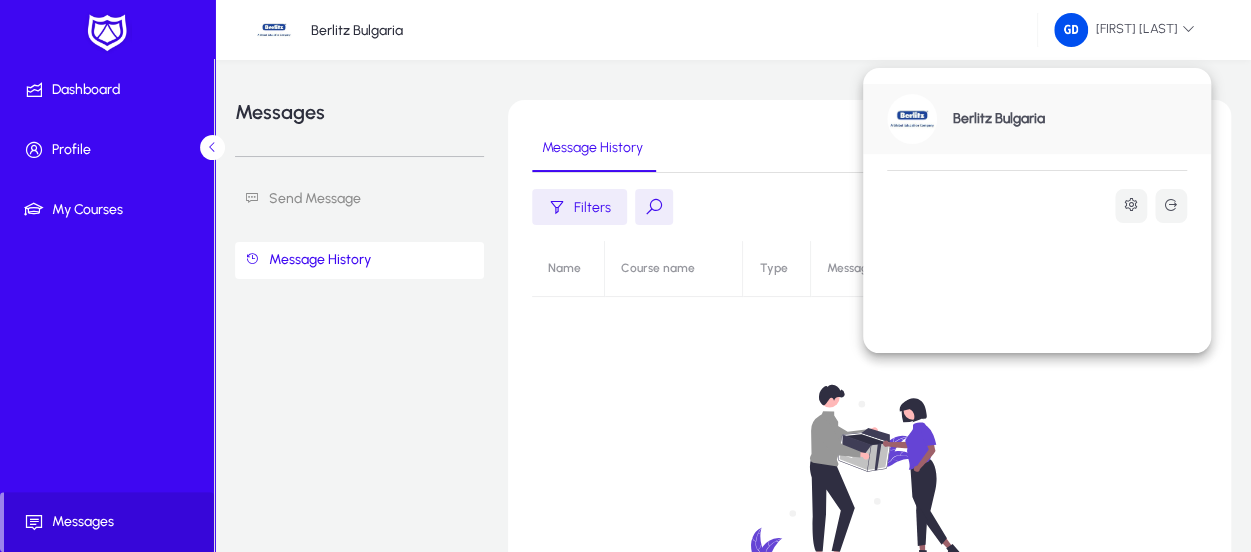 click at bounding box center (912, 119) 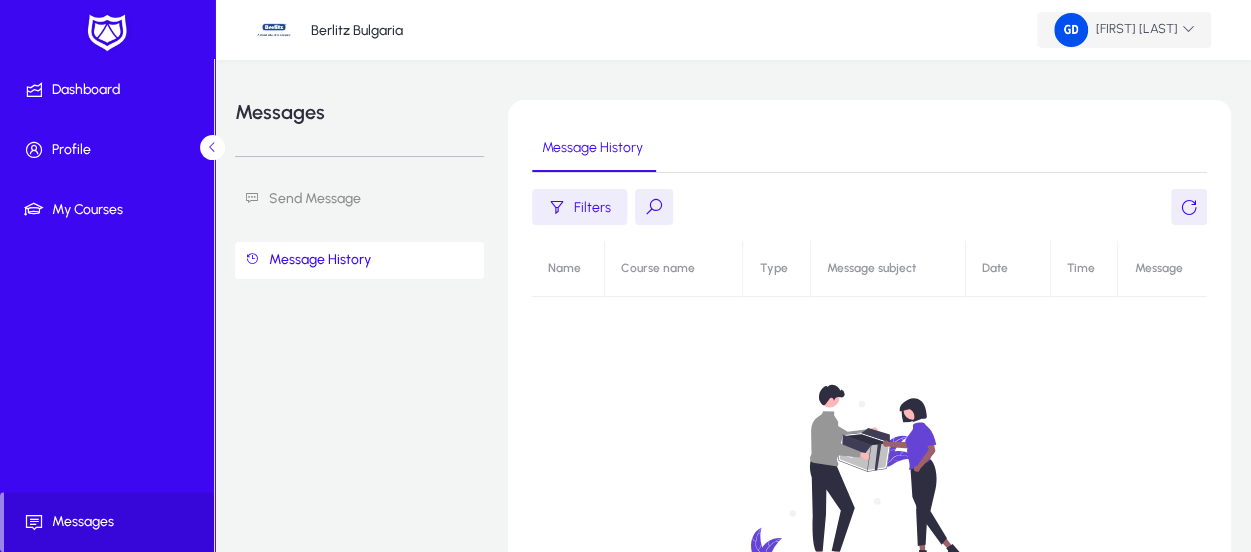 click 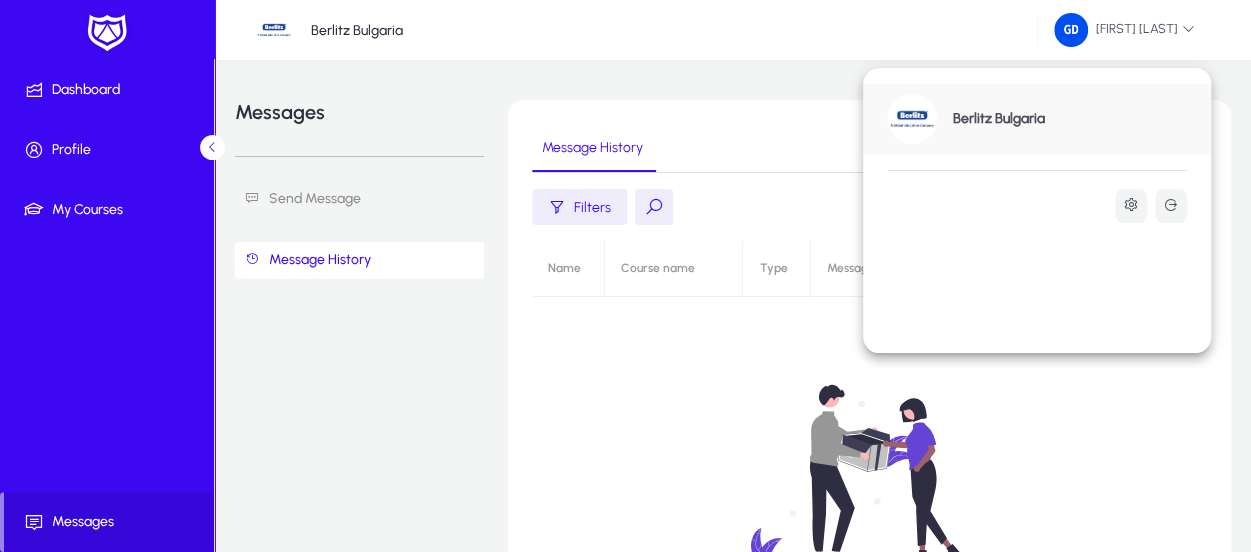 click on "Berlitz Bulgaria" at bounding box center [1037, 119] 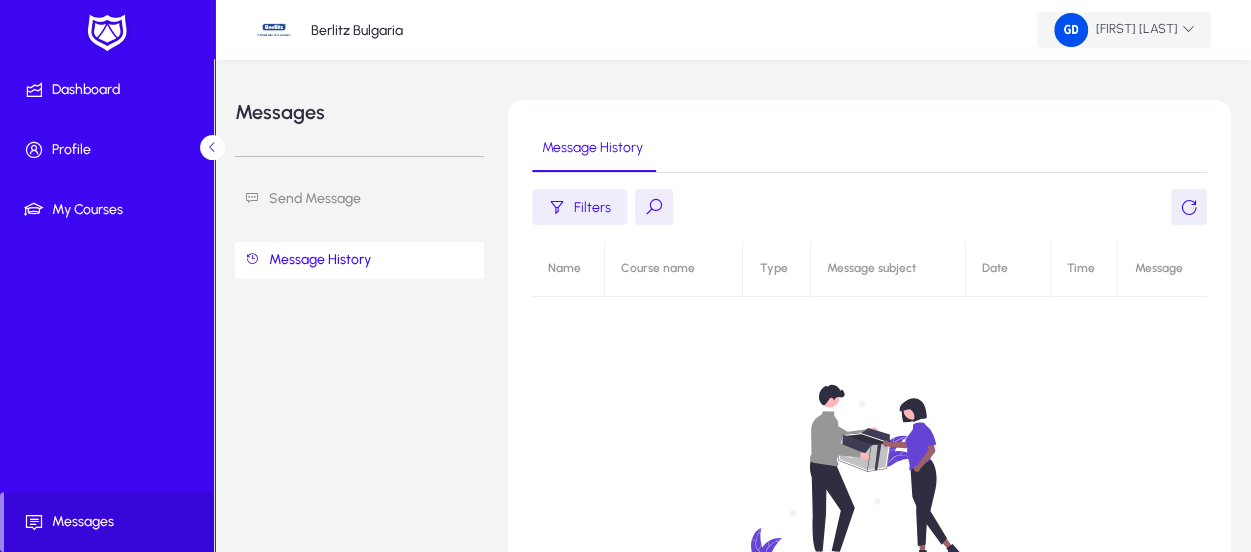 click 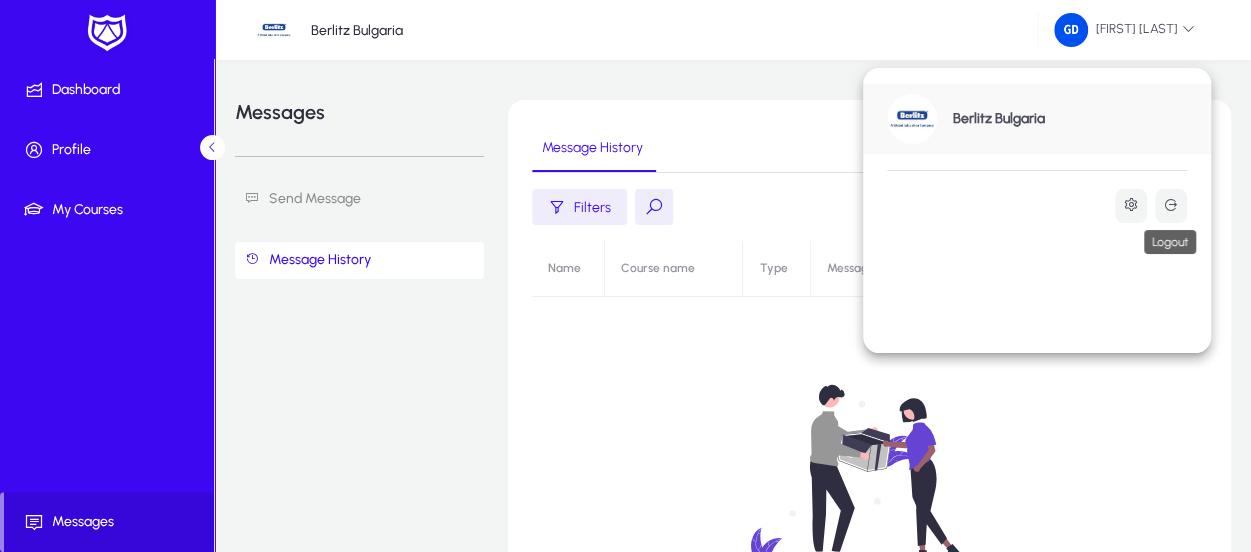 click at bounding box center [1171, 205] 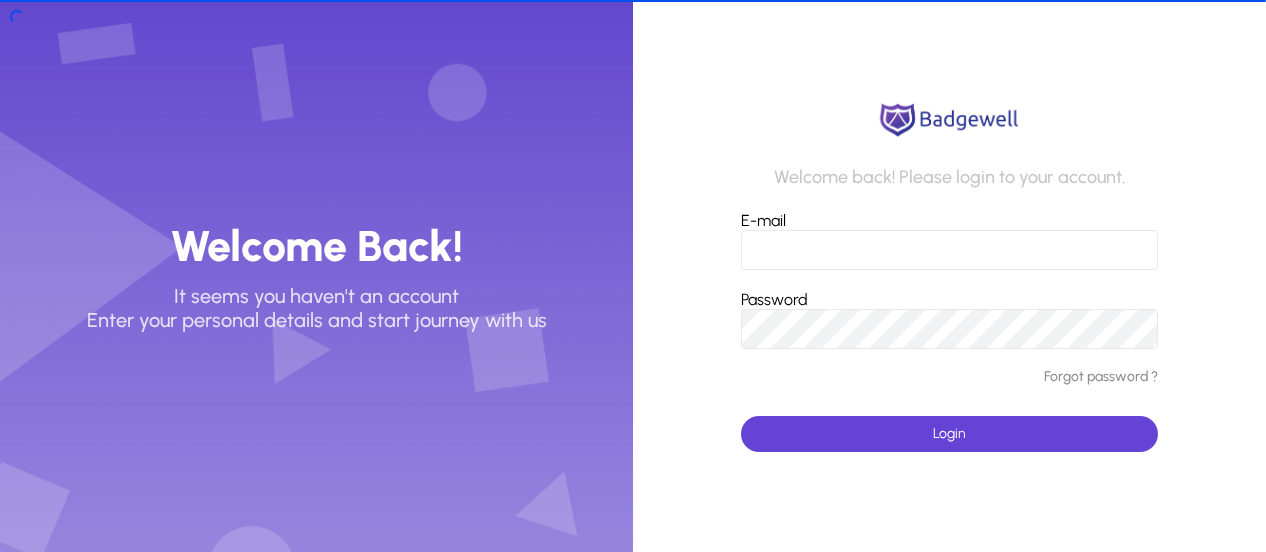 type on "**********" 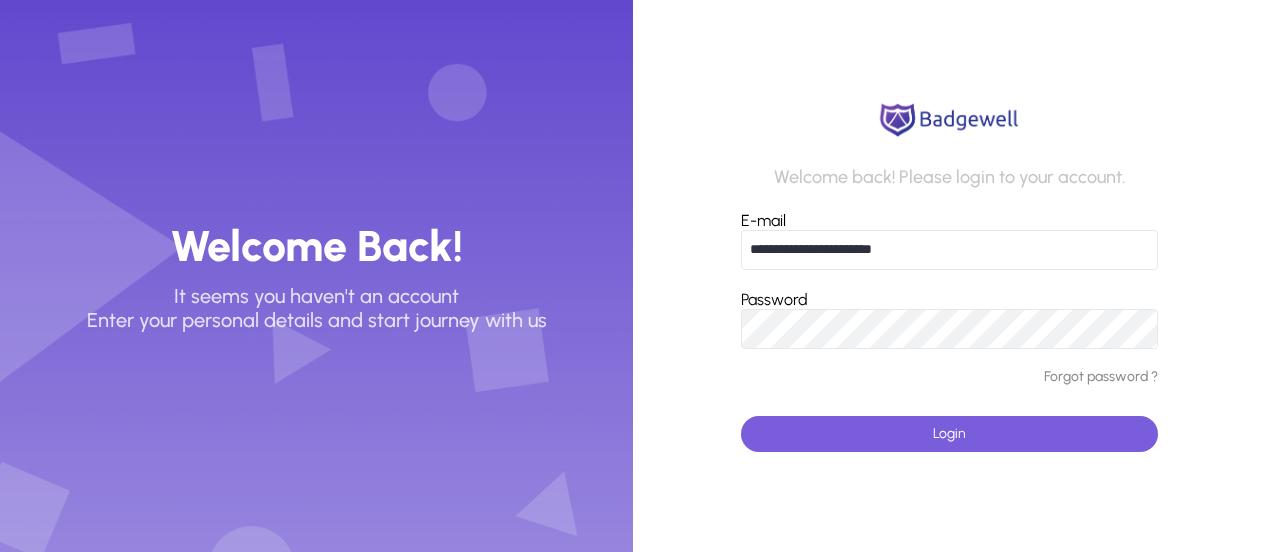 click 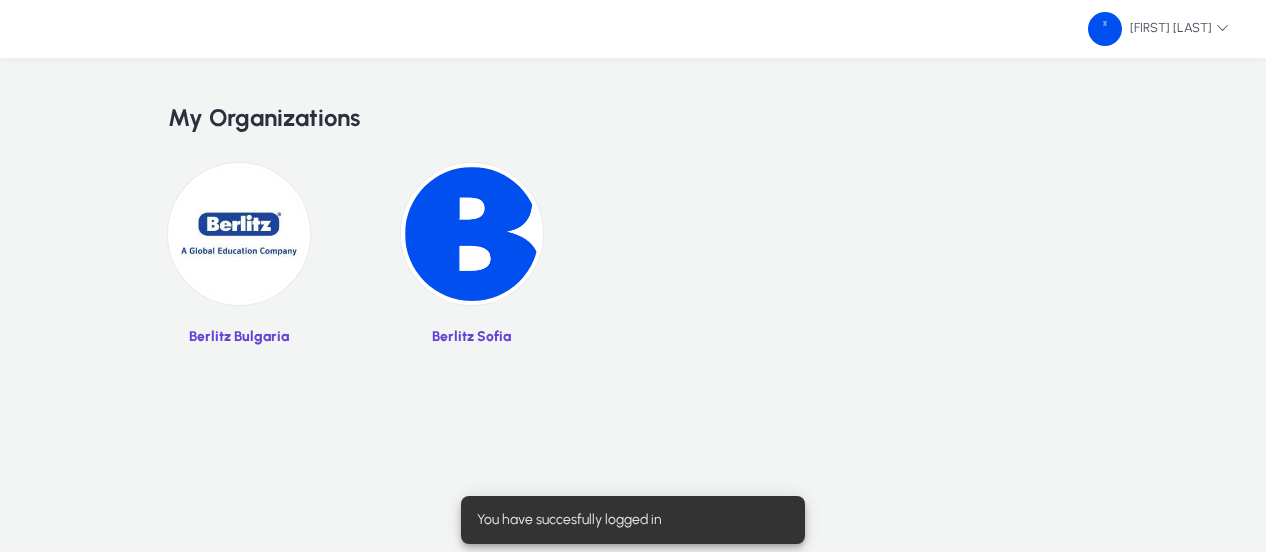click 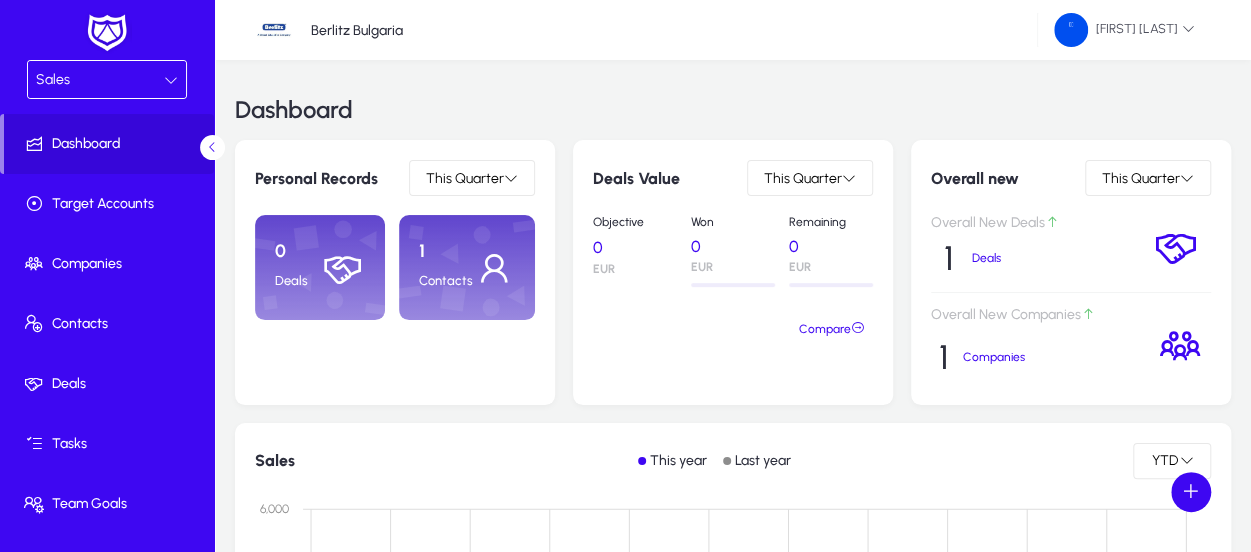 click on "Sales" at bounding box center [100, 80] 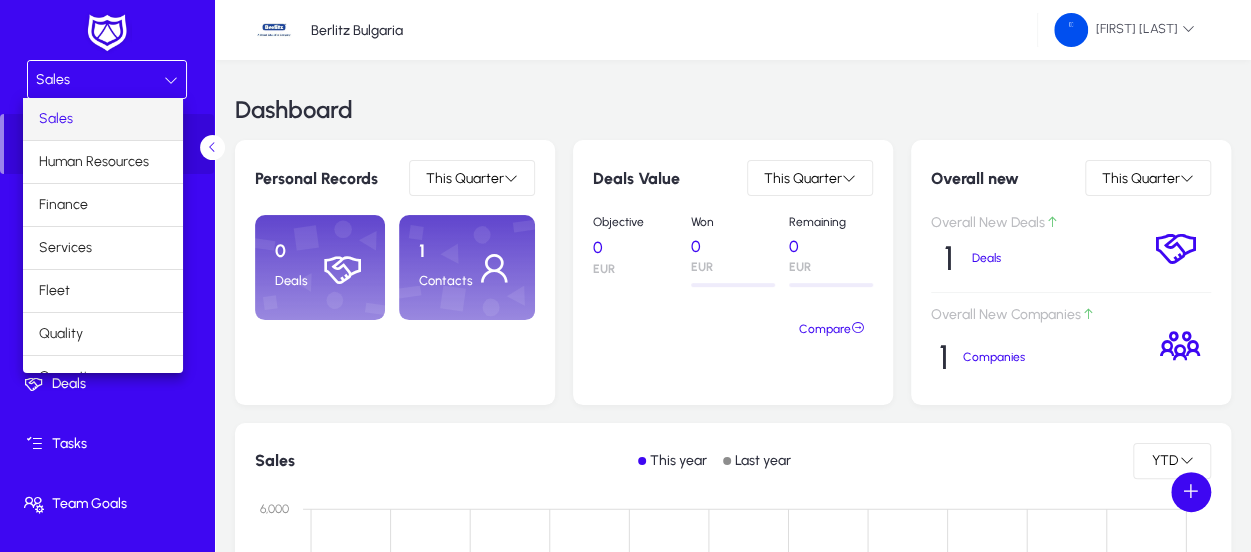 click at bounding box center (625, 276) 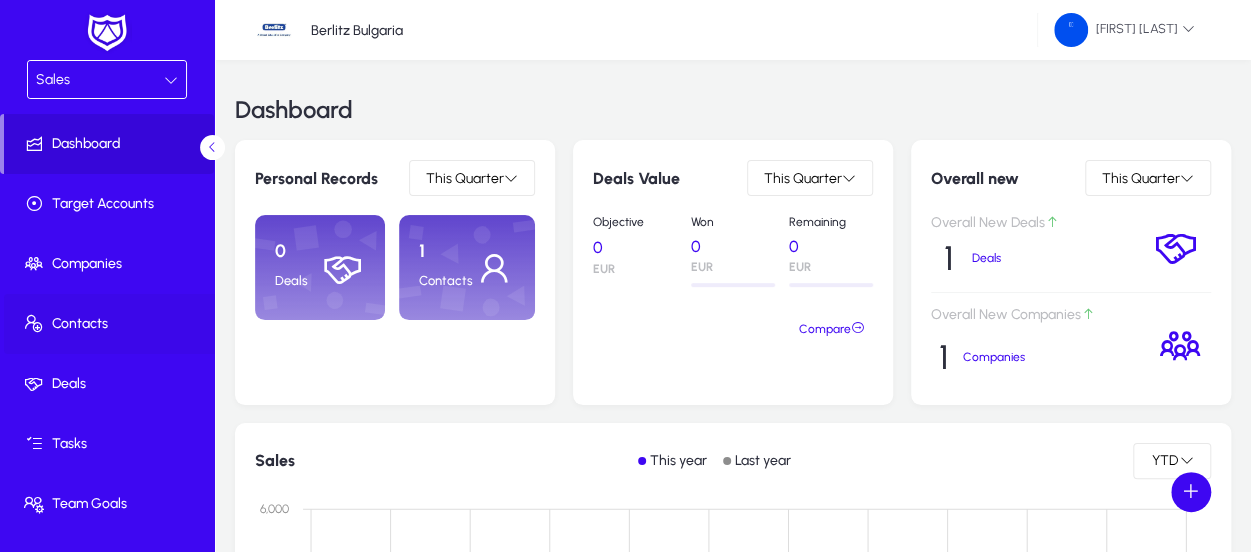click on "Contacts" 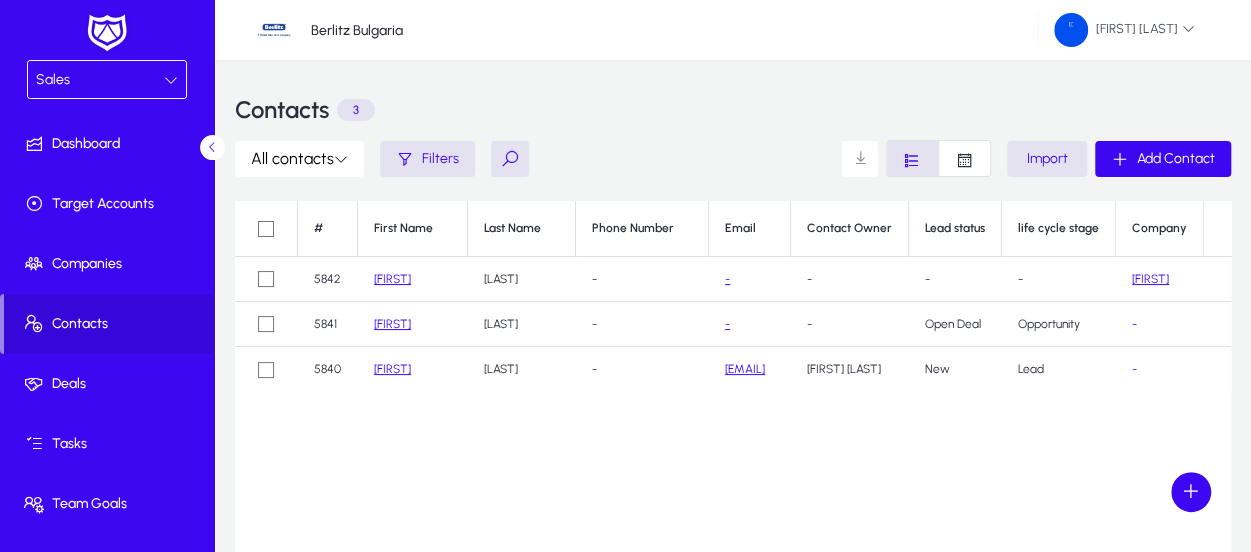 click on "Sales" at bounding box center [100, 80] 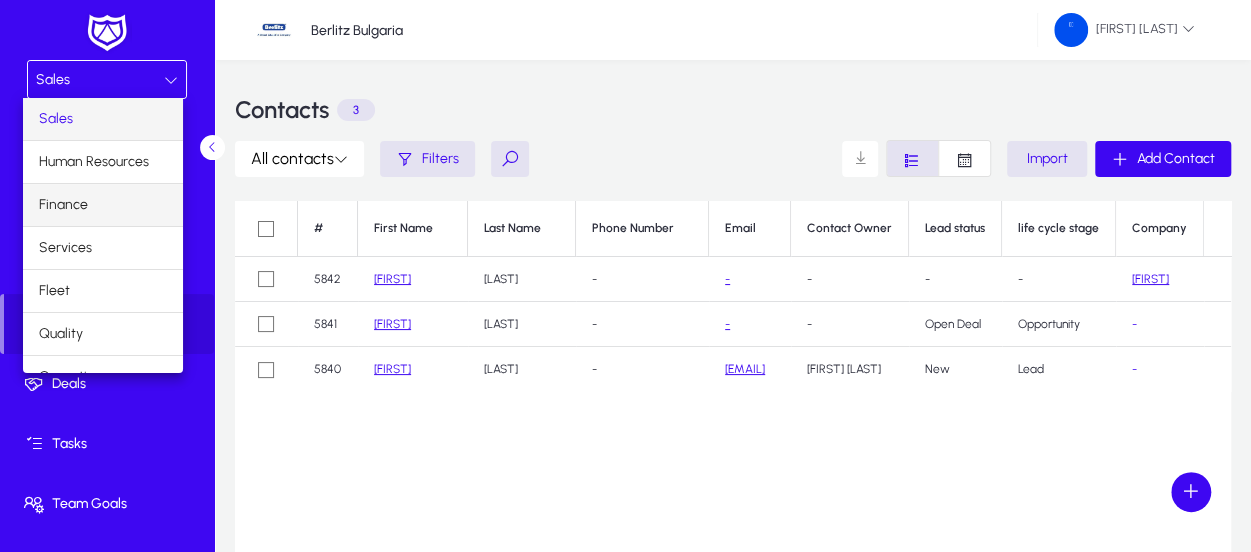 scroll, scrollTop: 65, scrollLeft: 0, axis: vertical 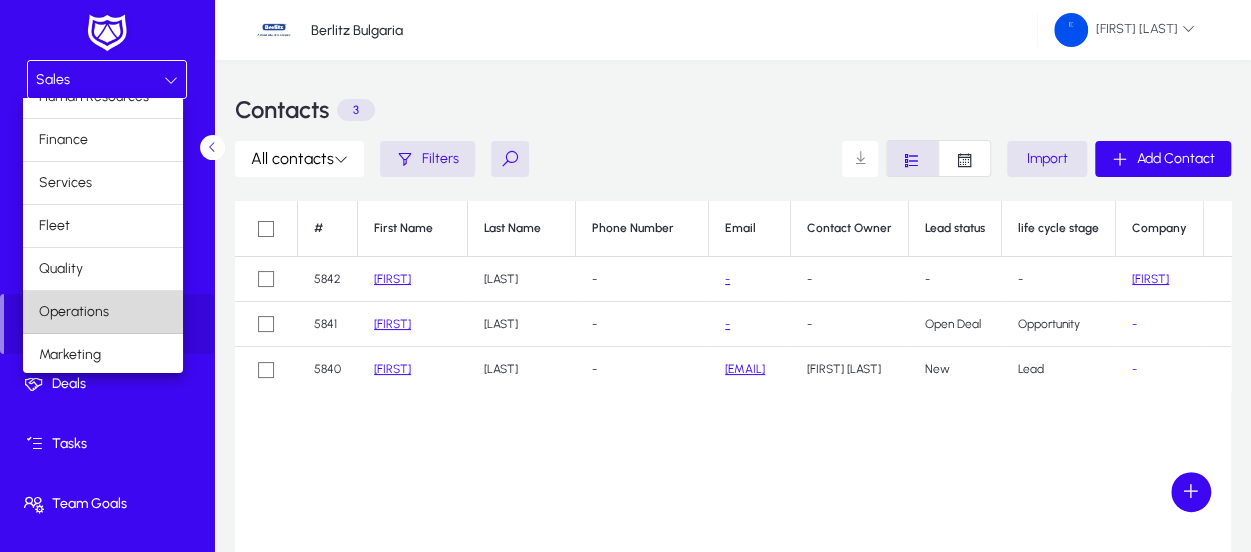 click on "Operations" at bounding box center [103, 312] 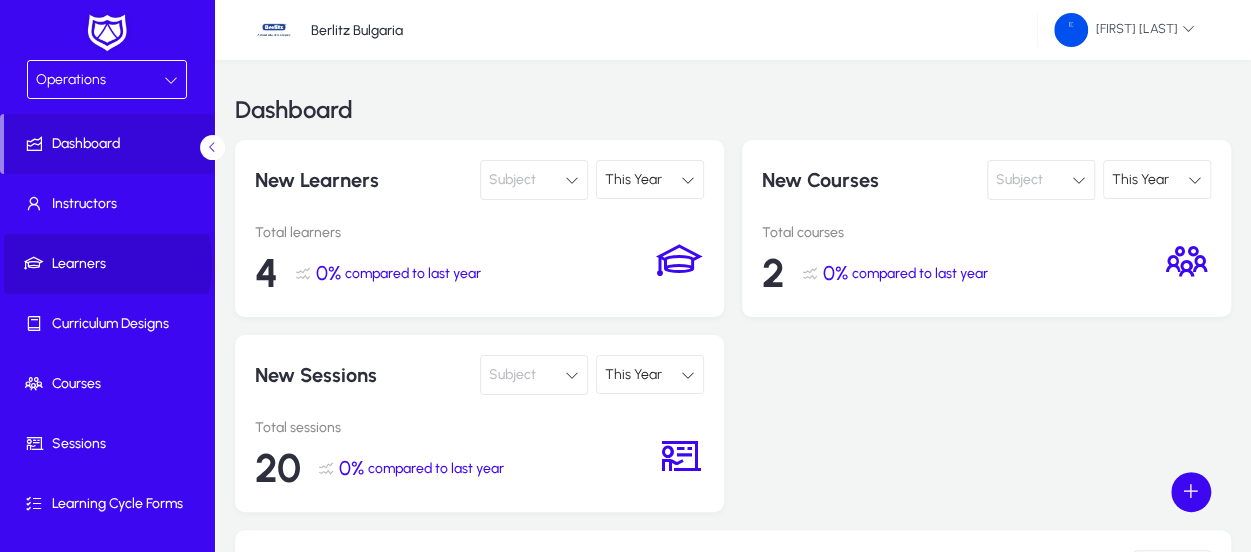 click on "Learners" 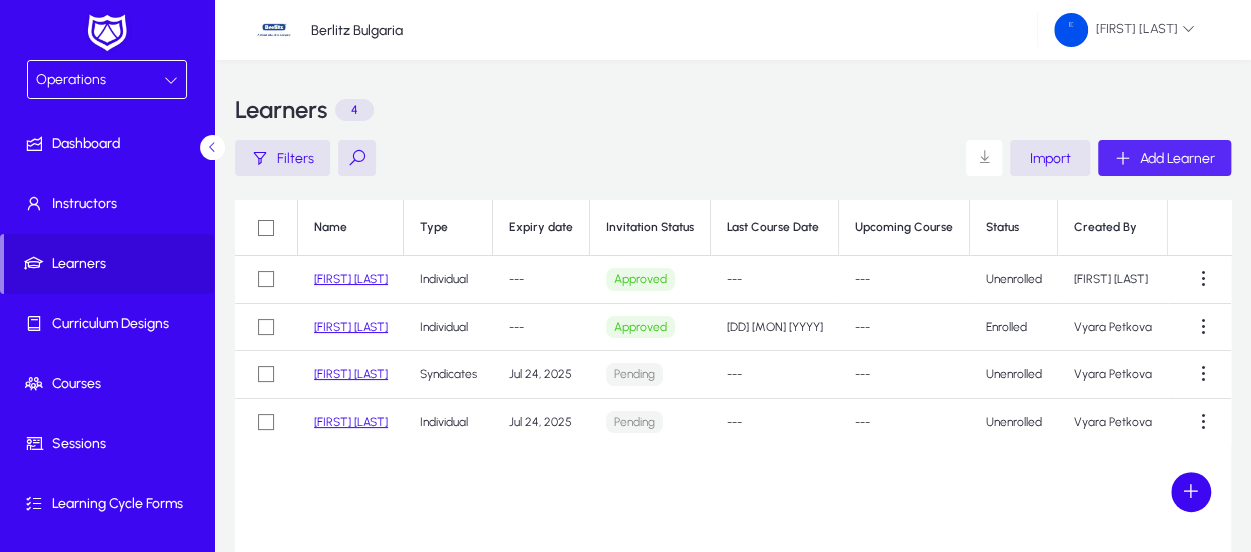click on "Add Learner" 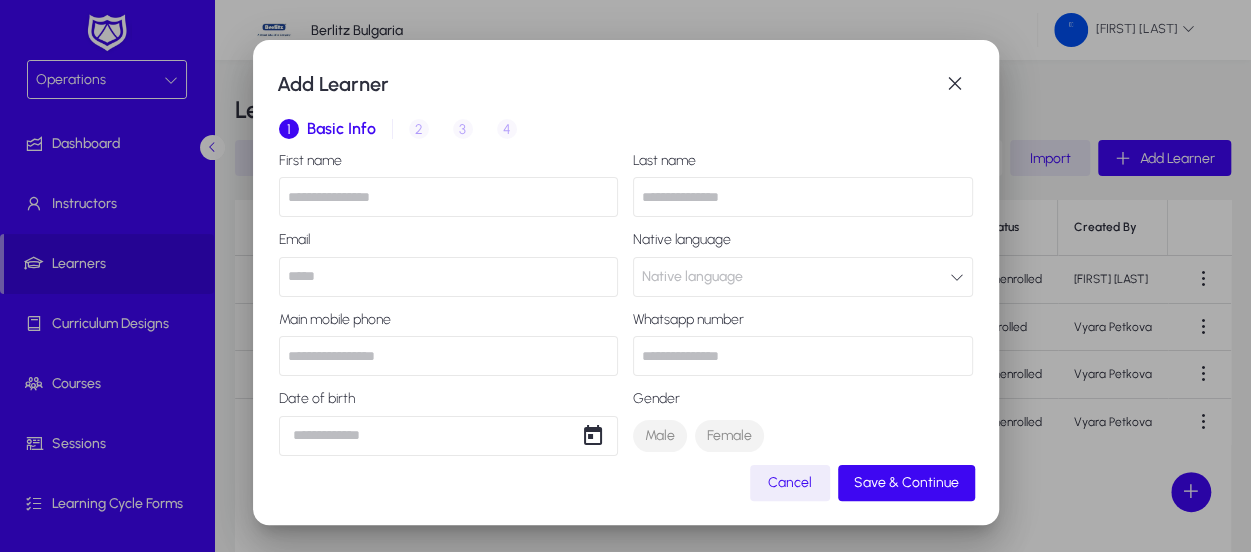 drag, startPoint x: 418, startPoint y: 195, endPoint x: 442, endPoint y: 199, distance: 24.33105 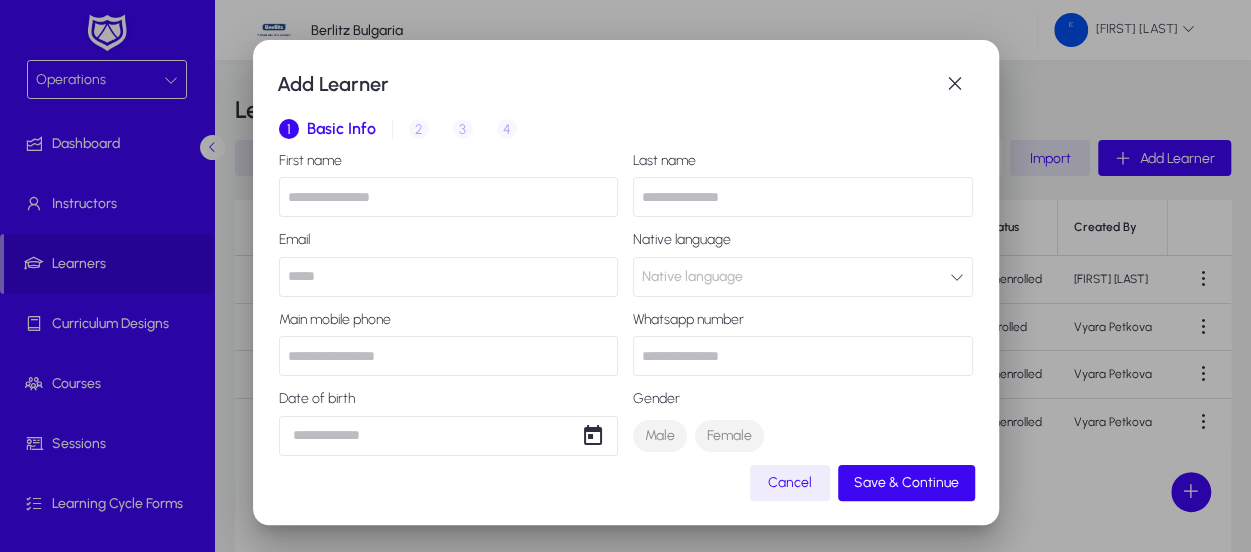click at bounding box center (449, 197) 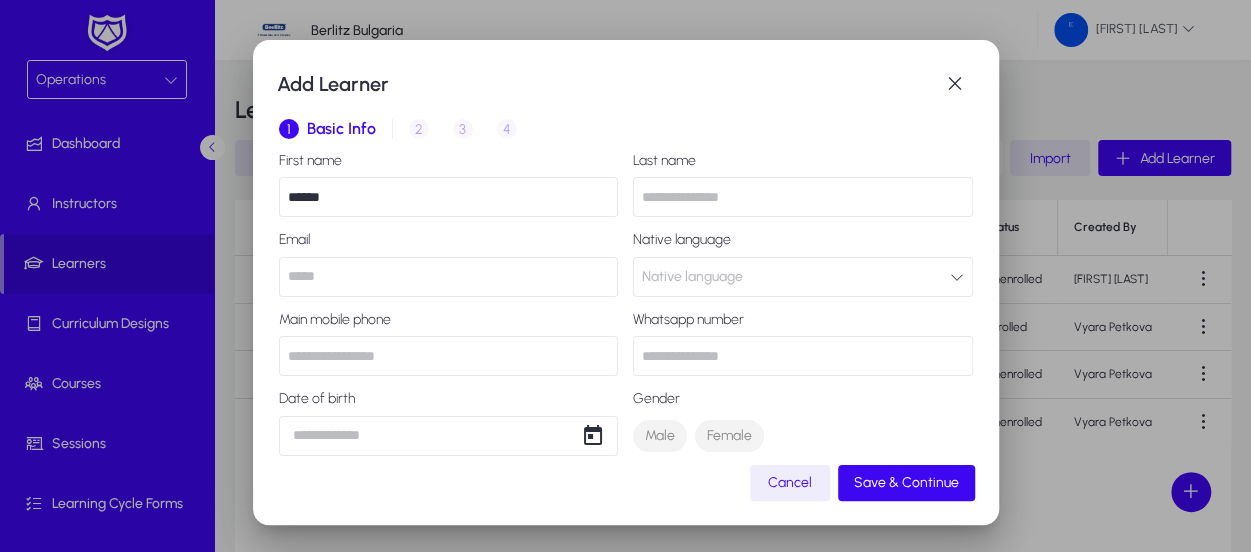 type on "*****" 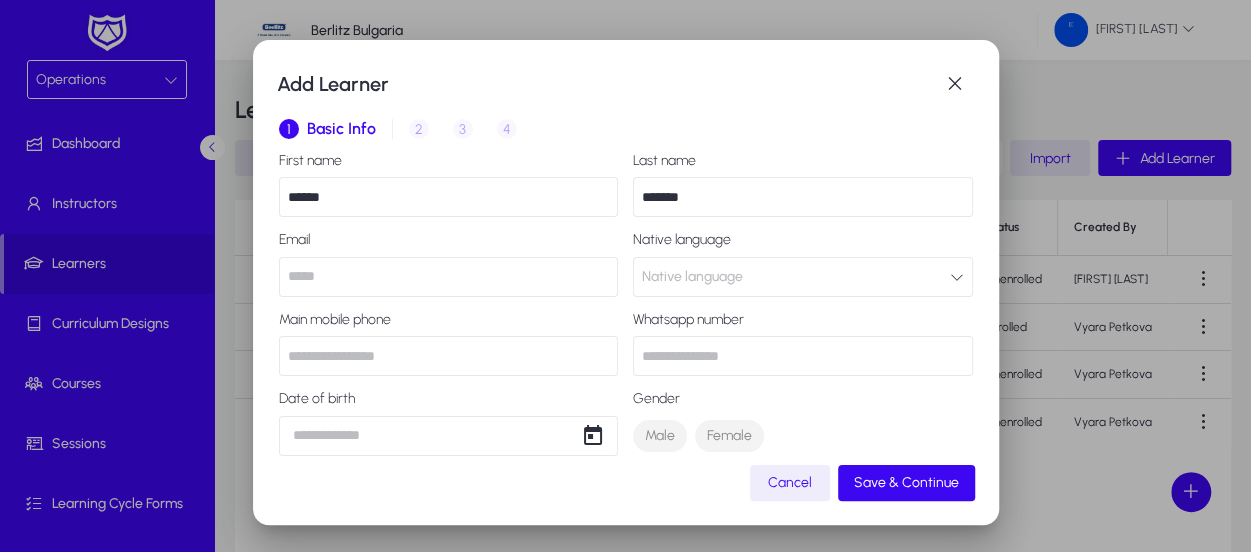 type on "*******" 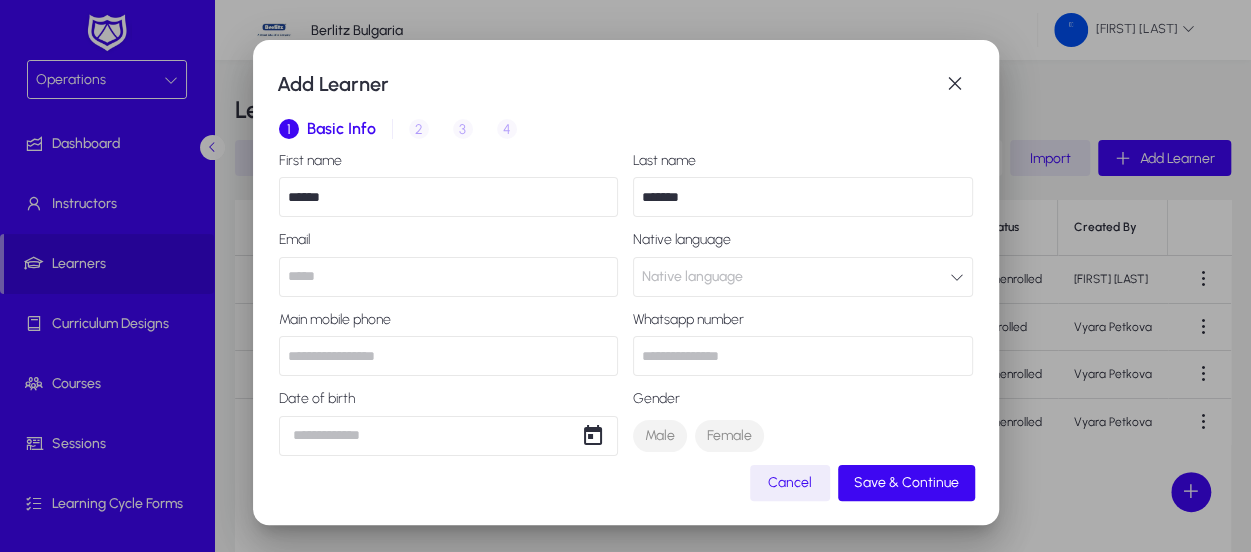 click at bounding box center (449, 277) 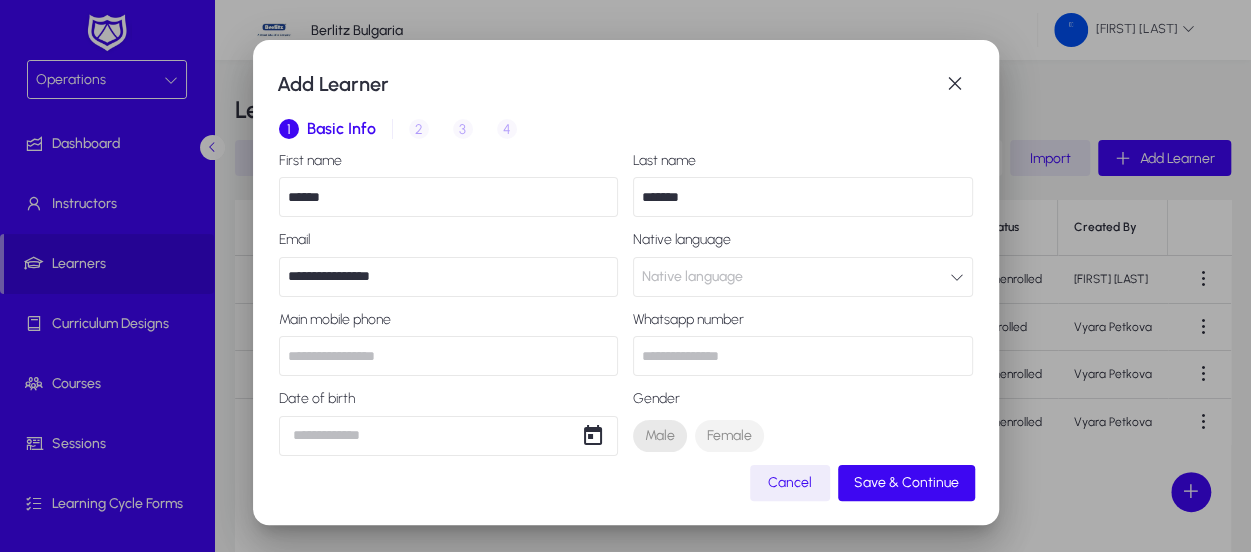 type on "**********" 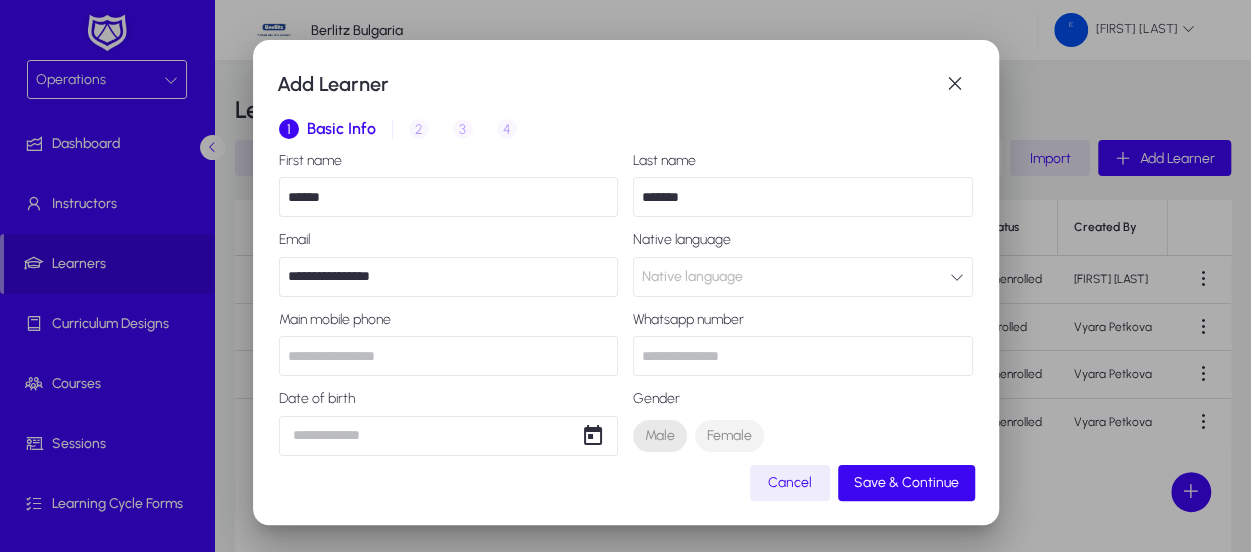 click on "Male" at bounding box center [660, 436] 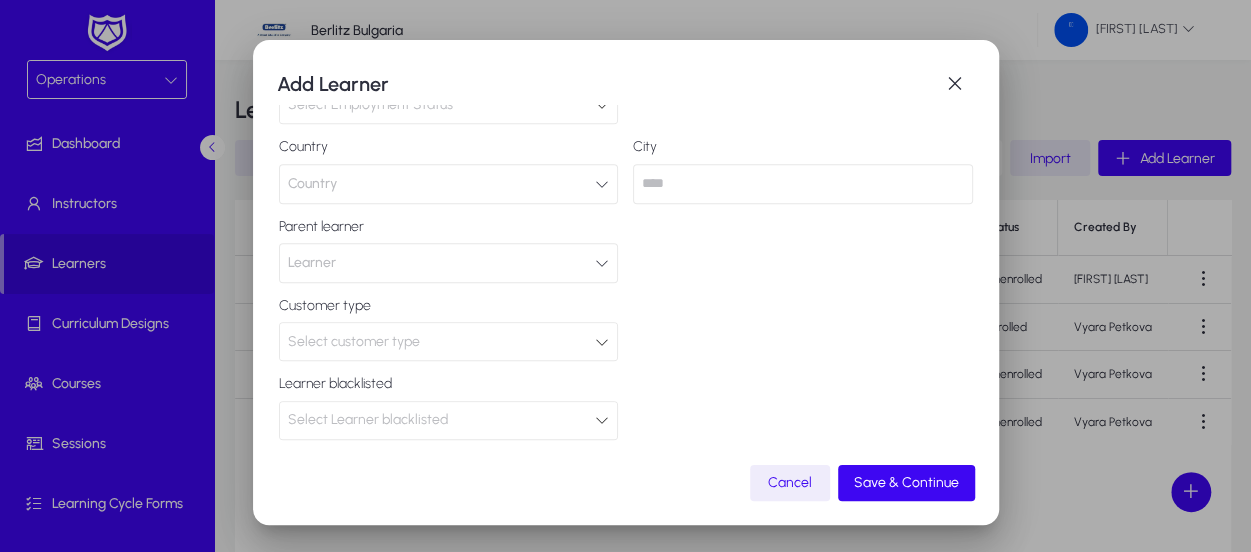 scroll, scrollTop: 494, scrollLeft: 0, axis: vertical 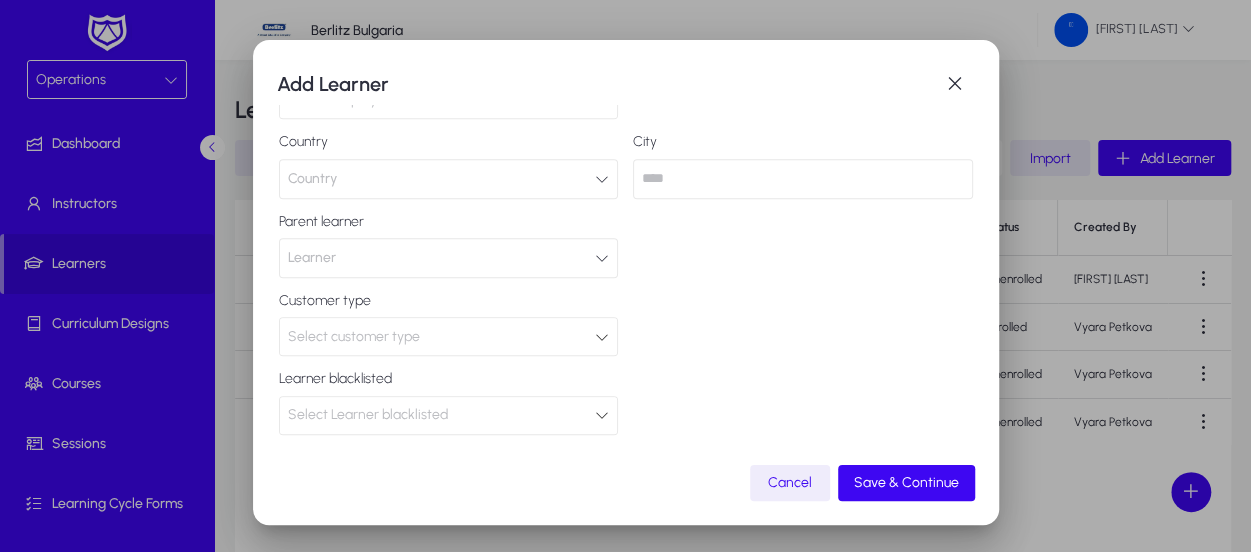 click on "Select customer type" at bounding box center (442, 337) 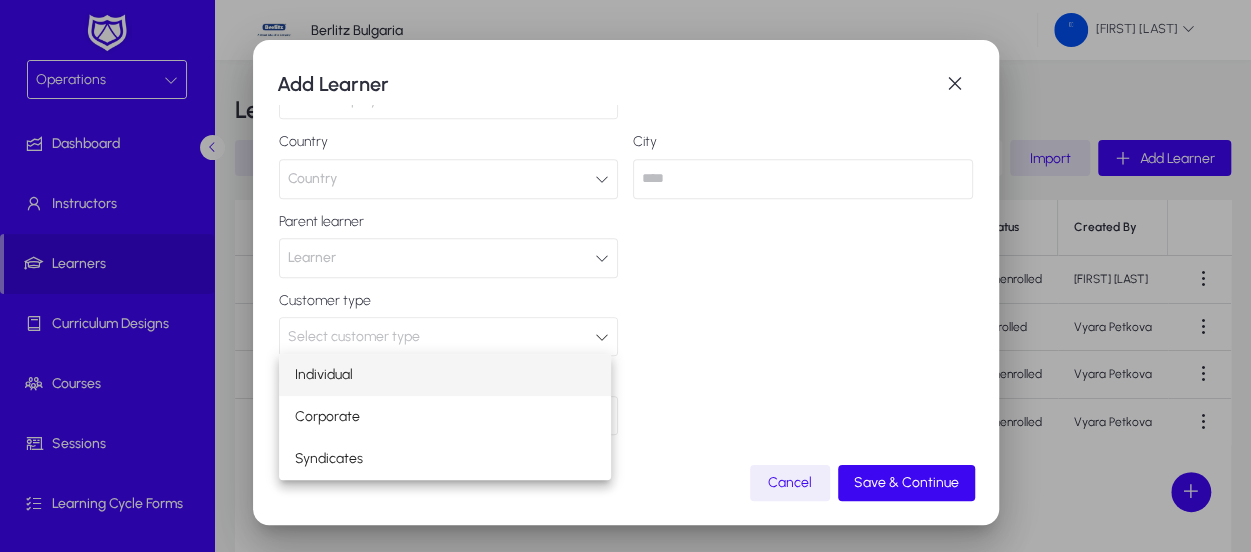 click on "Individual" at bounding box center [445, 375] 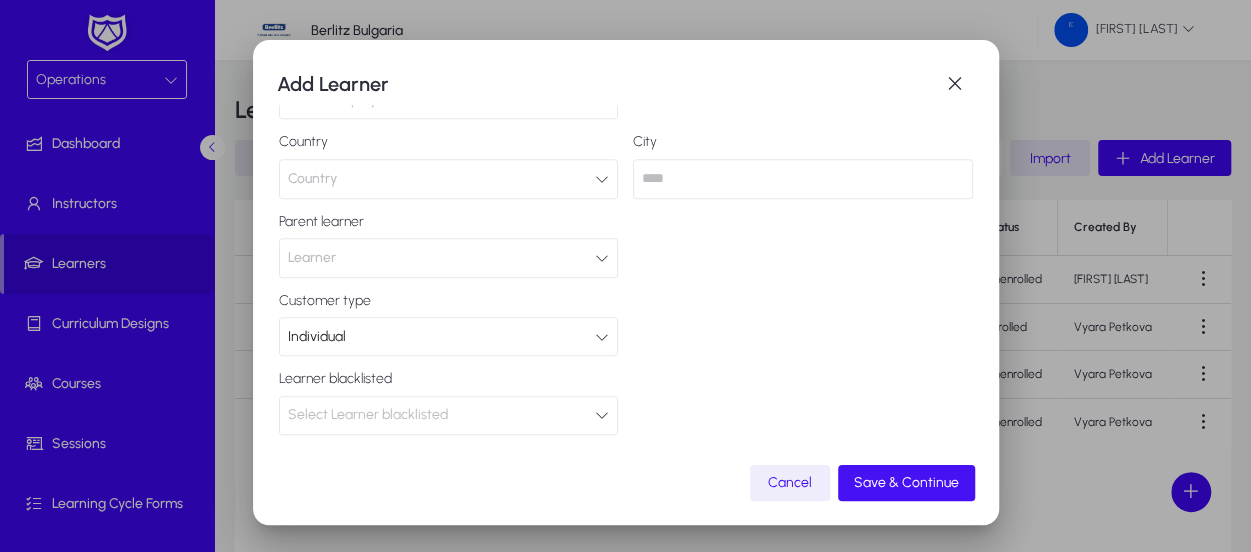 click on "Save & Continue" 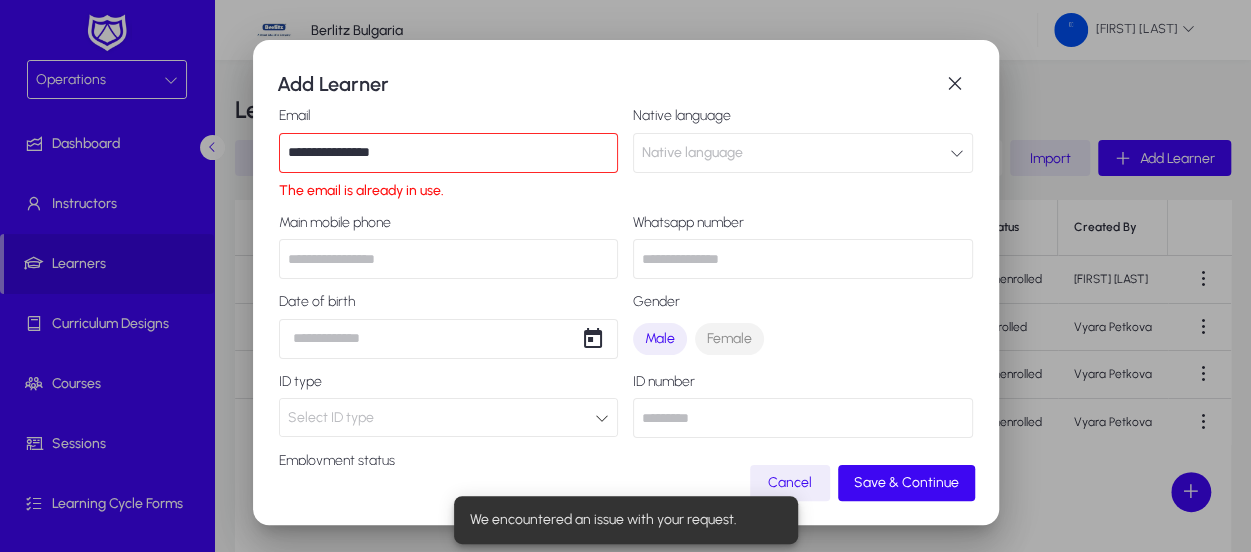 scroll, scrollTop: 22, scrollLeft: 0, axis: vertical 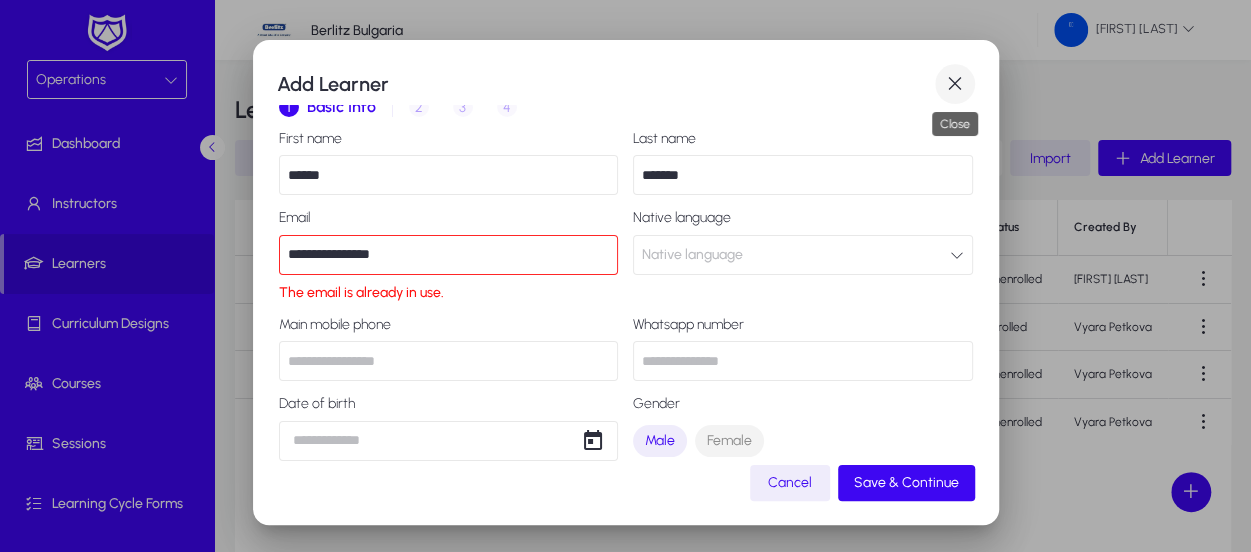 click at bounding box center [955, 84] 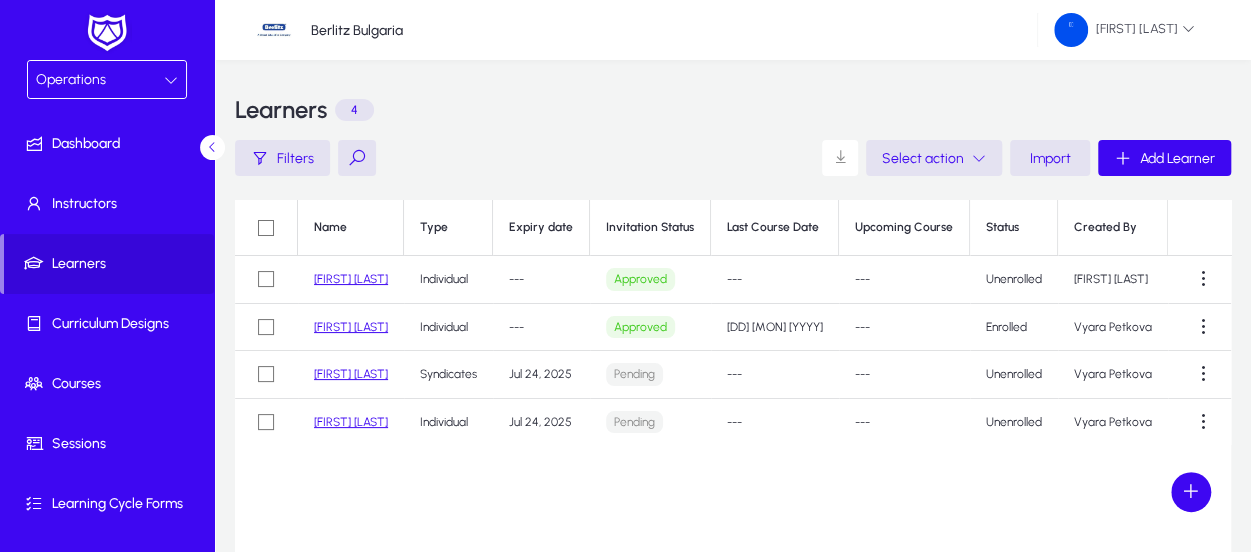 click on "Unenrolled" 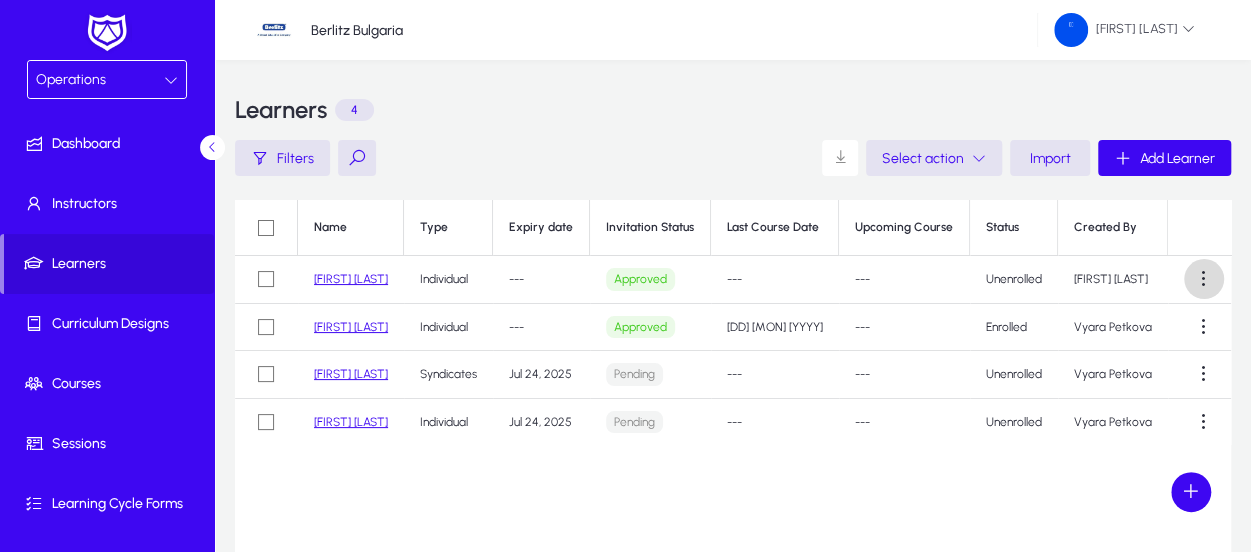 click 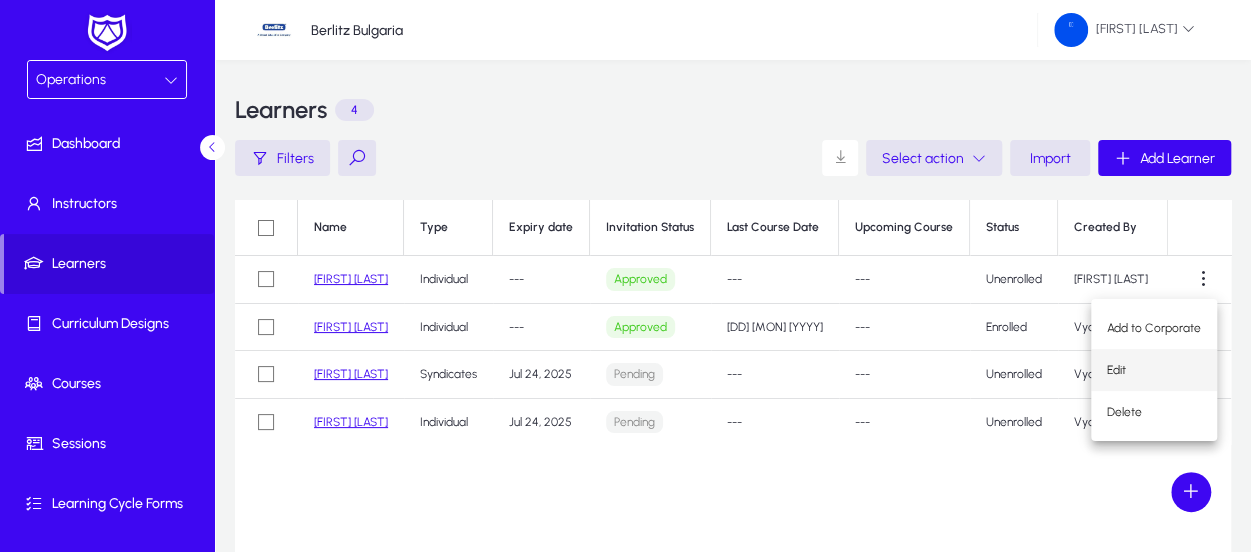 click on "Edit" at bounding box center (1154, 370) 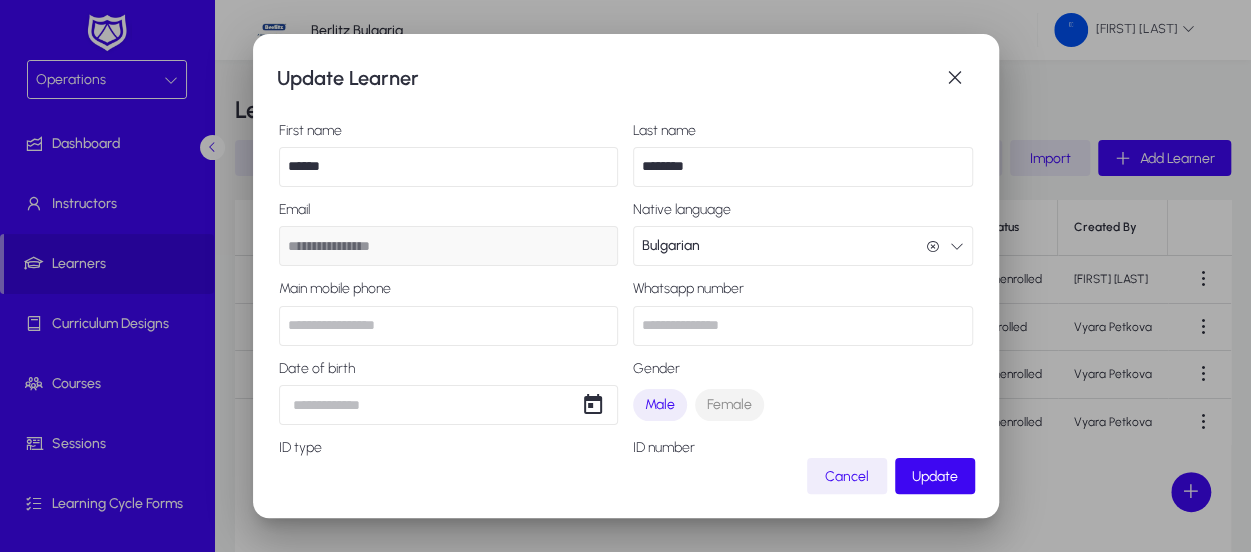 click on "Cancel" 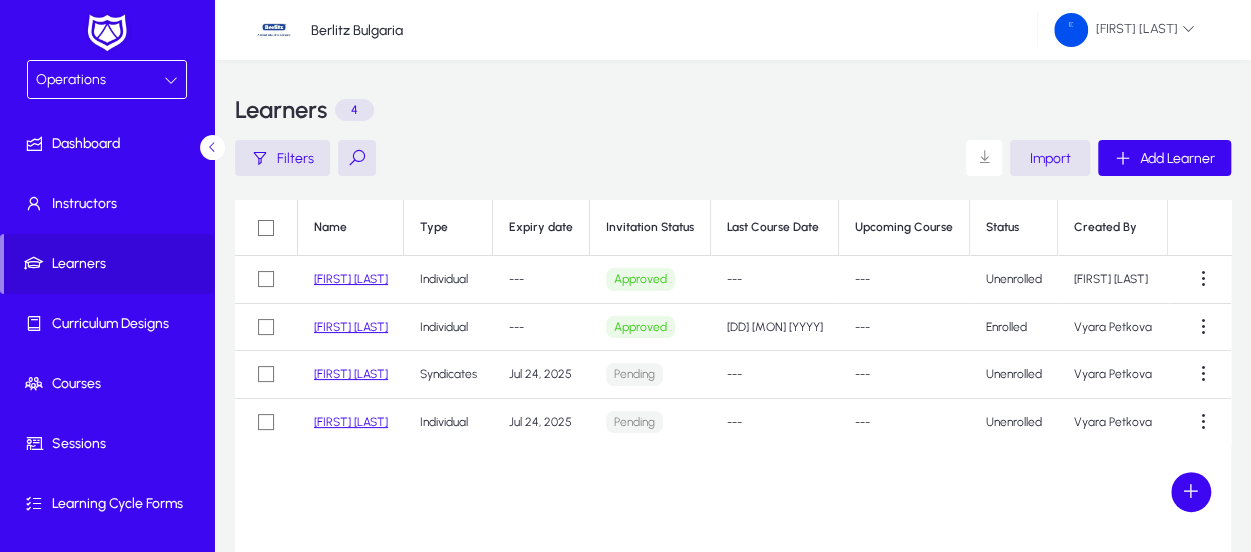 click on "Invitation Status" 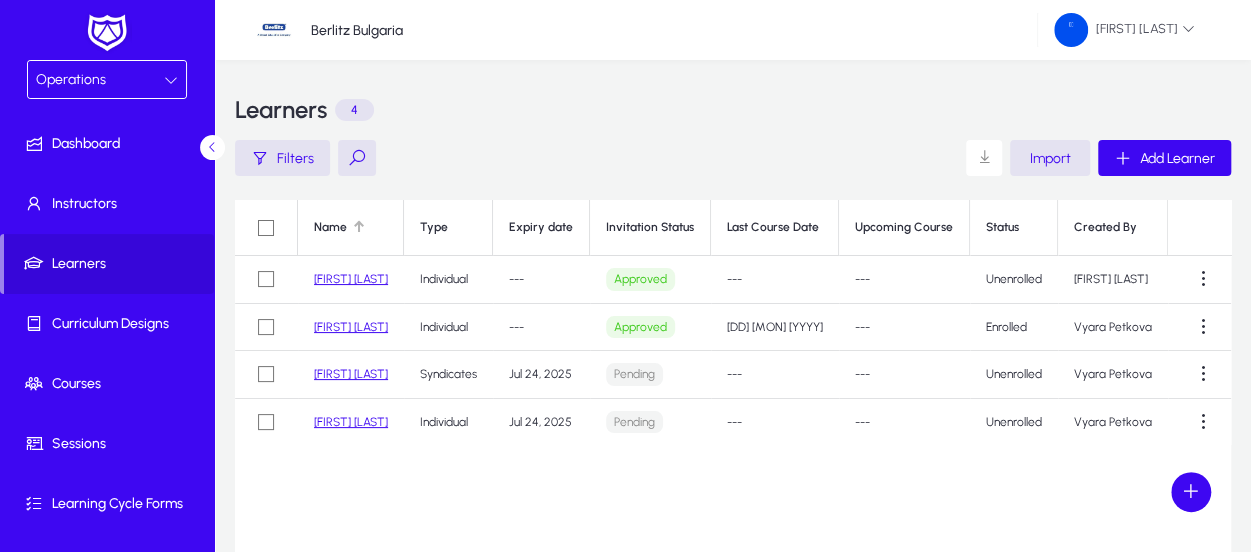 click on "Name" 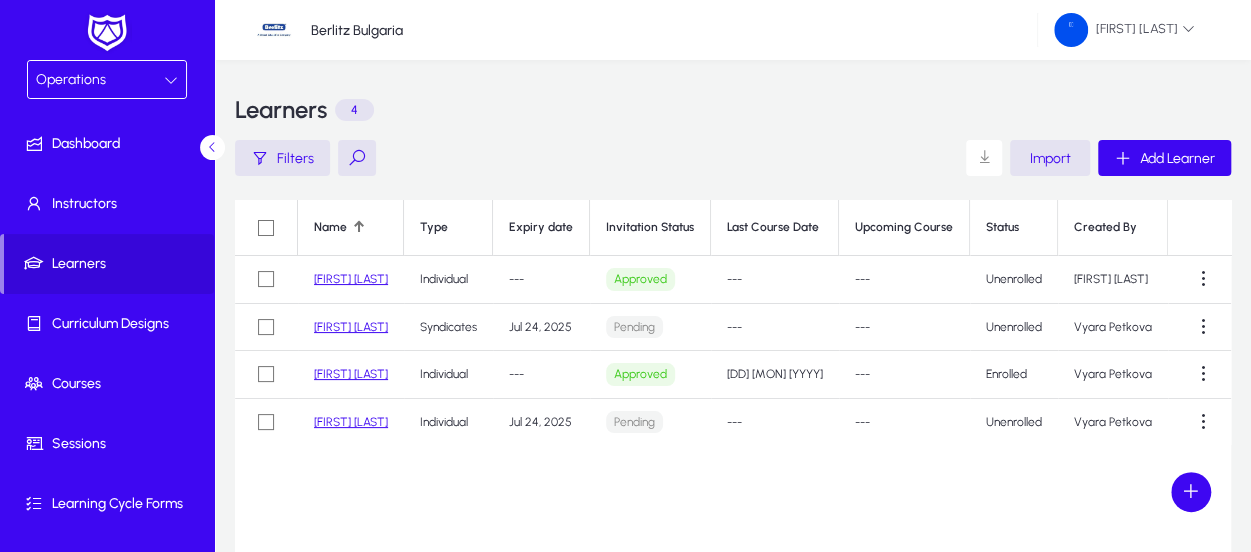 click on "Type" 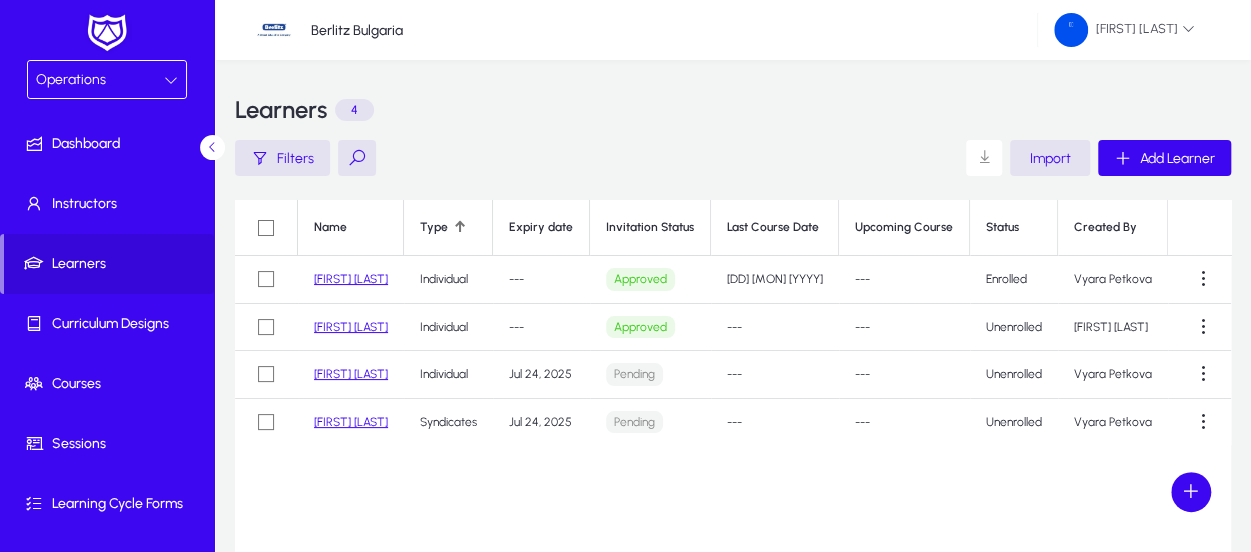 click on "Expiry date" 